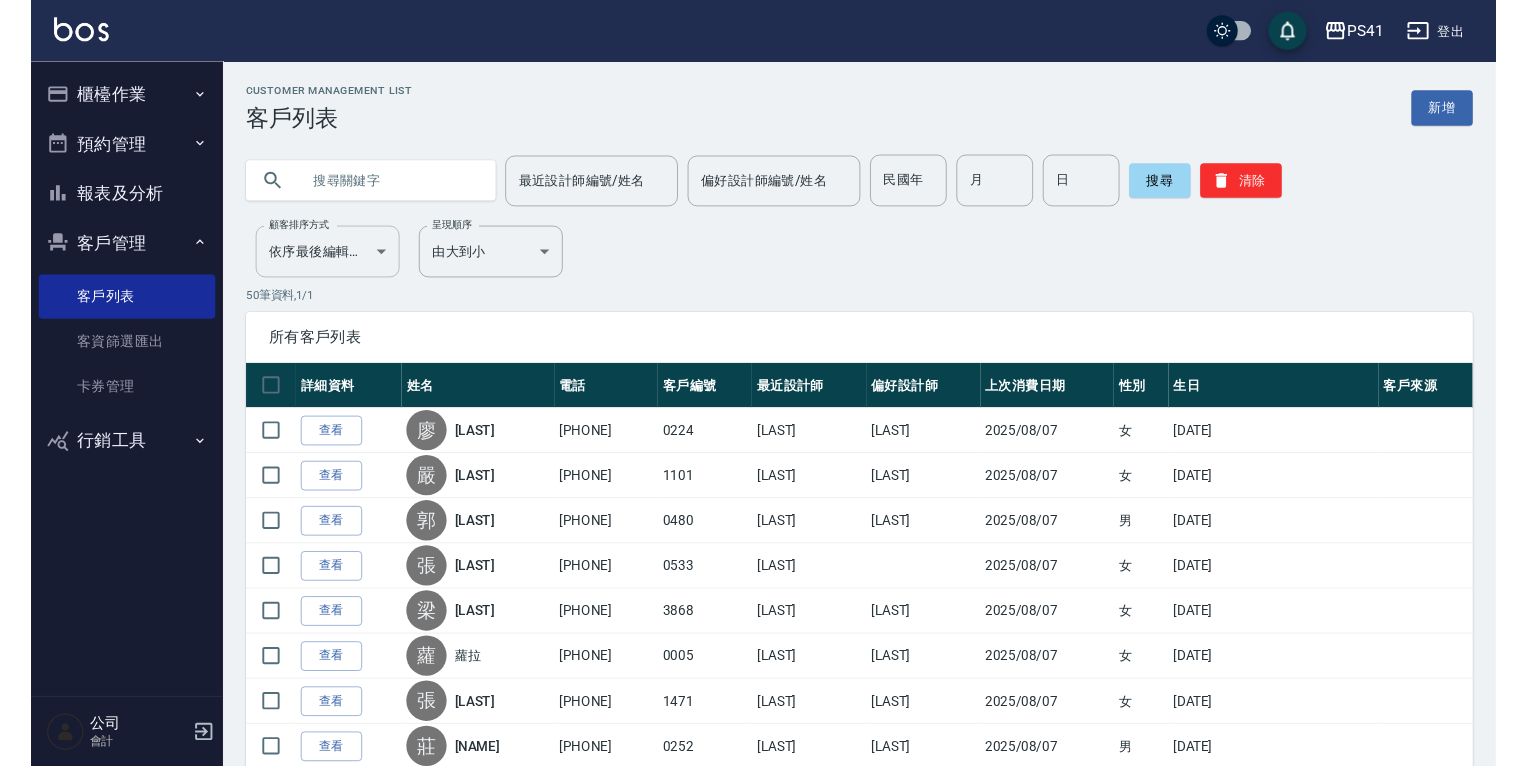 scroll, scrollTop: 0, scrollLeft: 0, axis: both 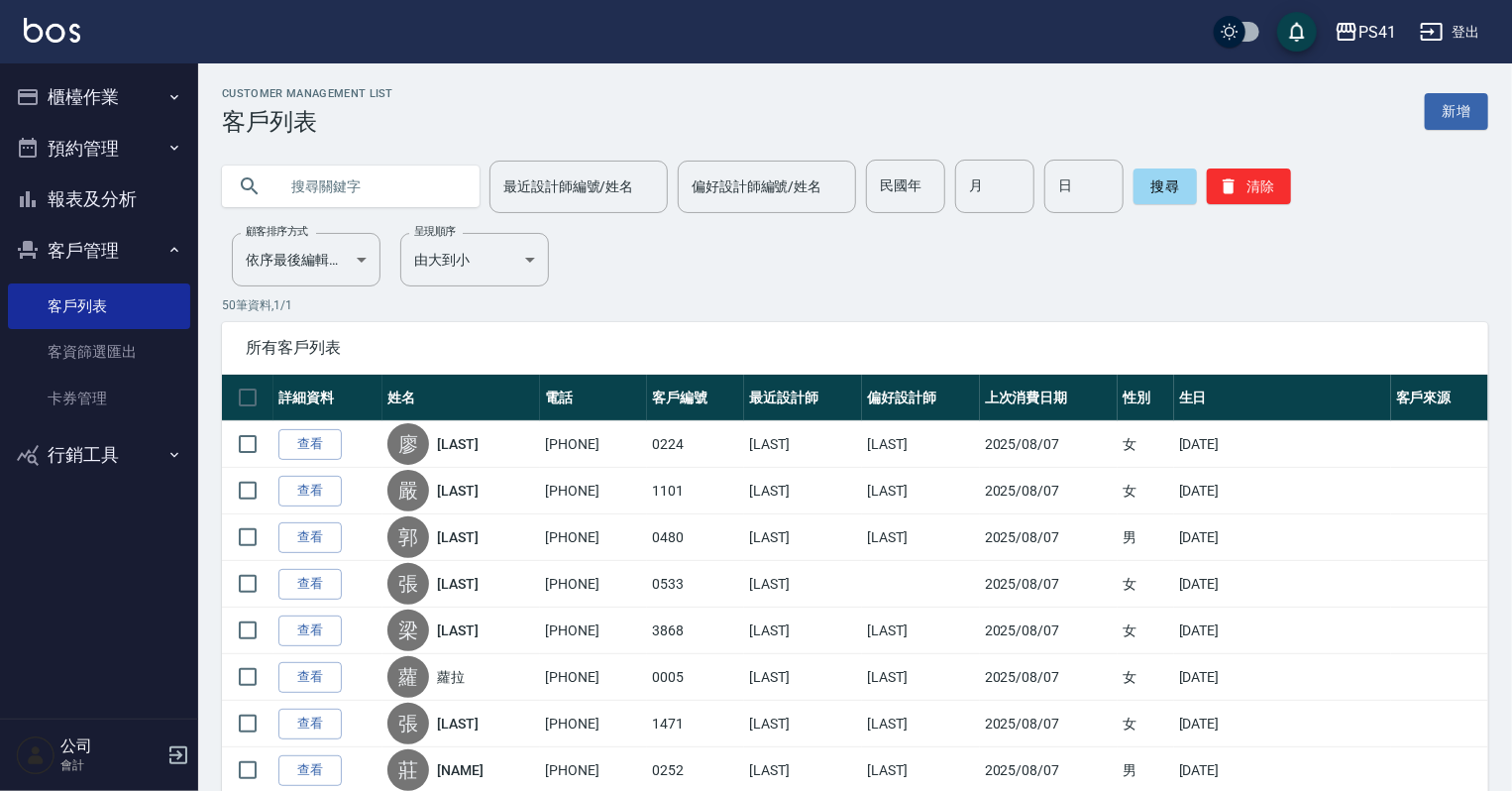 click at bounding box center [371, 186] 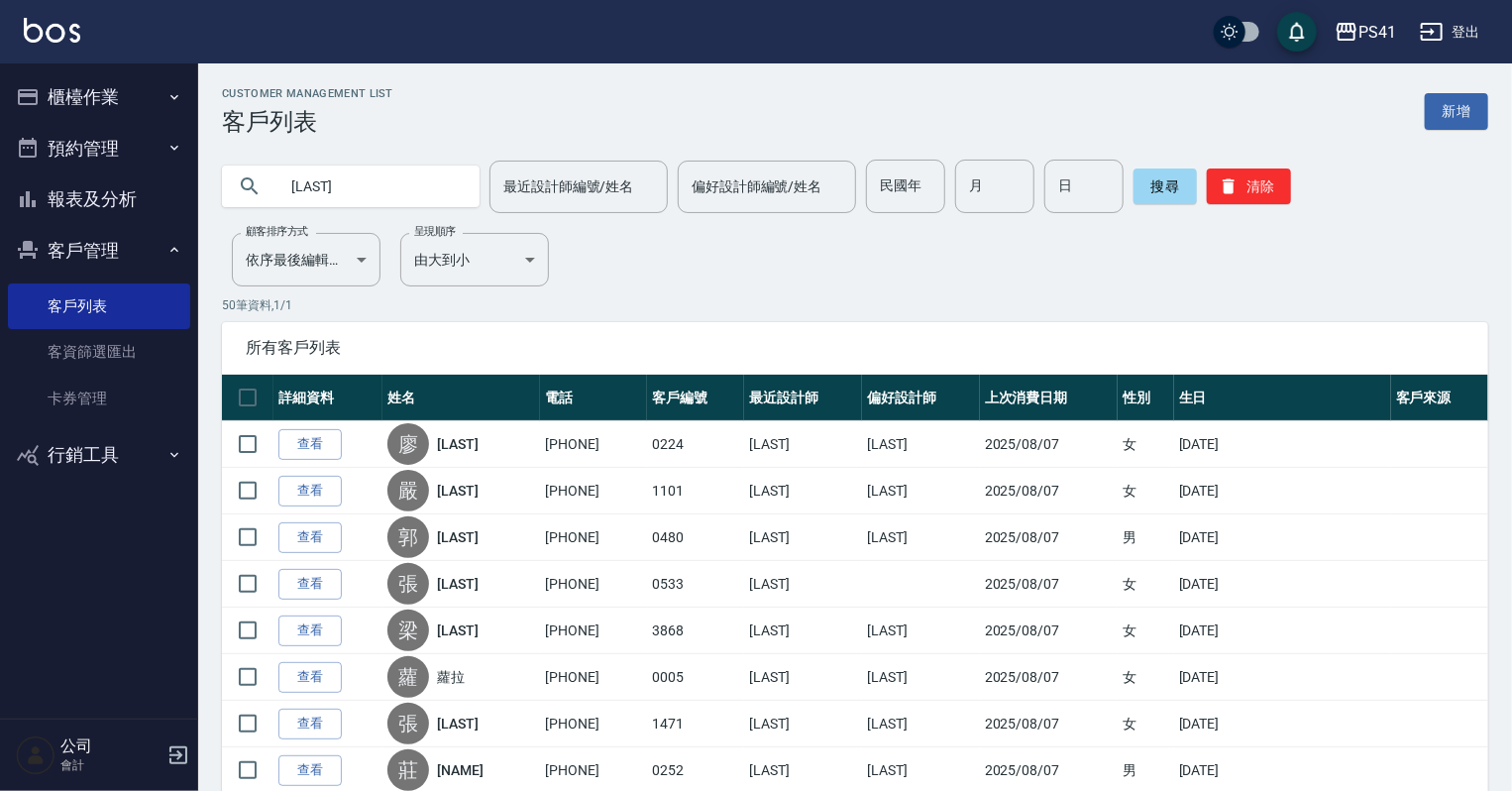 type on "[LAST]" 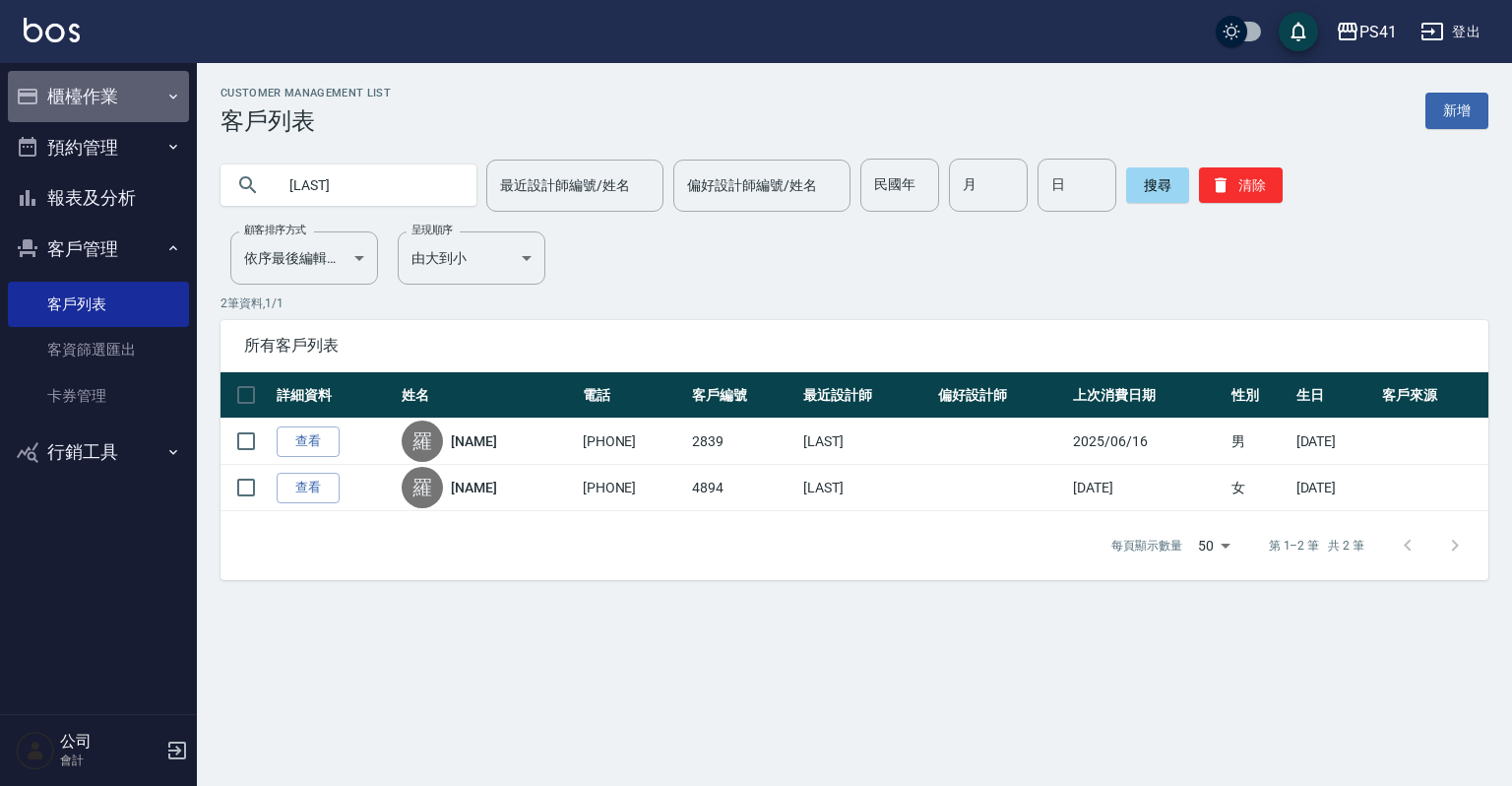 click on "櫃檯作業" at bounding box center [98, 97] 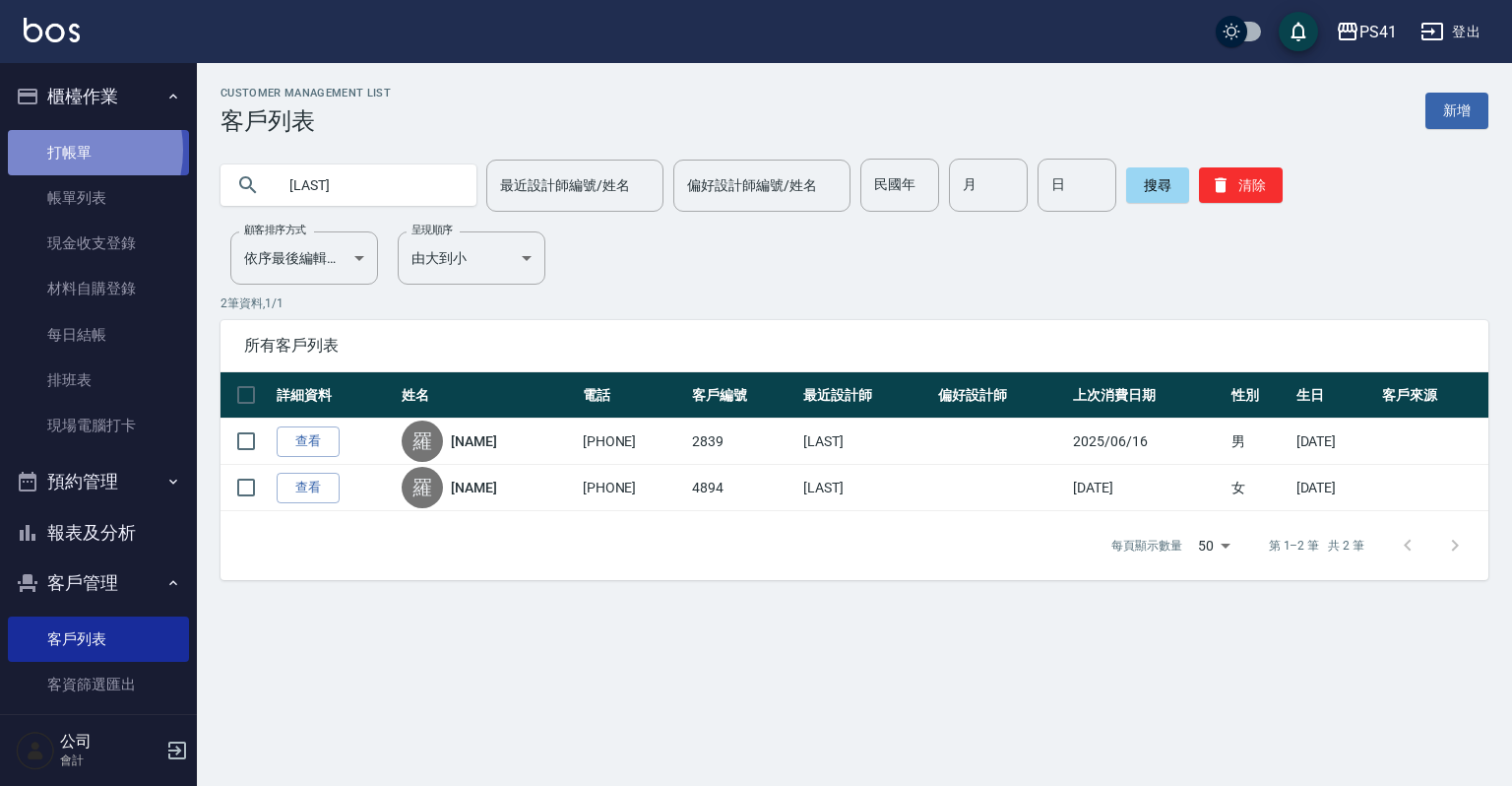 click on "打帳單" at bounding box center [98, 153] 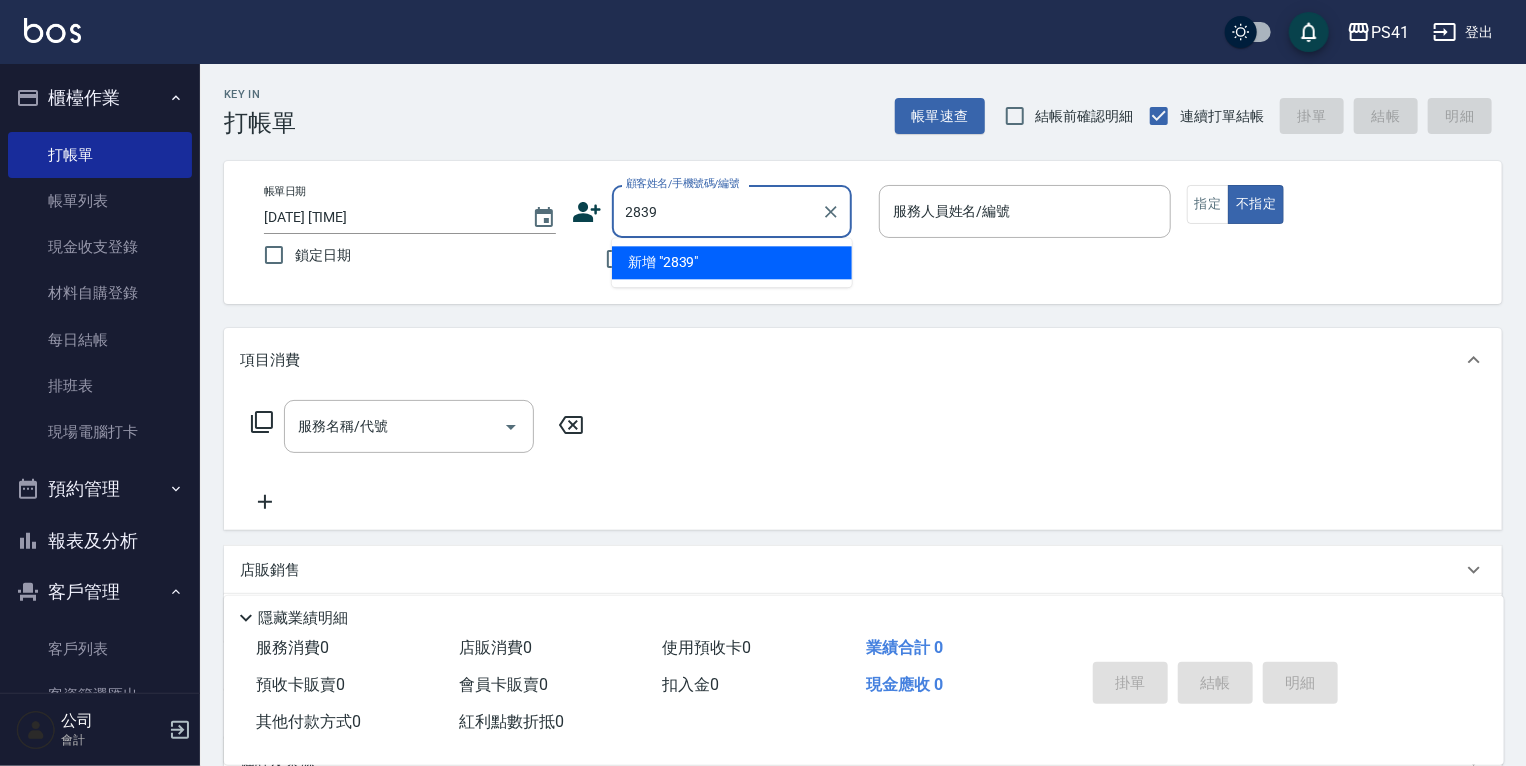 type on "2839" 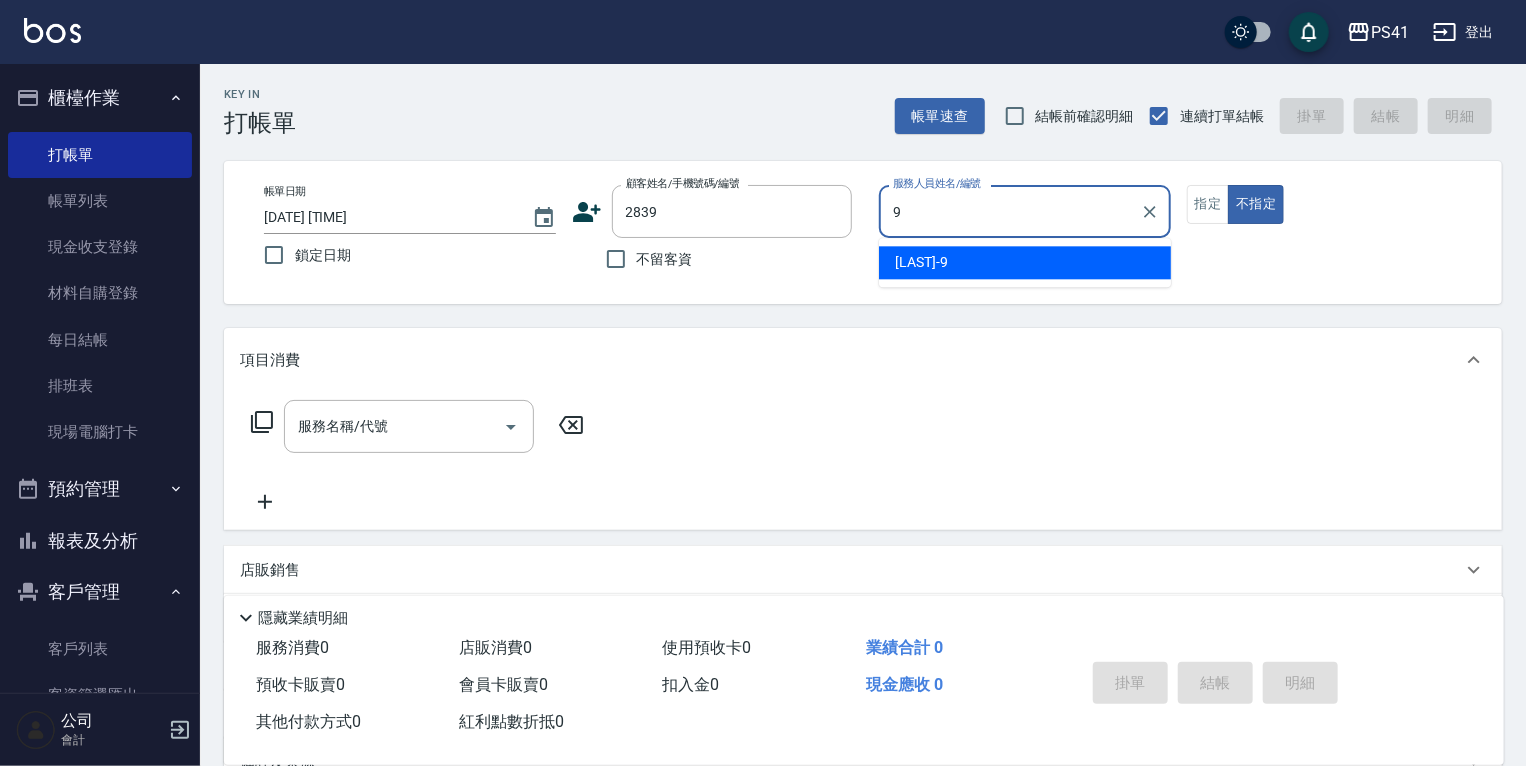 type on "[LAST]-9" 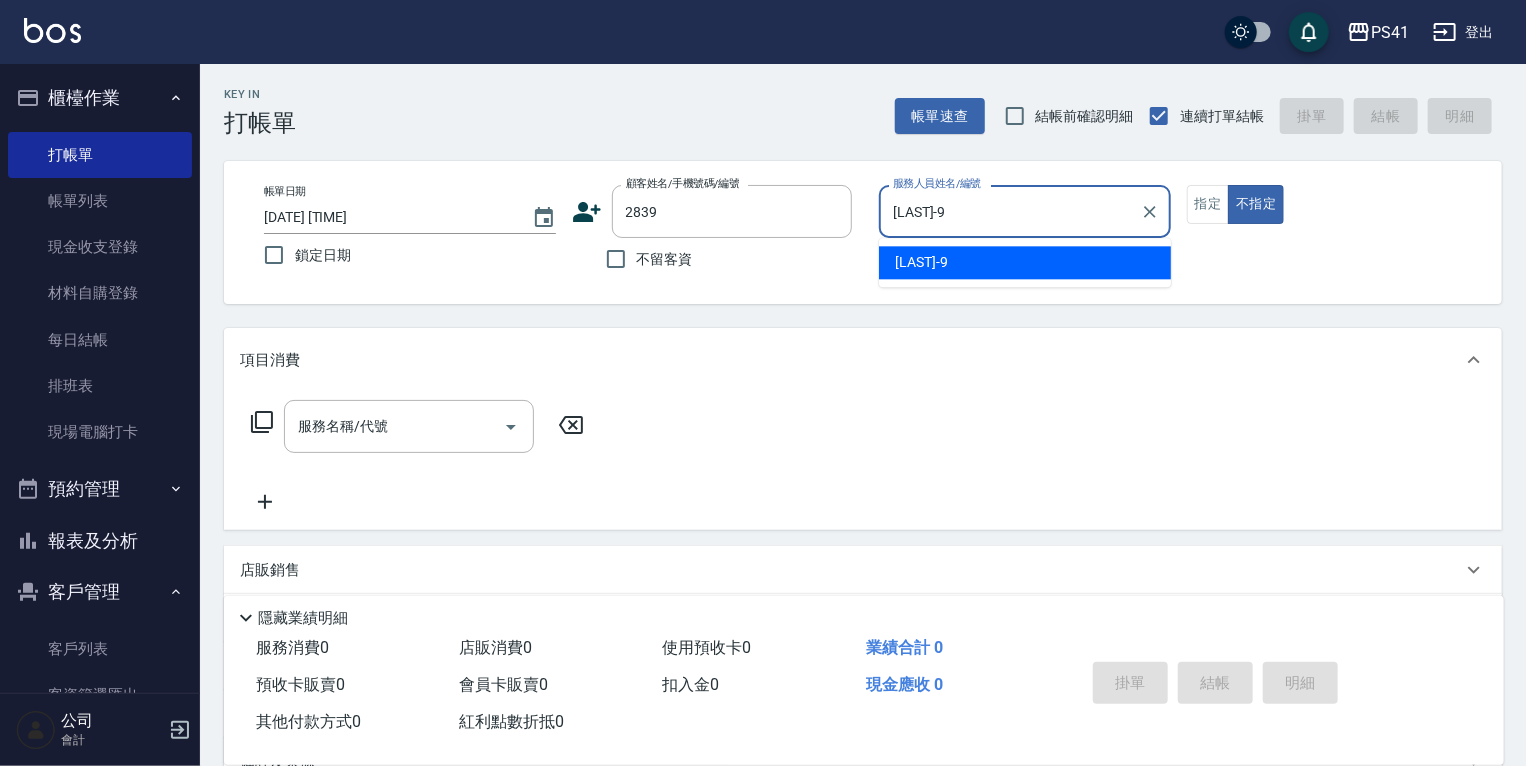 type on "false" 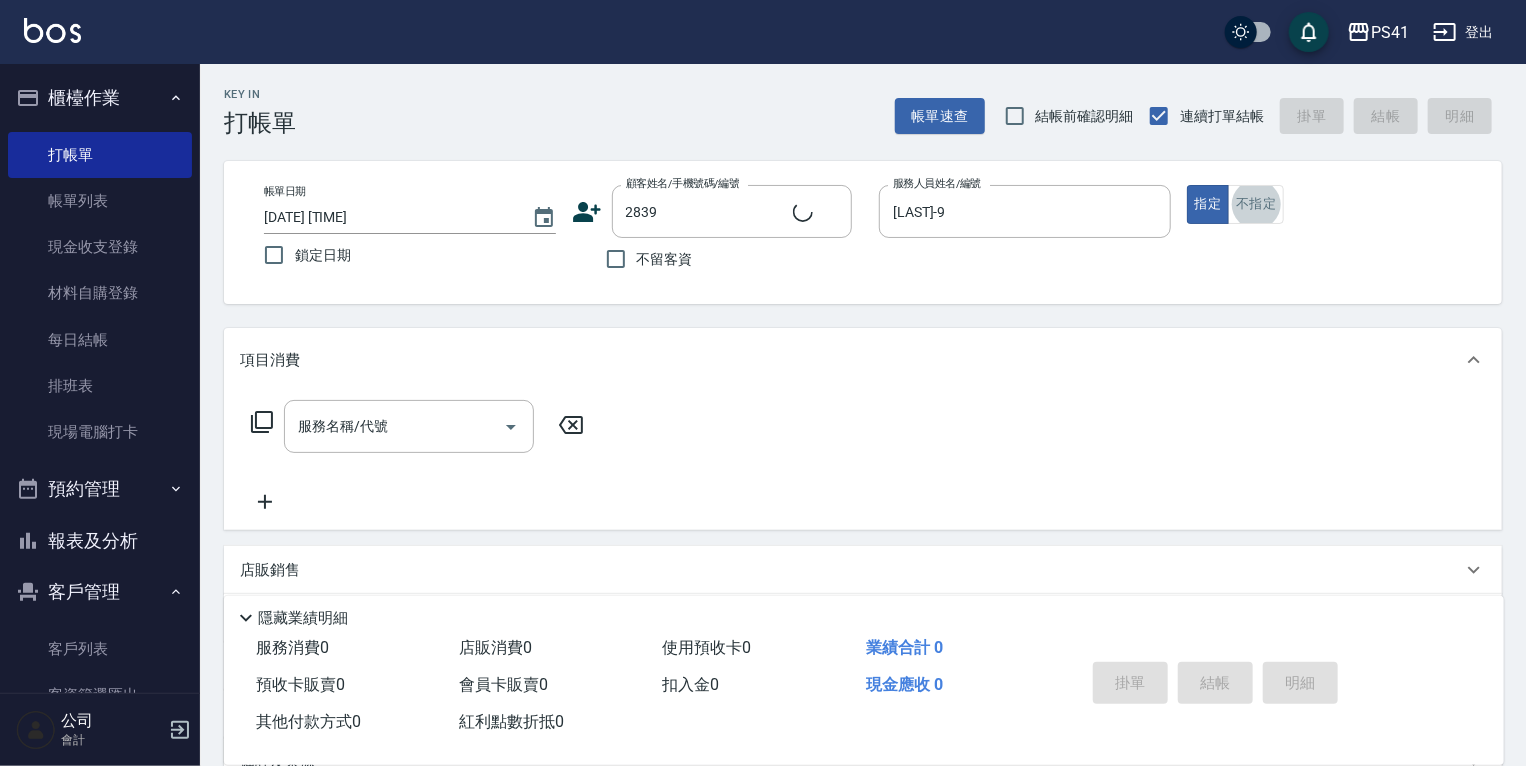 type on "[NAME]/[PHONE]/[NUMBER]" 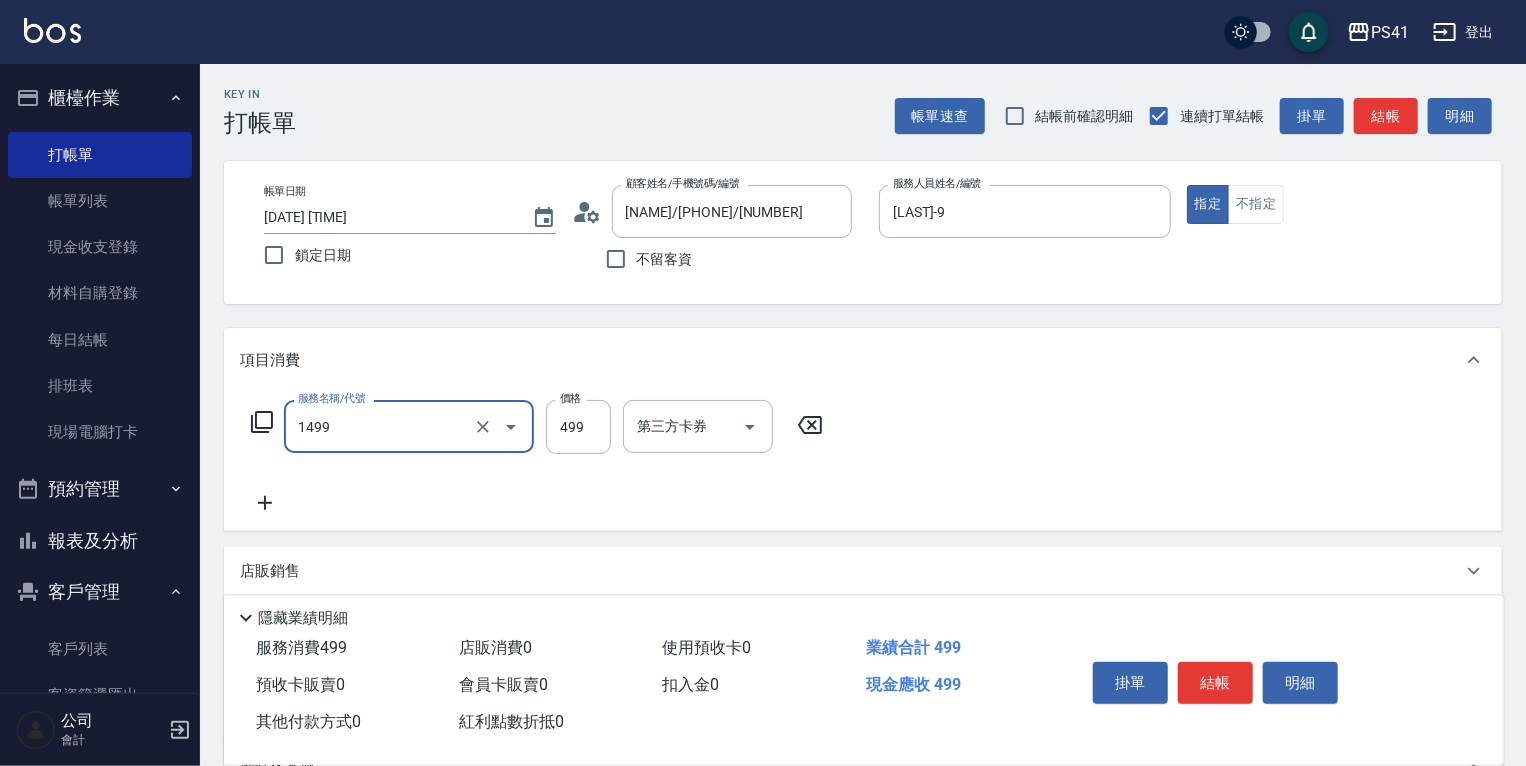 type on "活氧毛囊淨化髮浴(1499)" 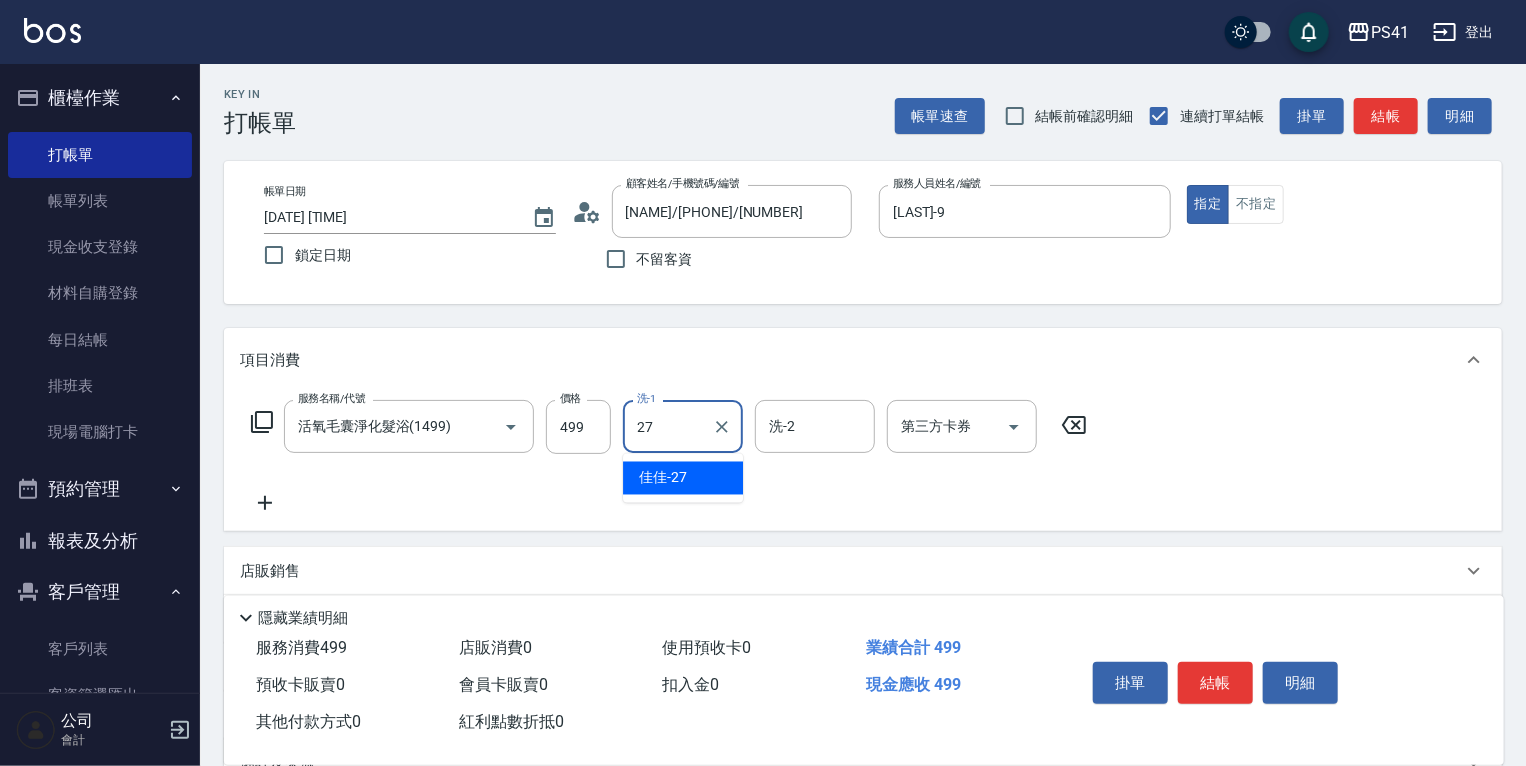 type on "佳佳-27" 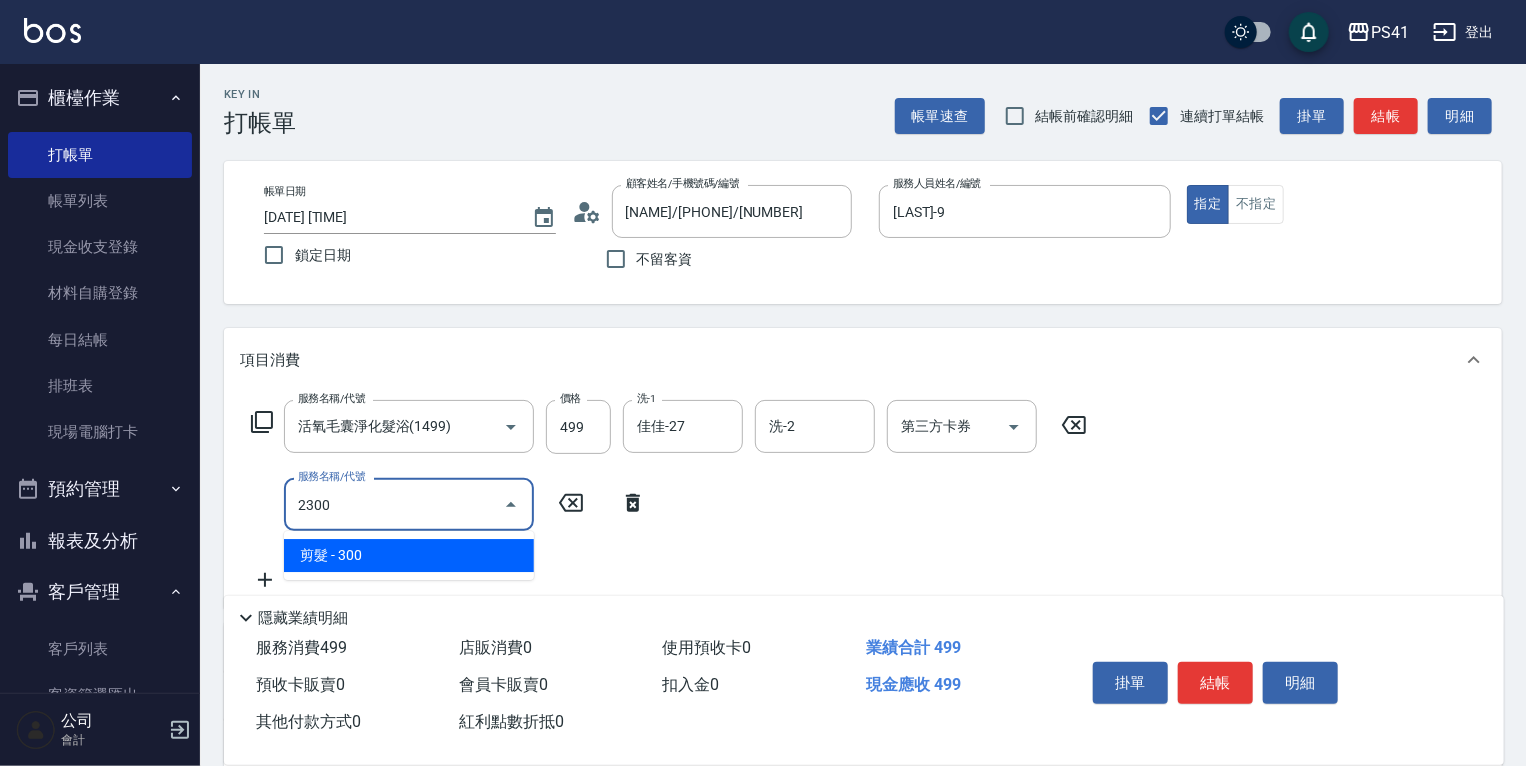 type on "剪髮(2300)" 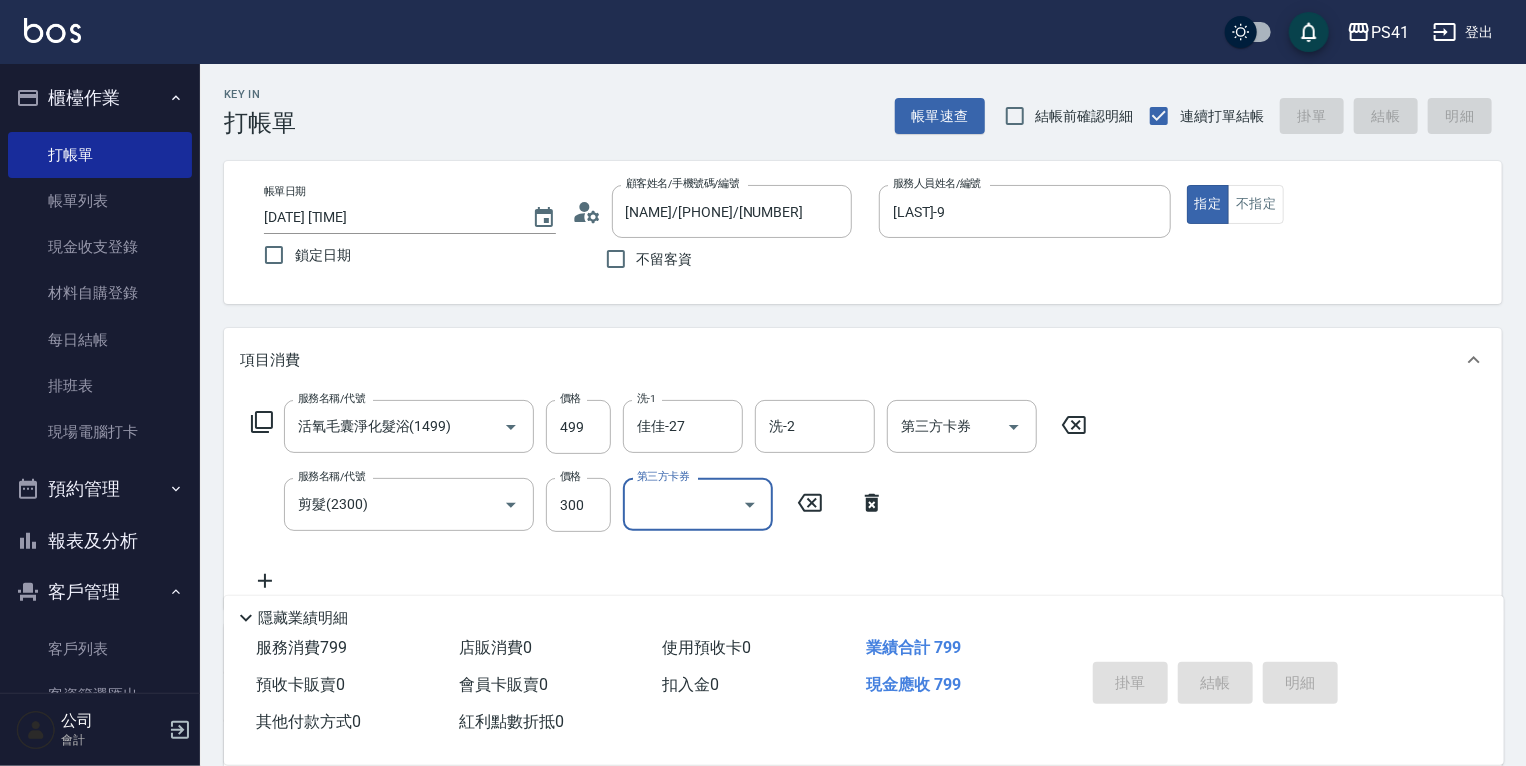 type 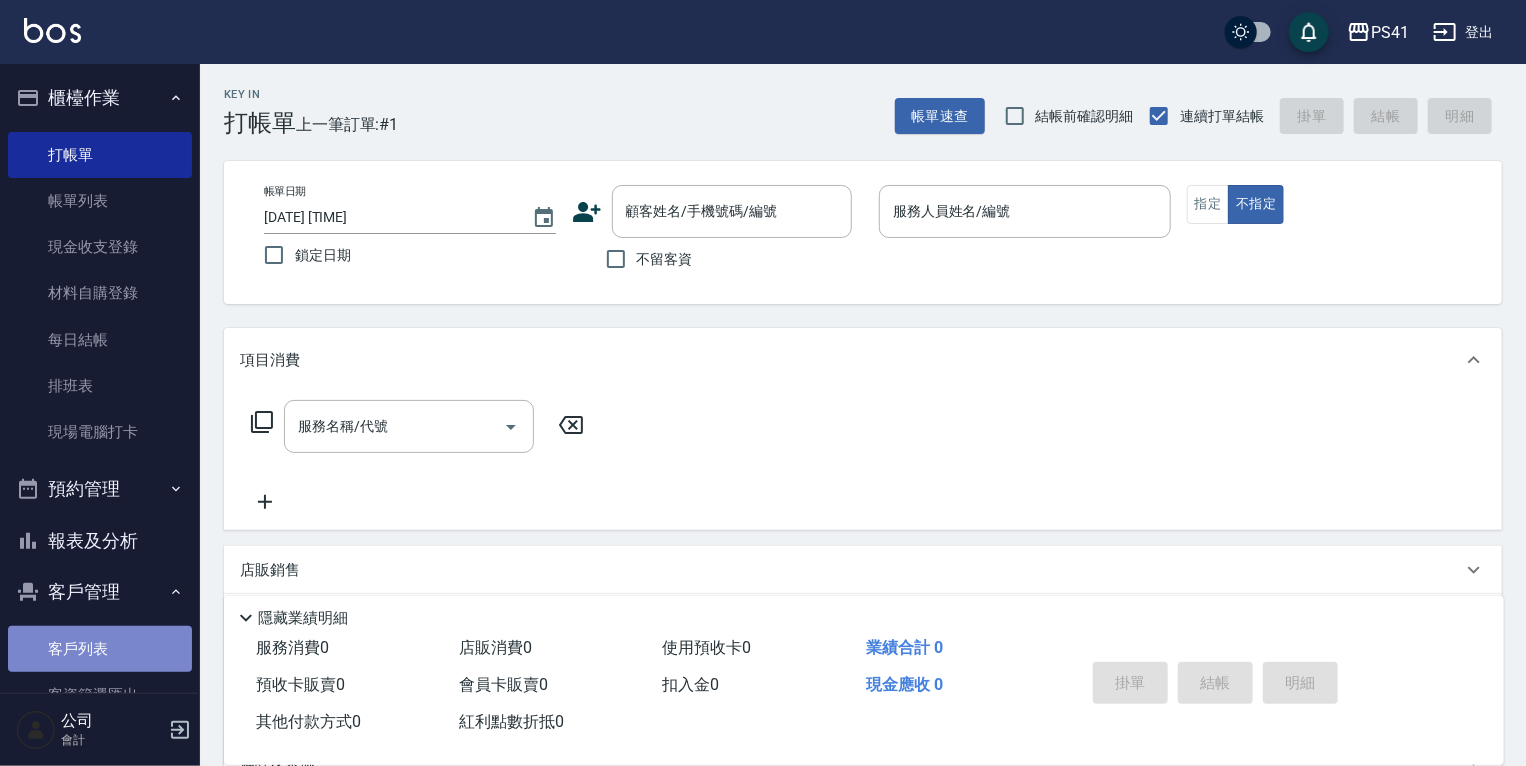 click on "客戶列表" at bounding box center (100, 649) 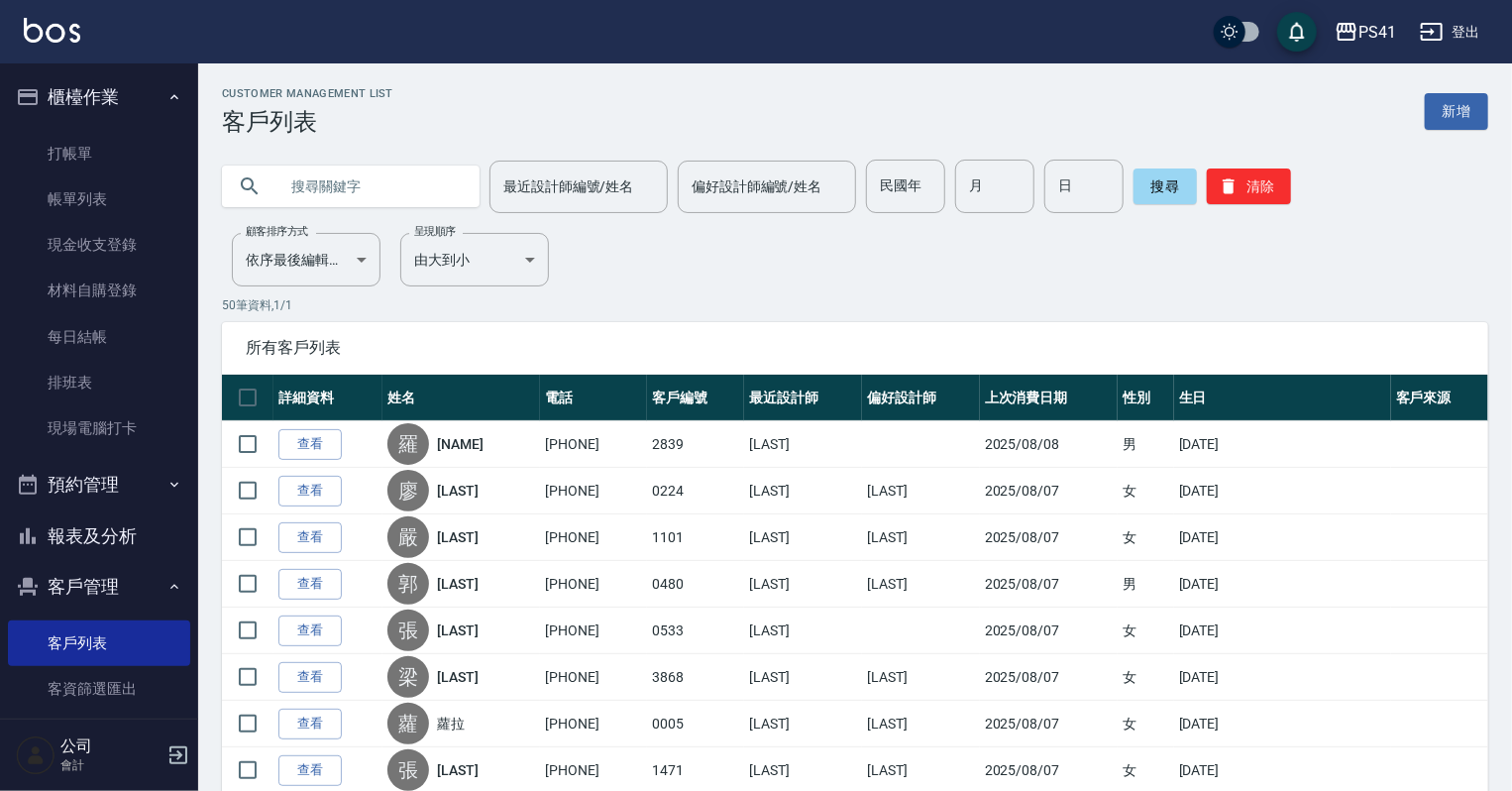 click at bounding box center [371, 186] 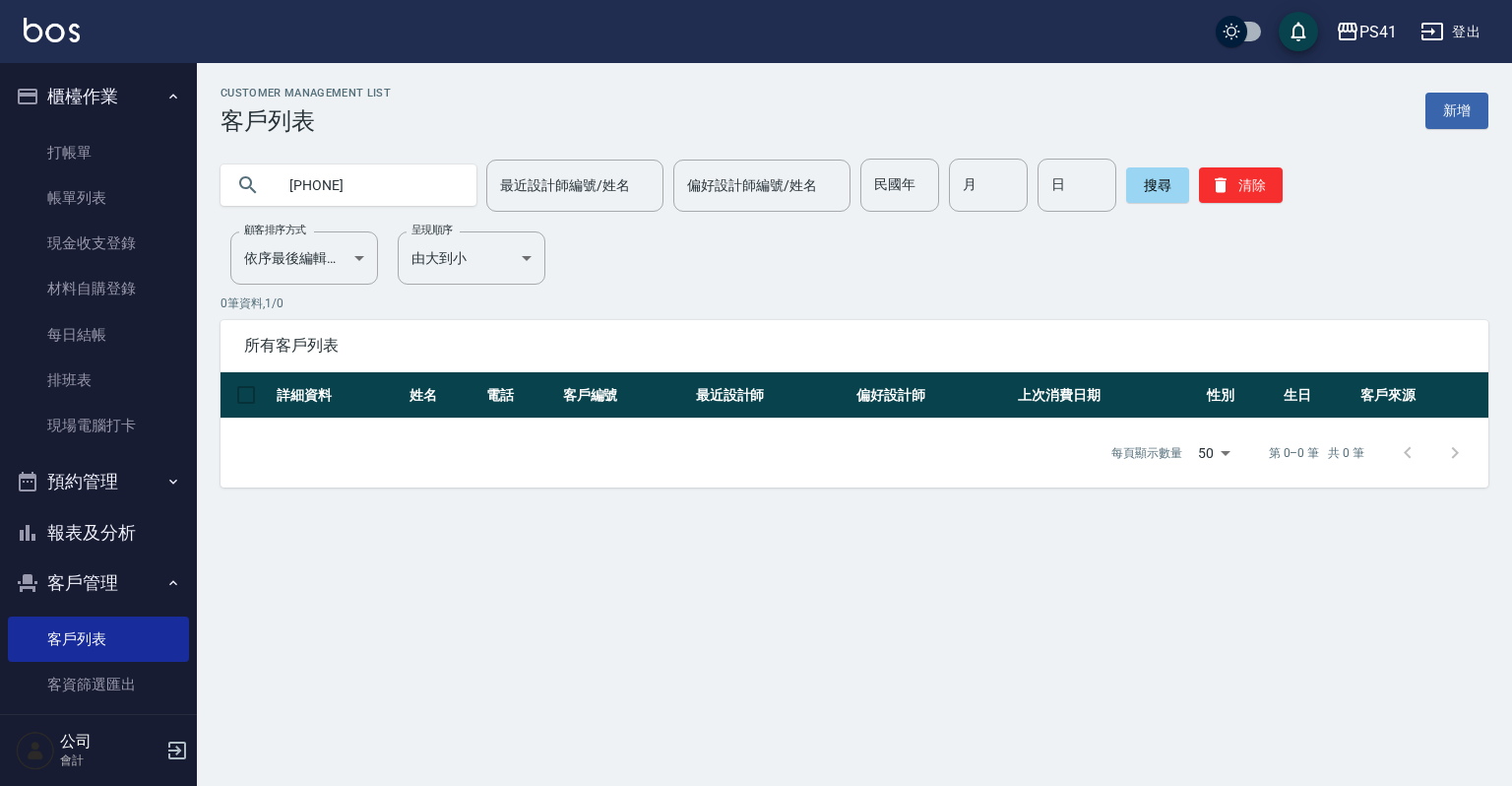 type on "[PHONE]" 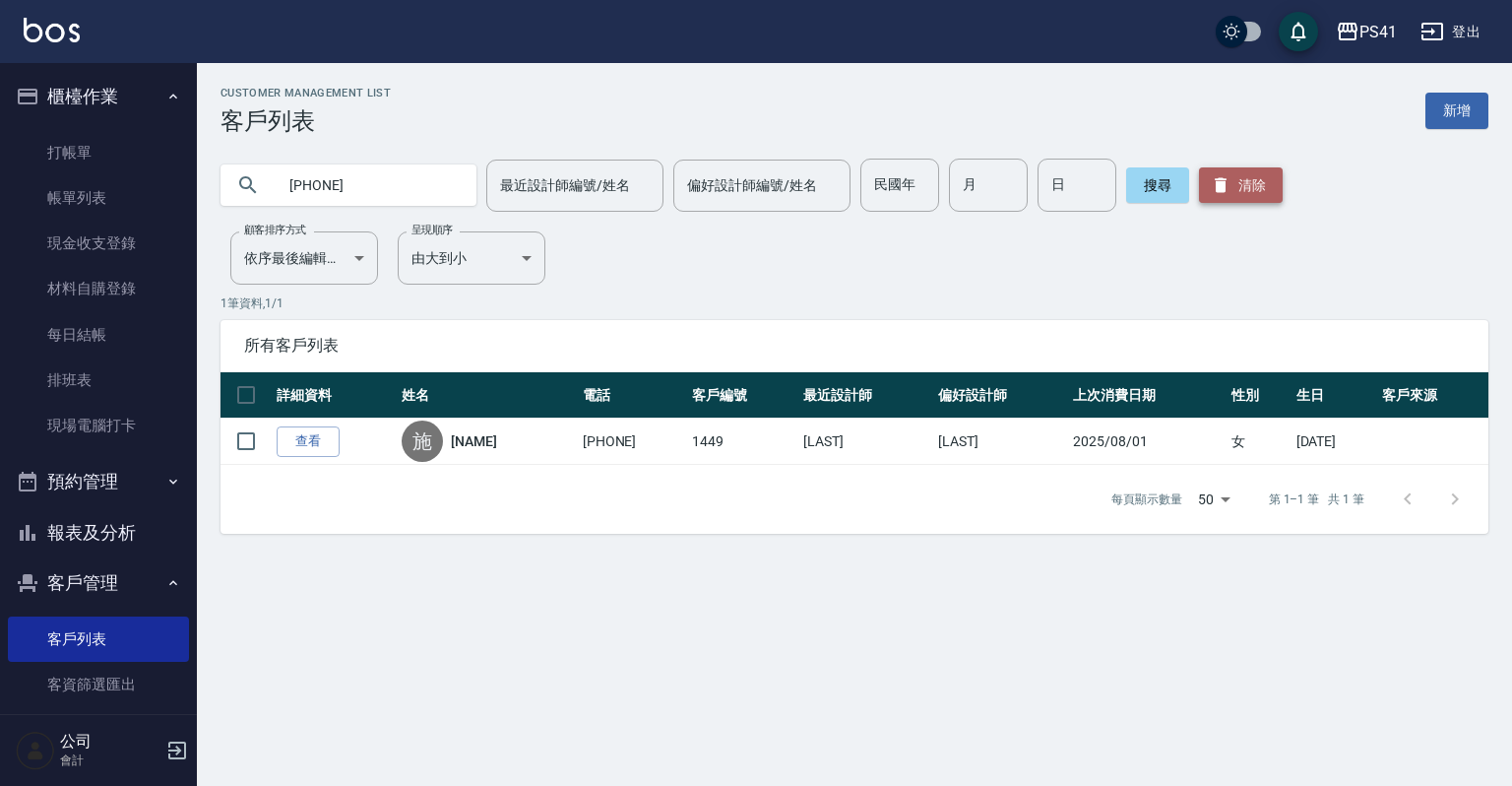 click on "清除" at bounding box center [1240, 185] 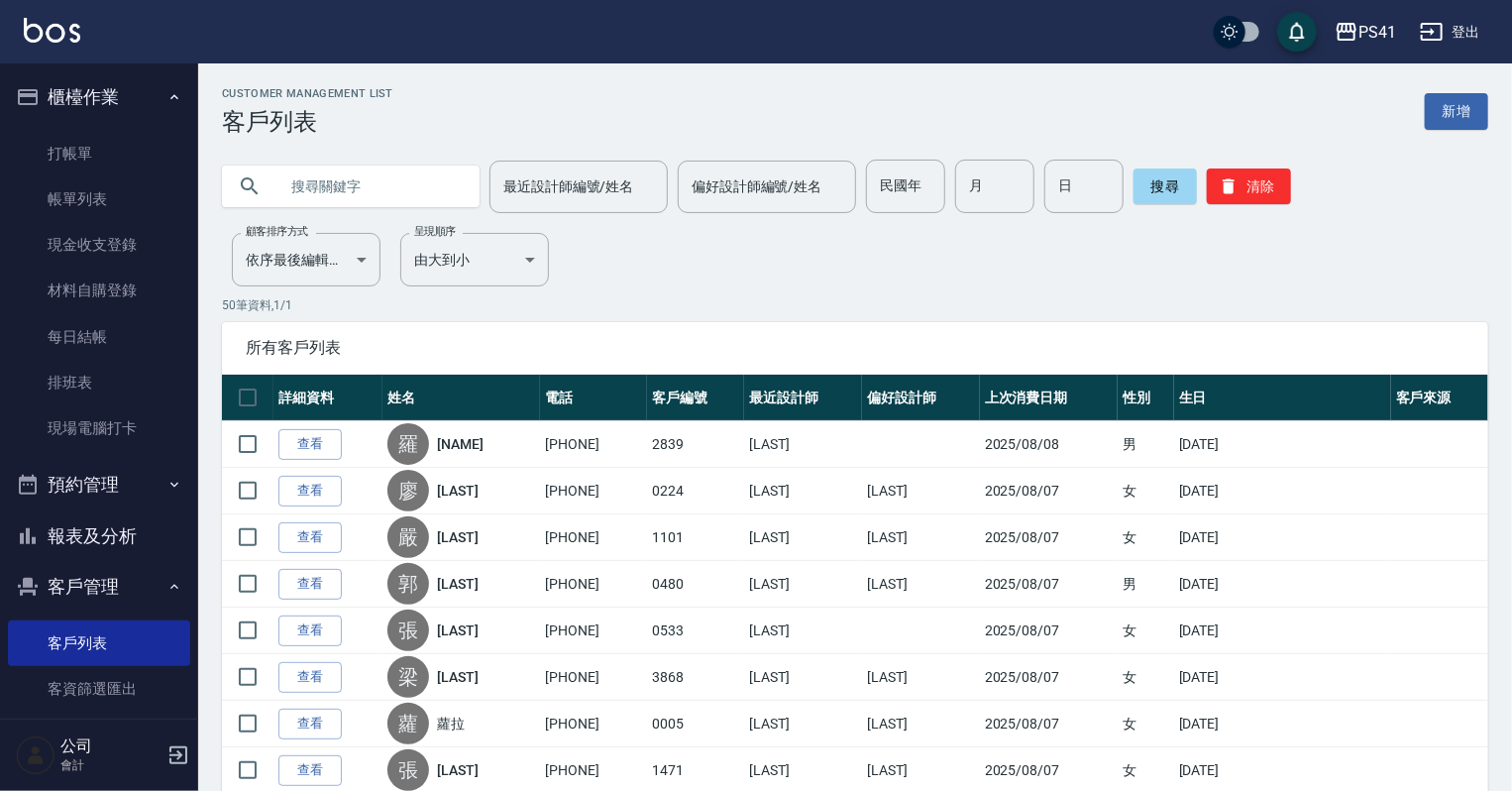 click at bounding box center (371, 186) 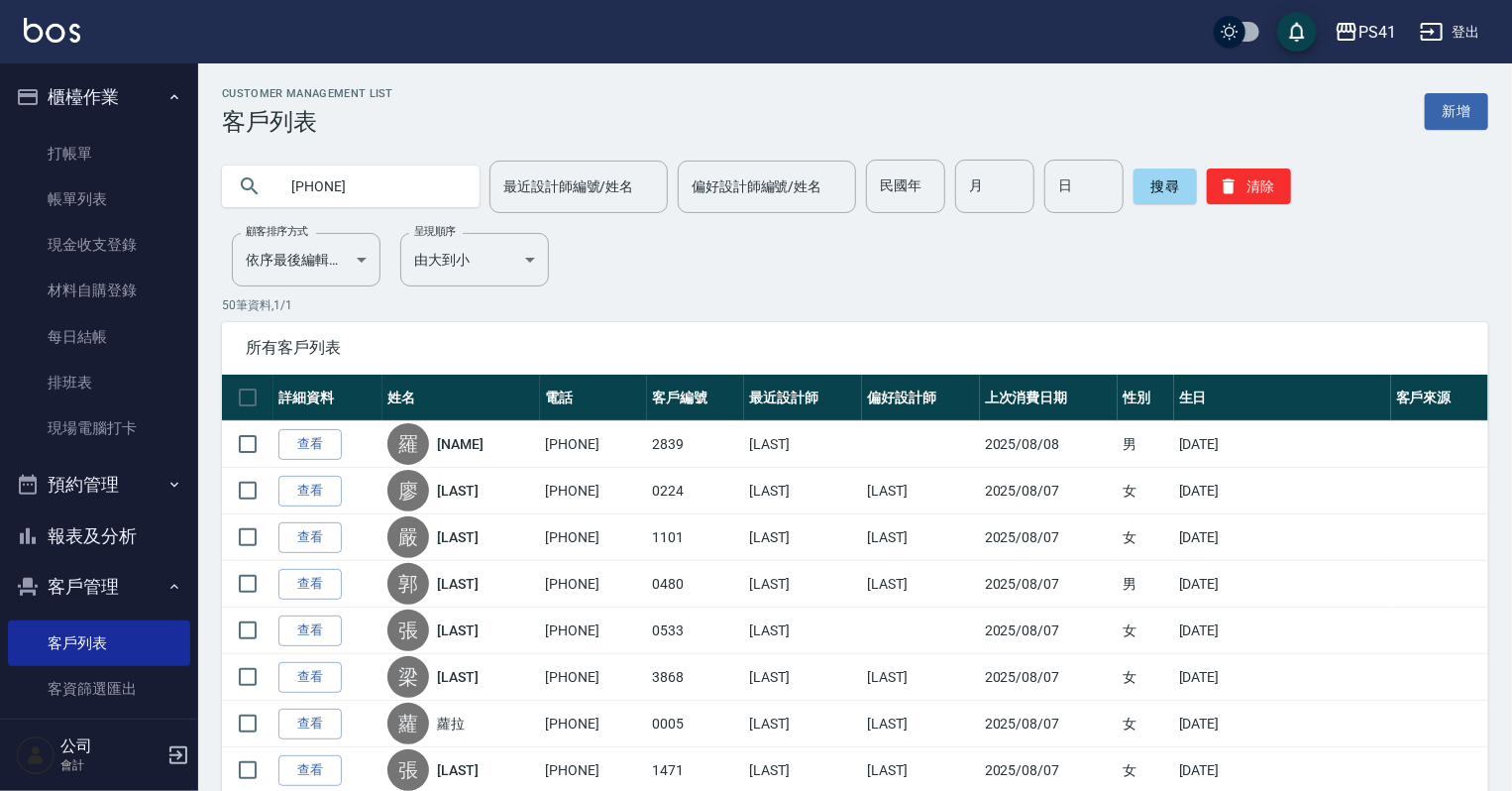 type on "[PHONE]" 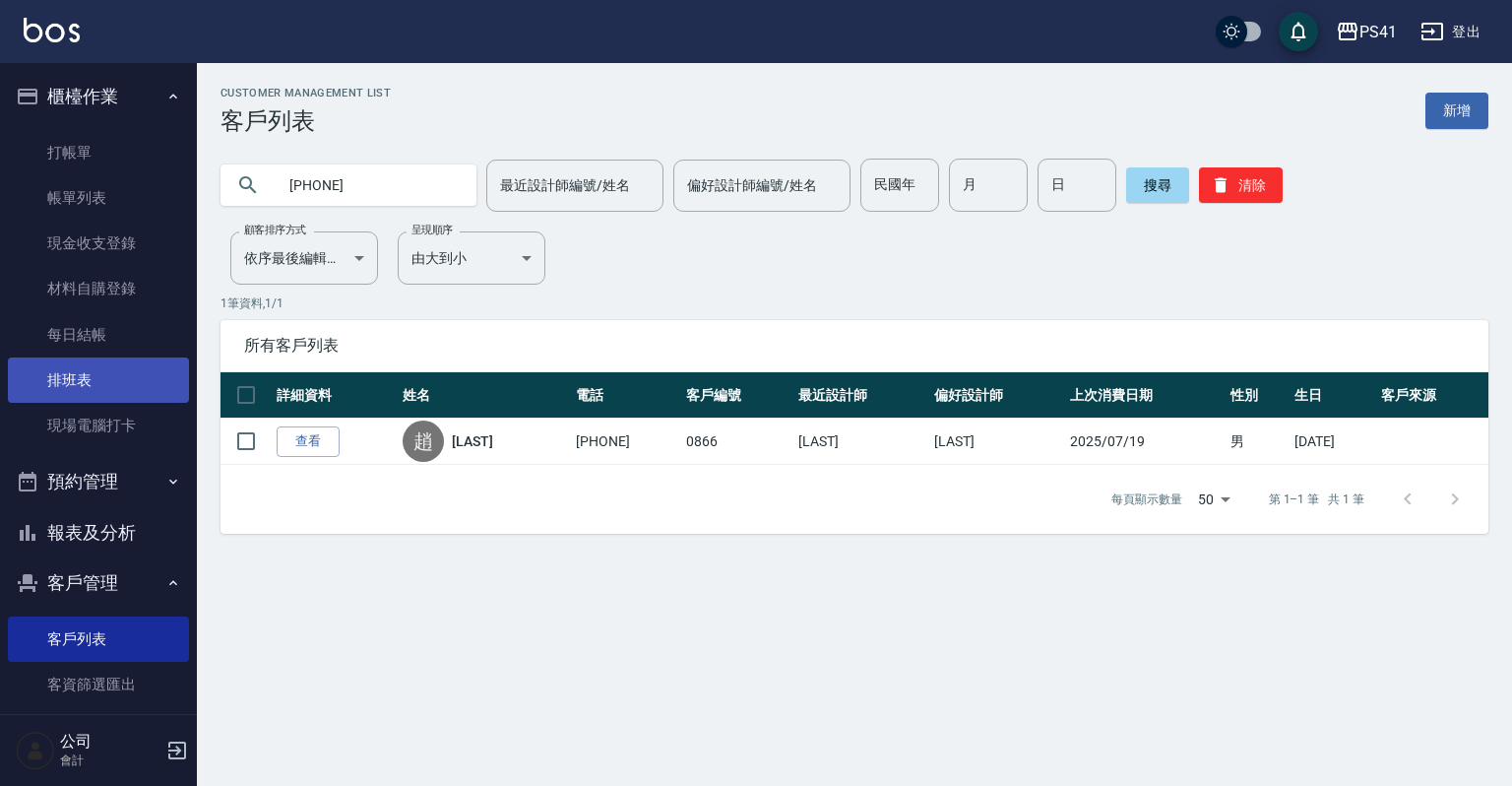 drag, startPoint x: 94, startPoint y: 386, endPoint x: 95, endPoint y: 357, distance: 29.017236 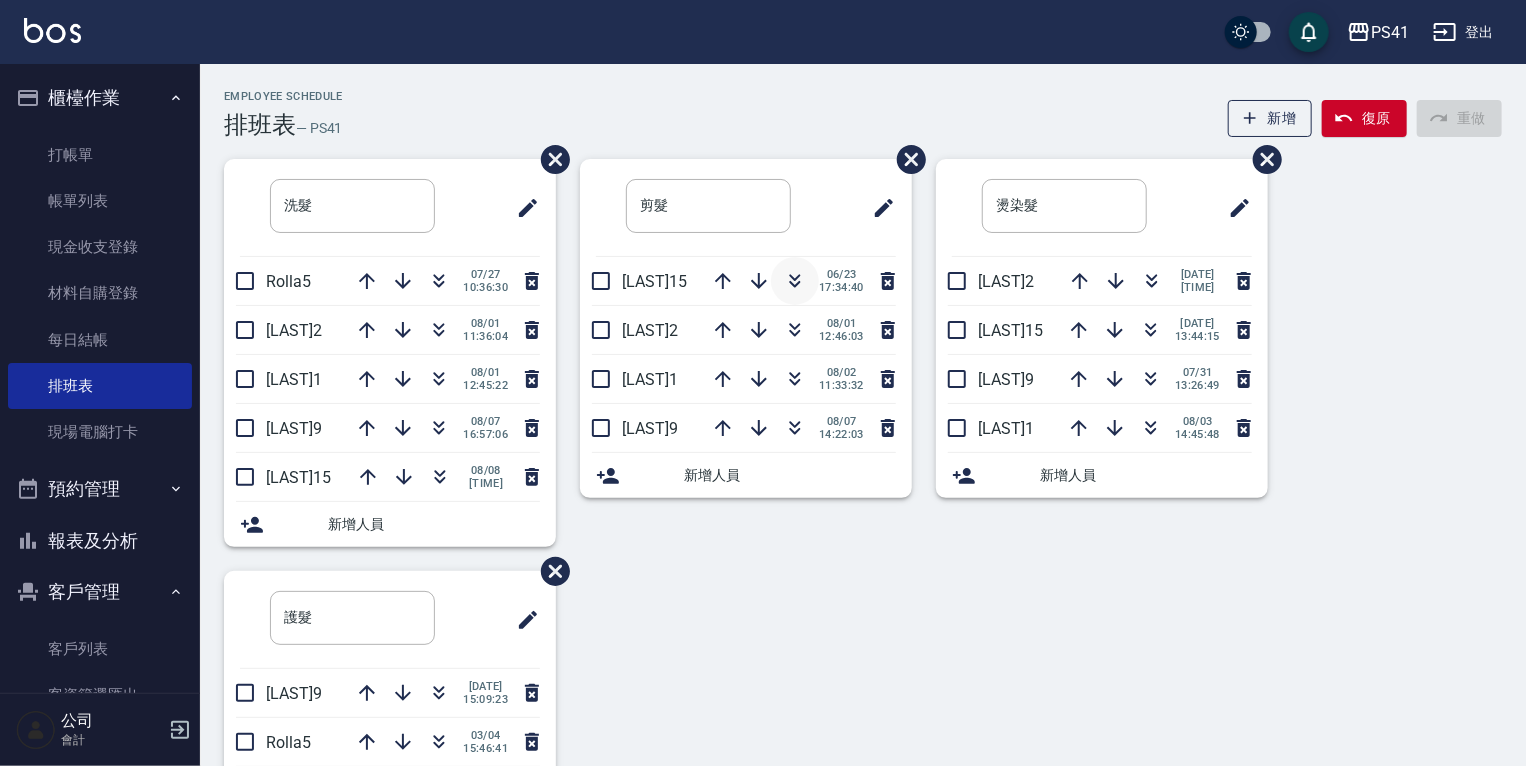 click 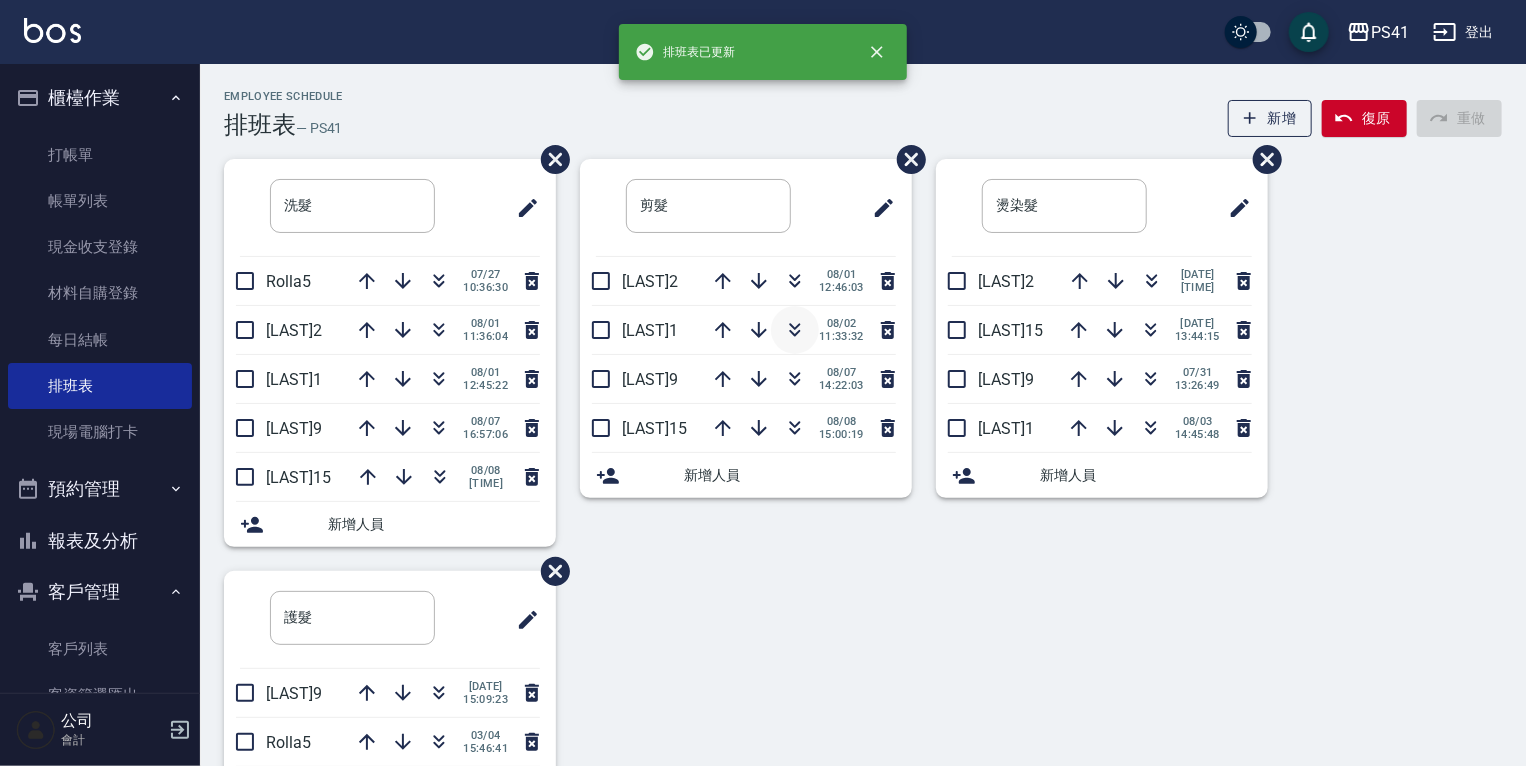 click 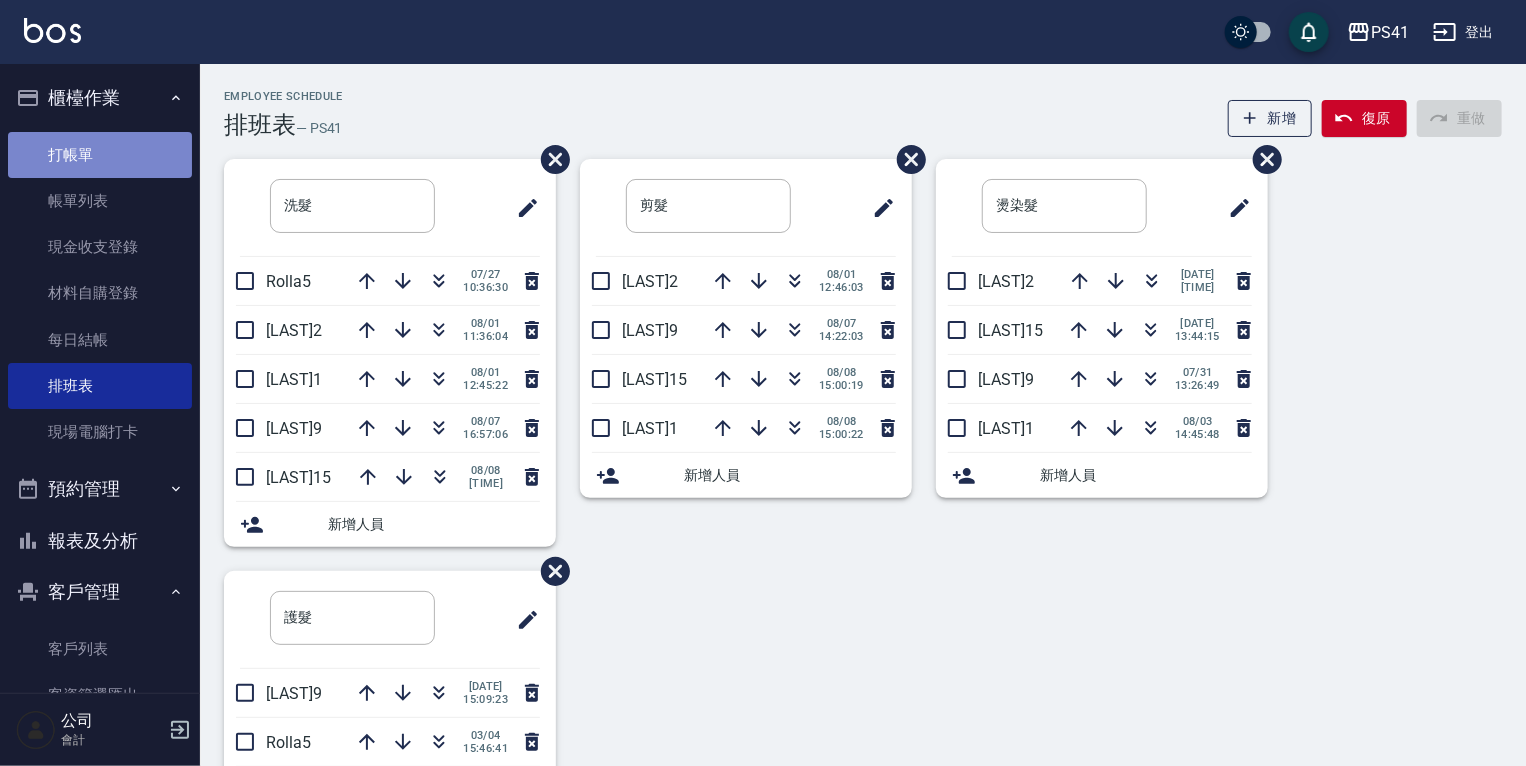 click on "打帳單" at bounding box center [100, 155] 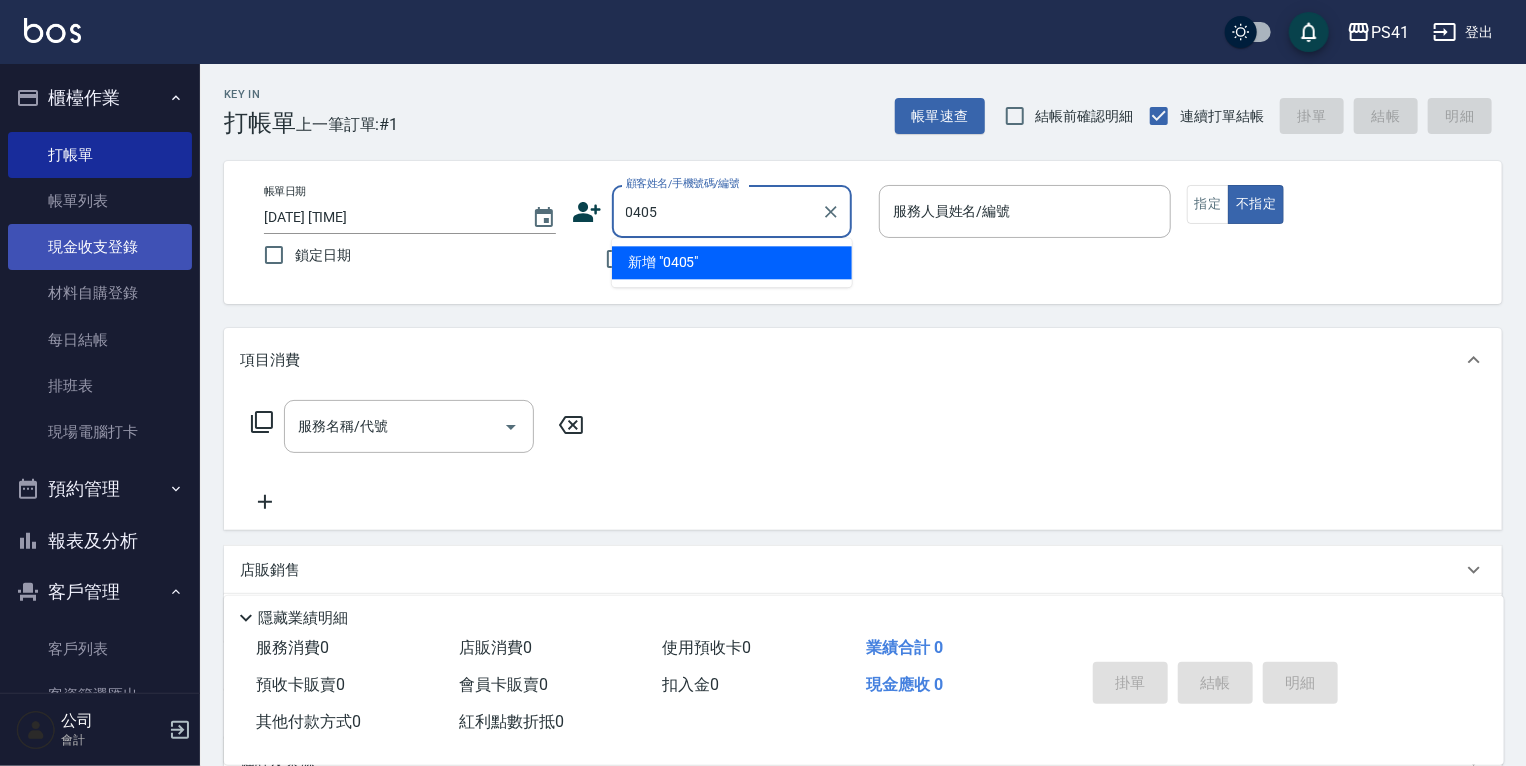 type on "0405" 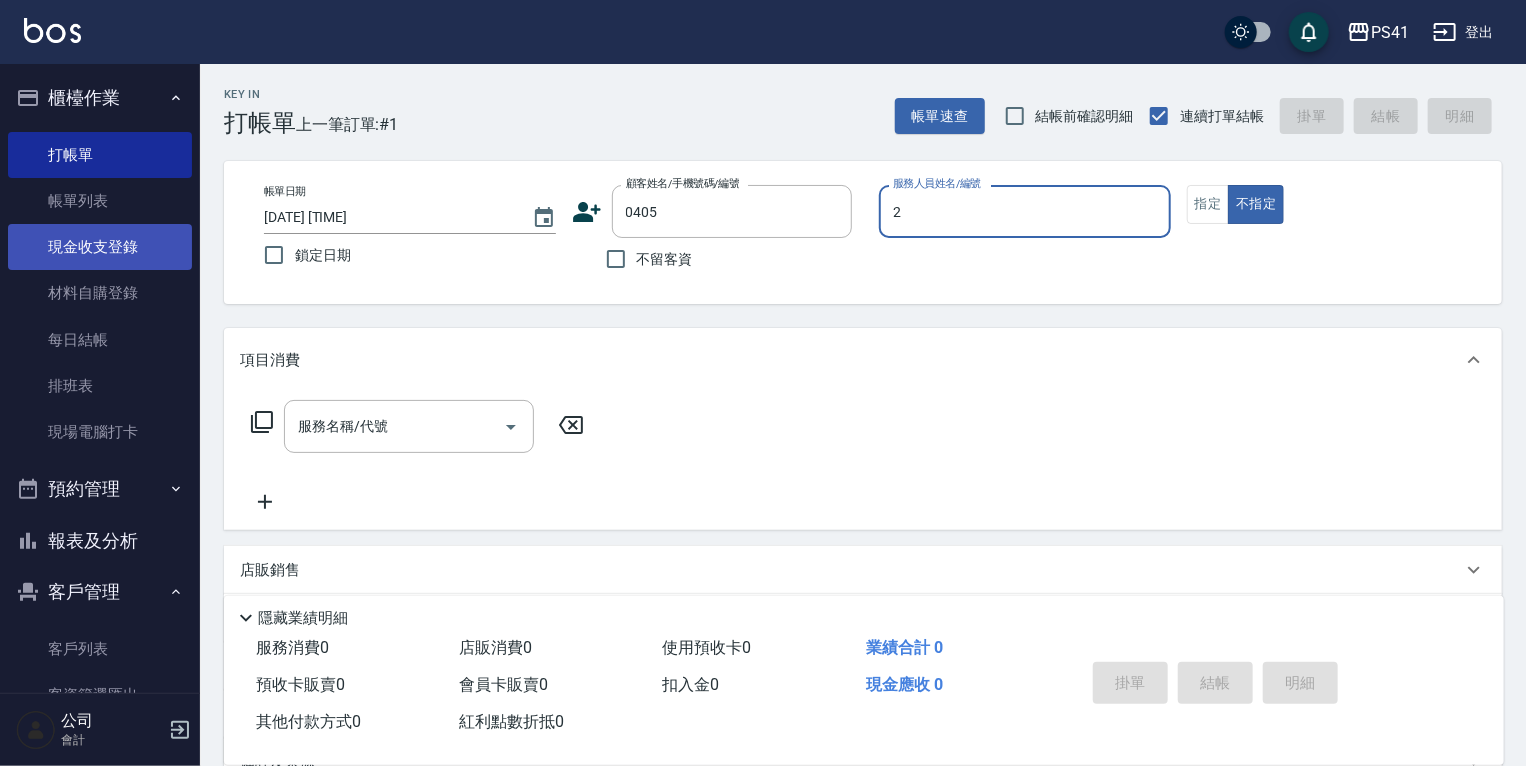 type on "[LAST]-2" 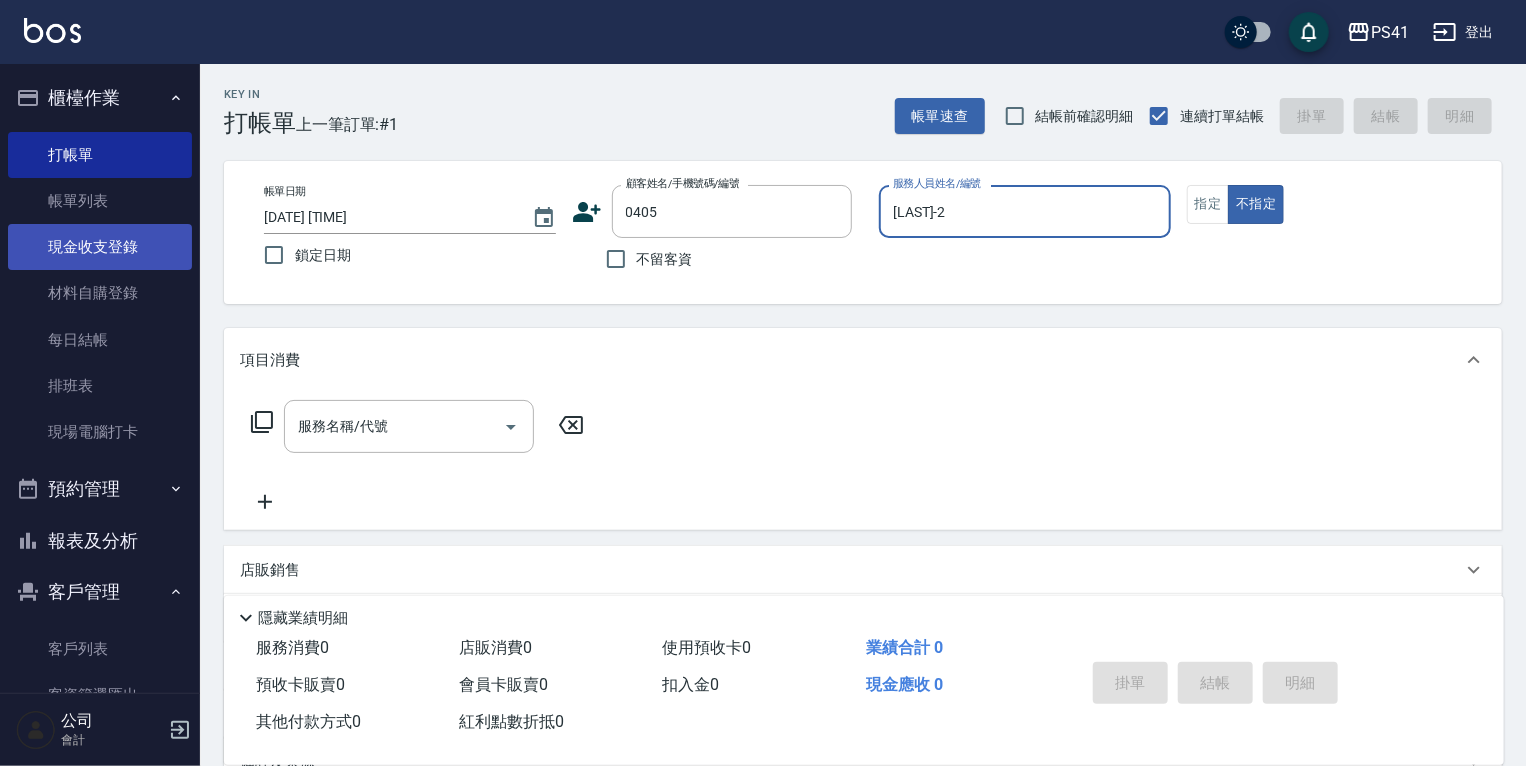 type on "false" 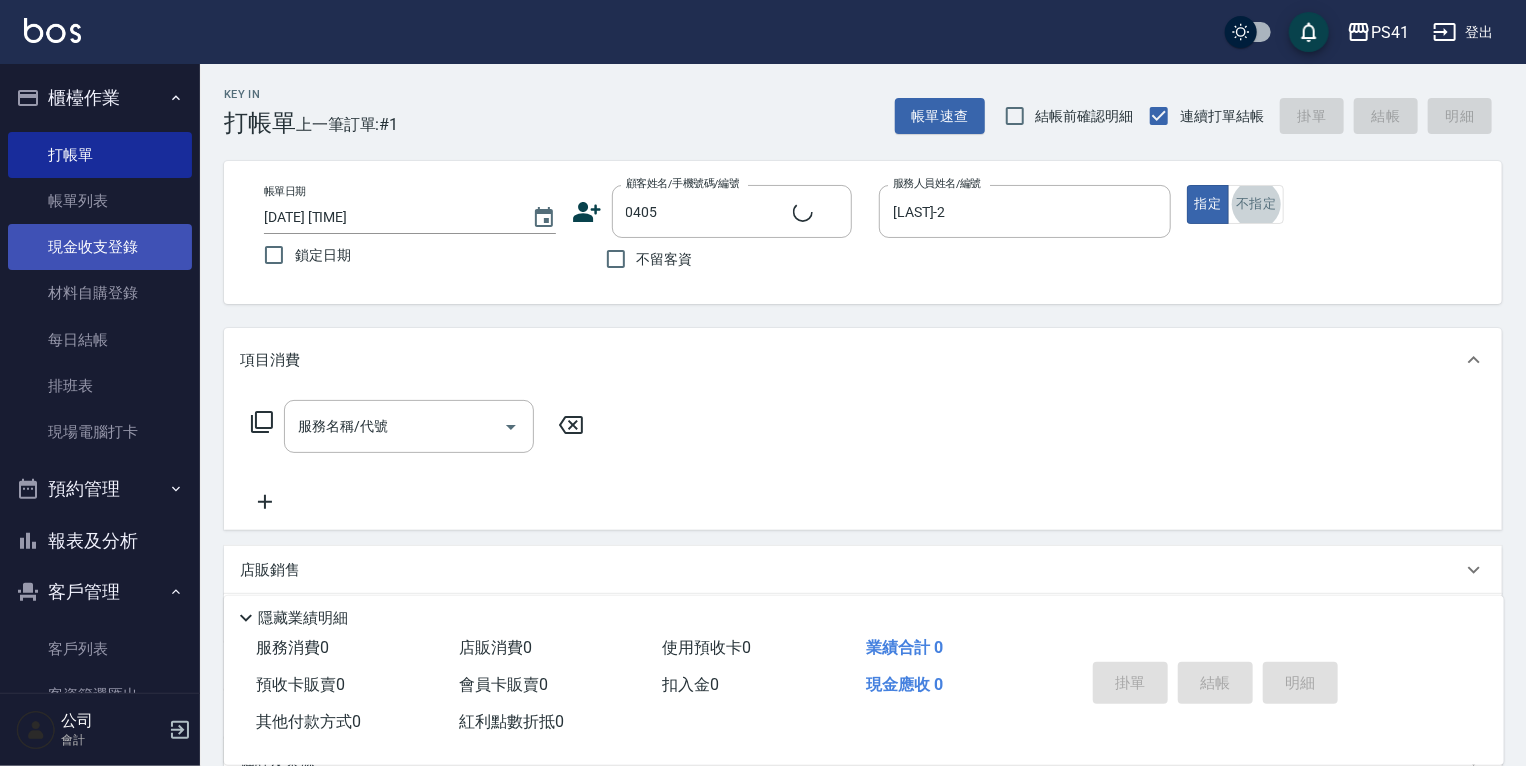 type on "[LAST]/[PHONE]/0405" 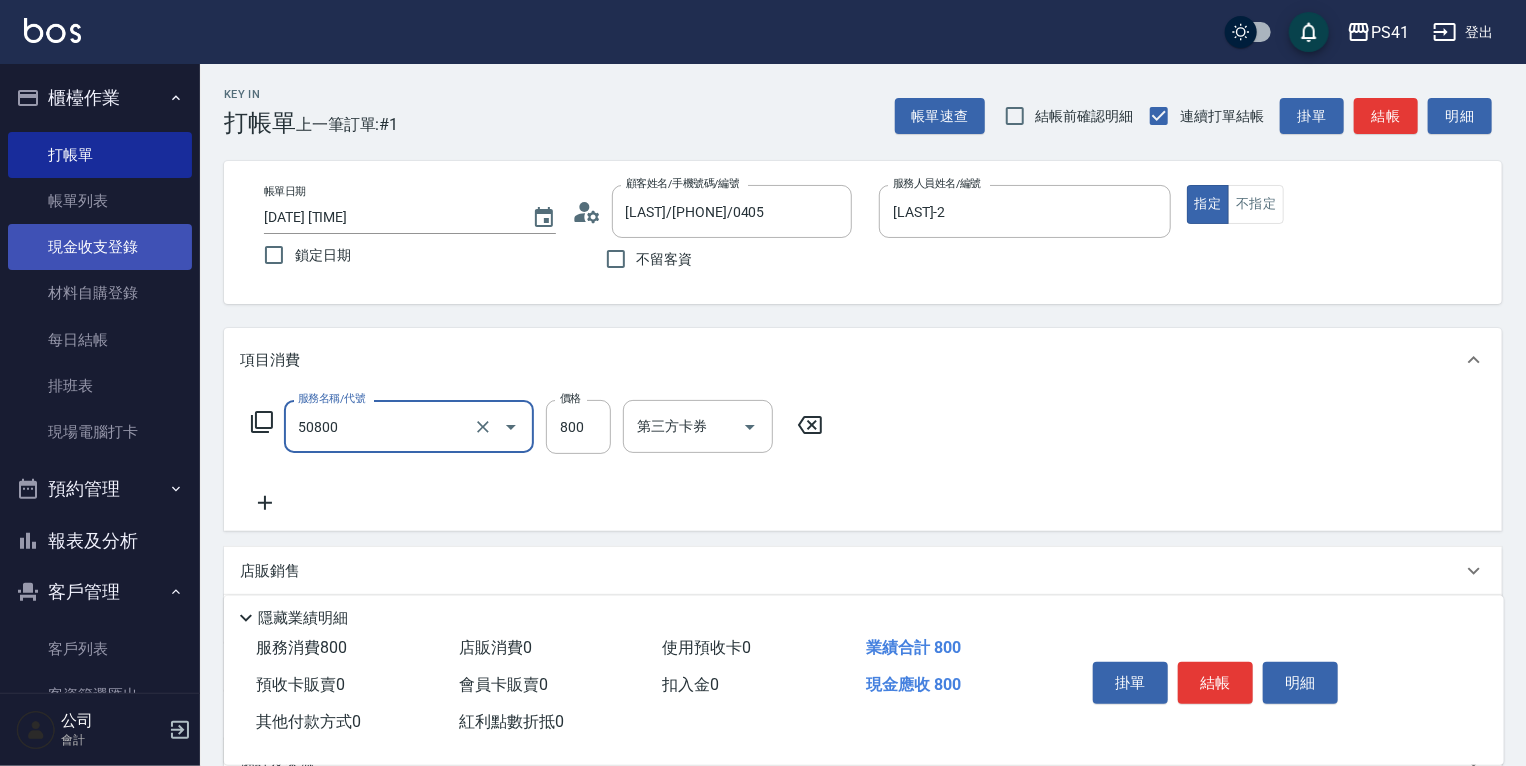 type on "原價401~800護髮(50800)" 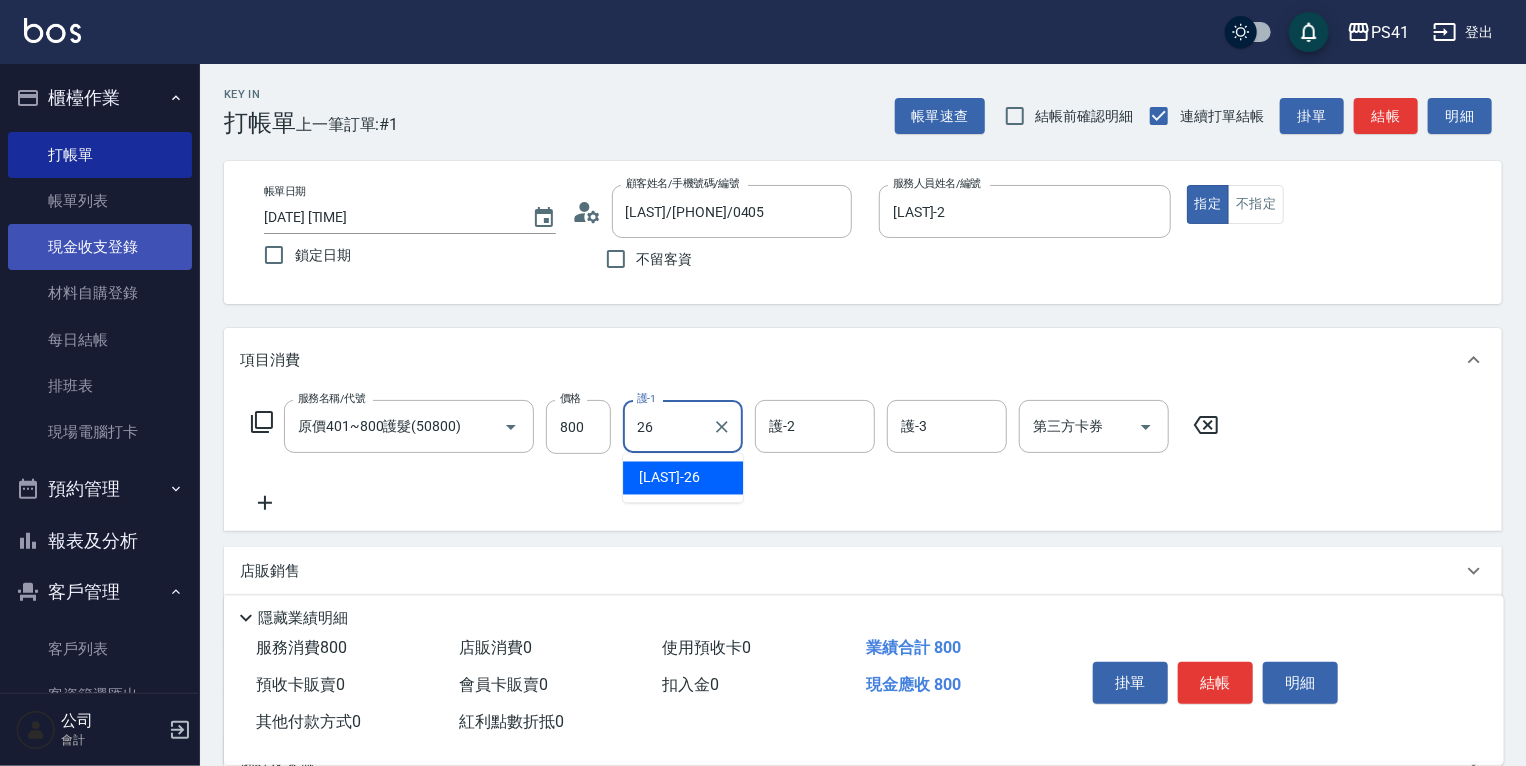 type on "[NAME]-[NUMBER]" 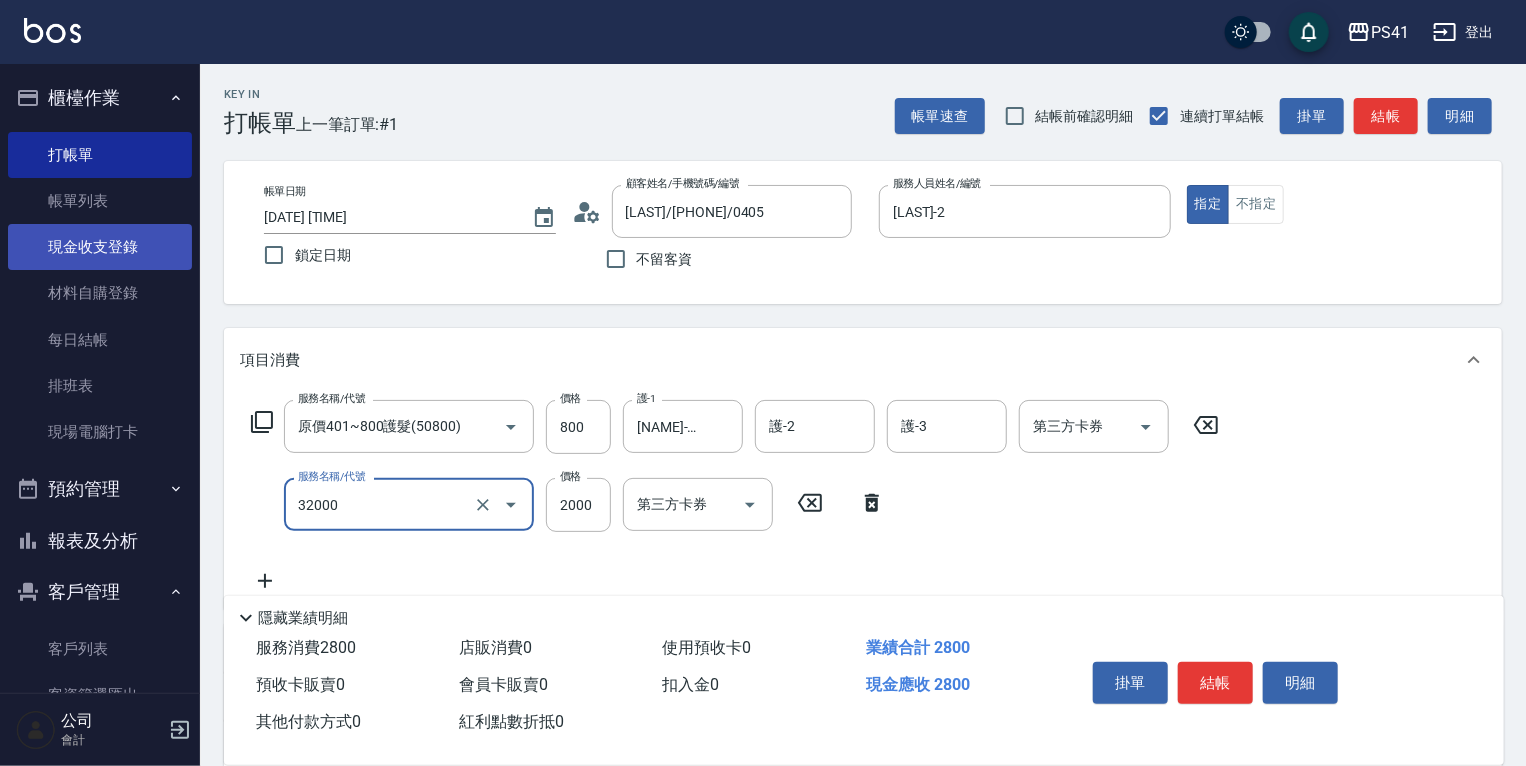 type on "2000以上燙髮(32000)" 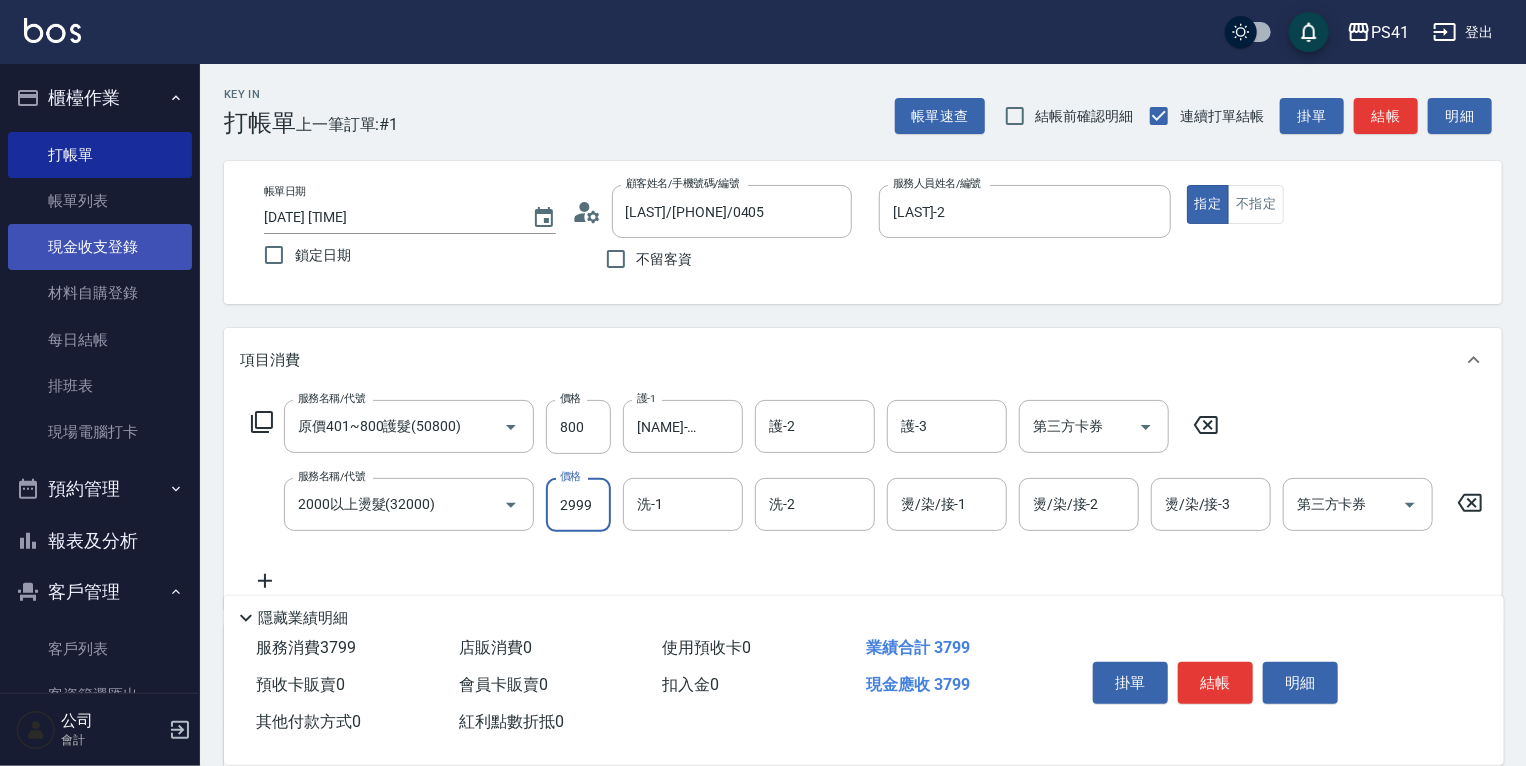 type on "2999" 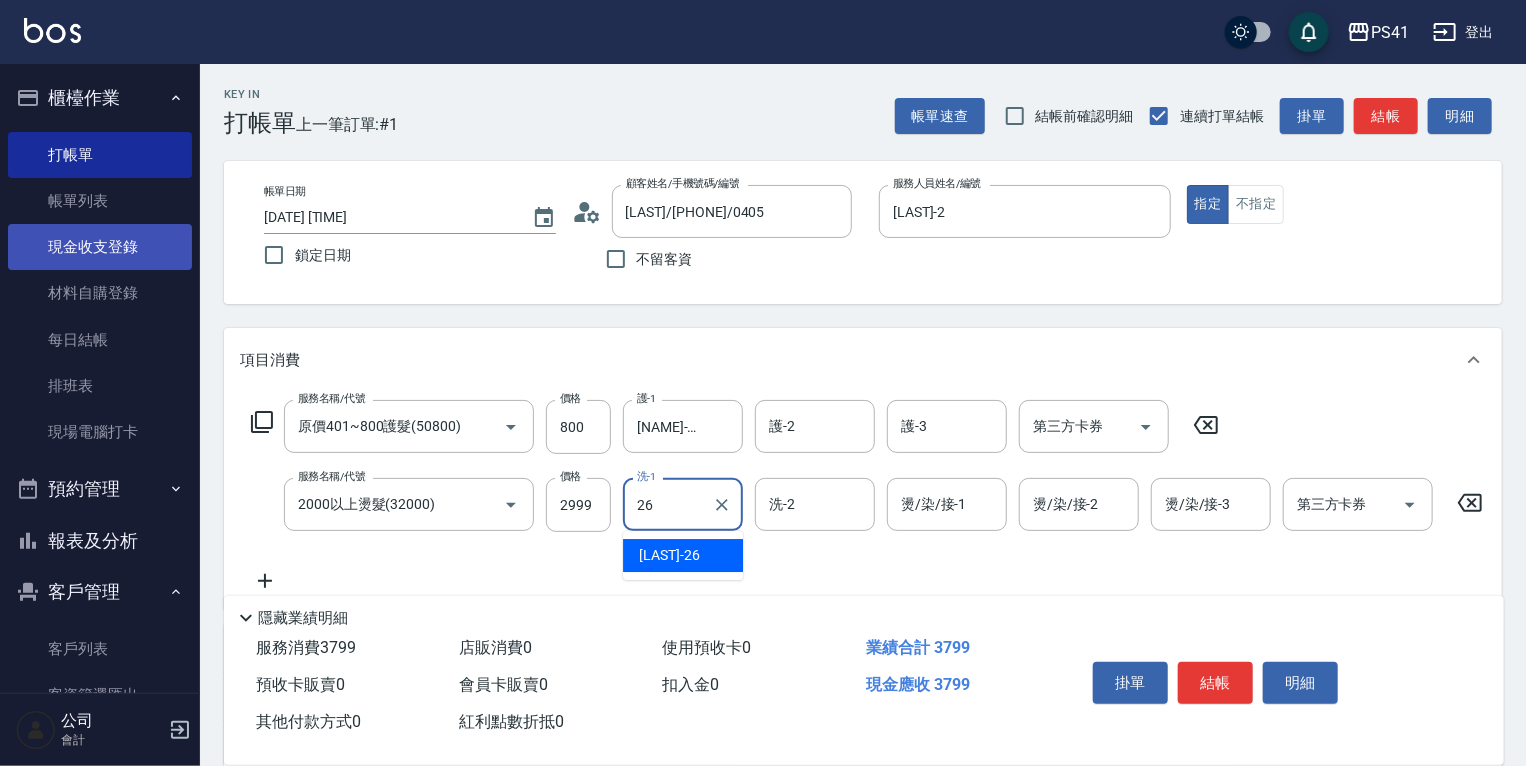 type on "[NAME]-[NUMBER]" 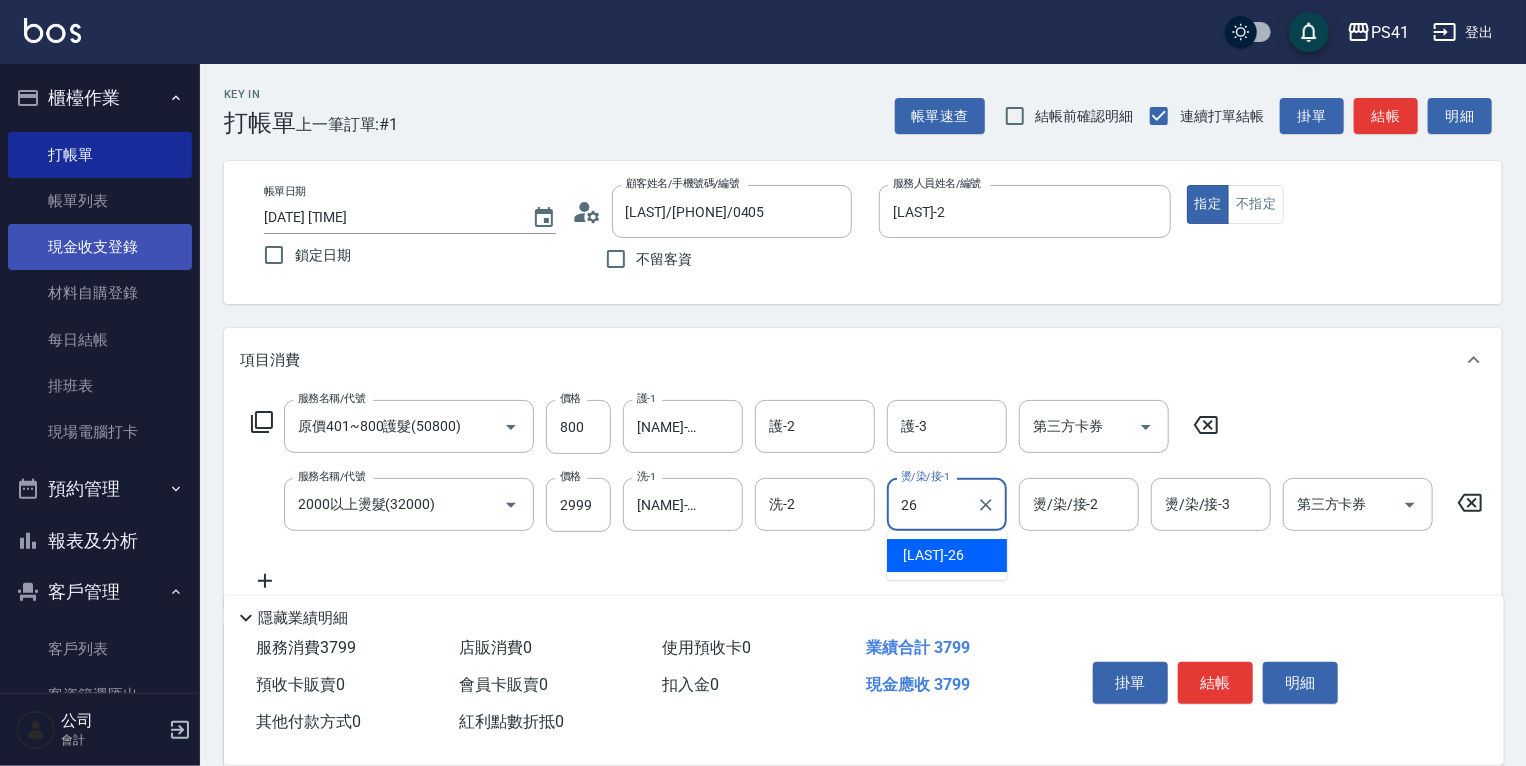 type on "[NAME]-[NUMBER]" 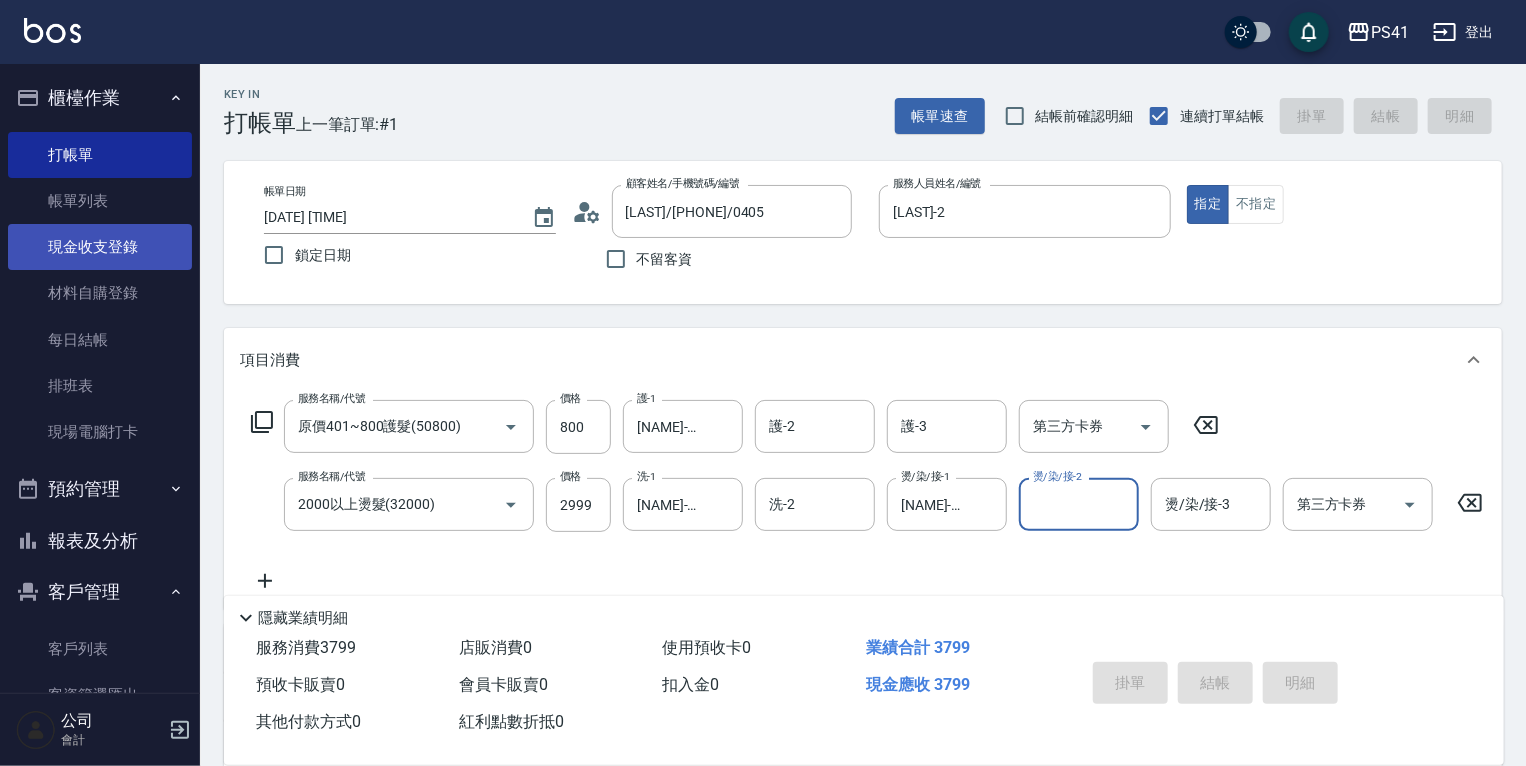 type 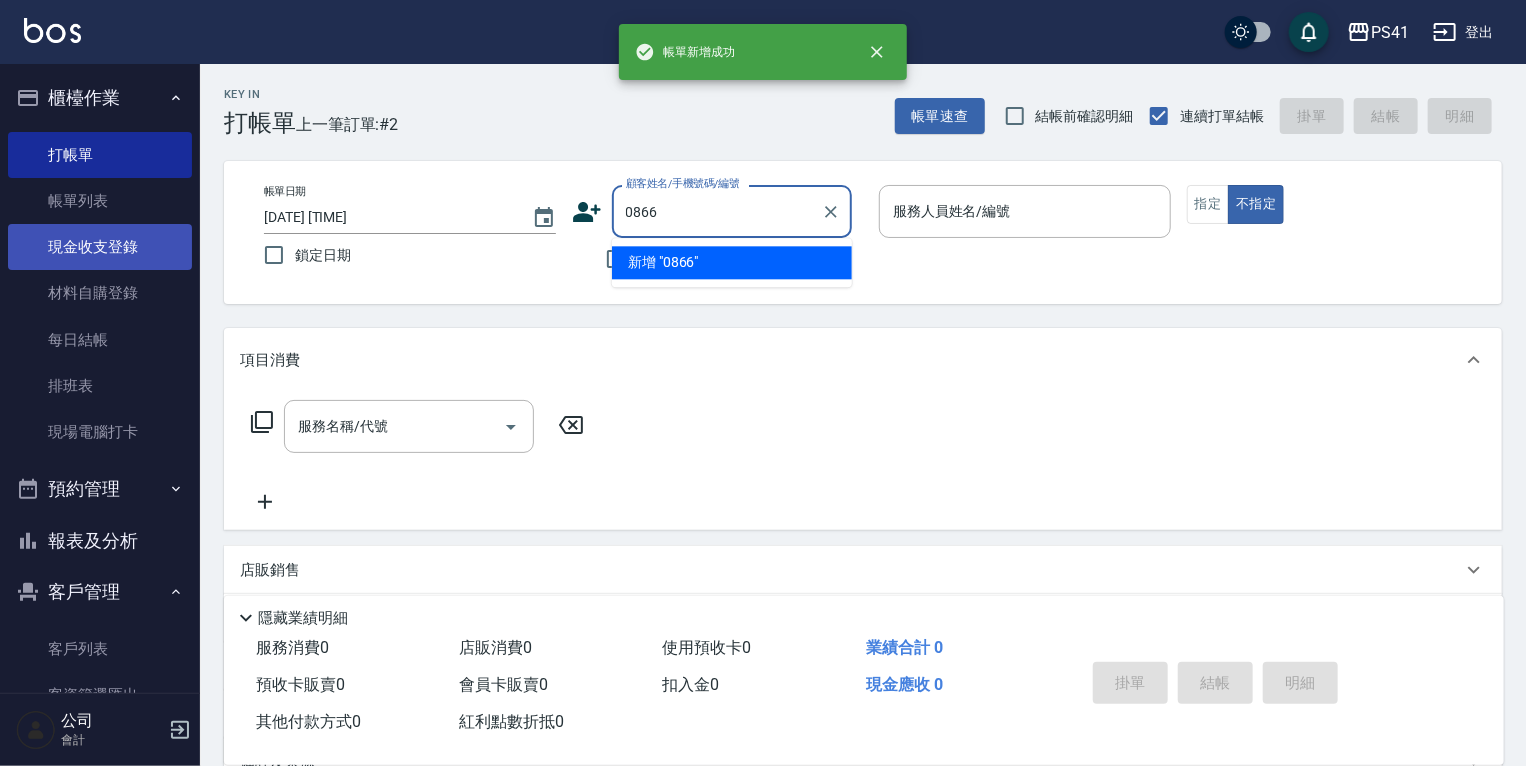 type on "0866" 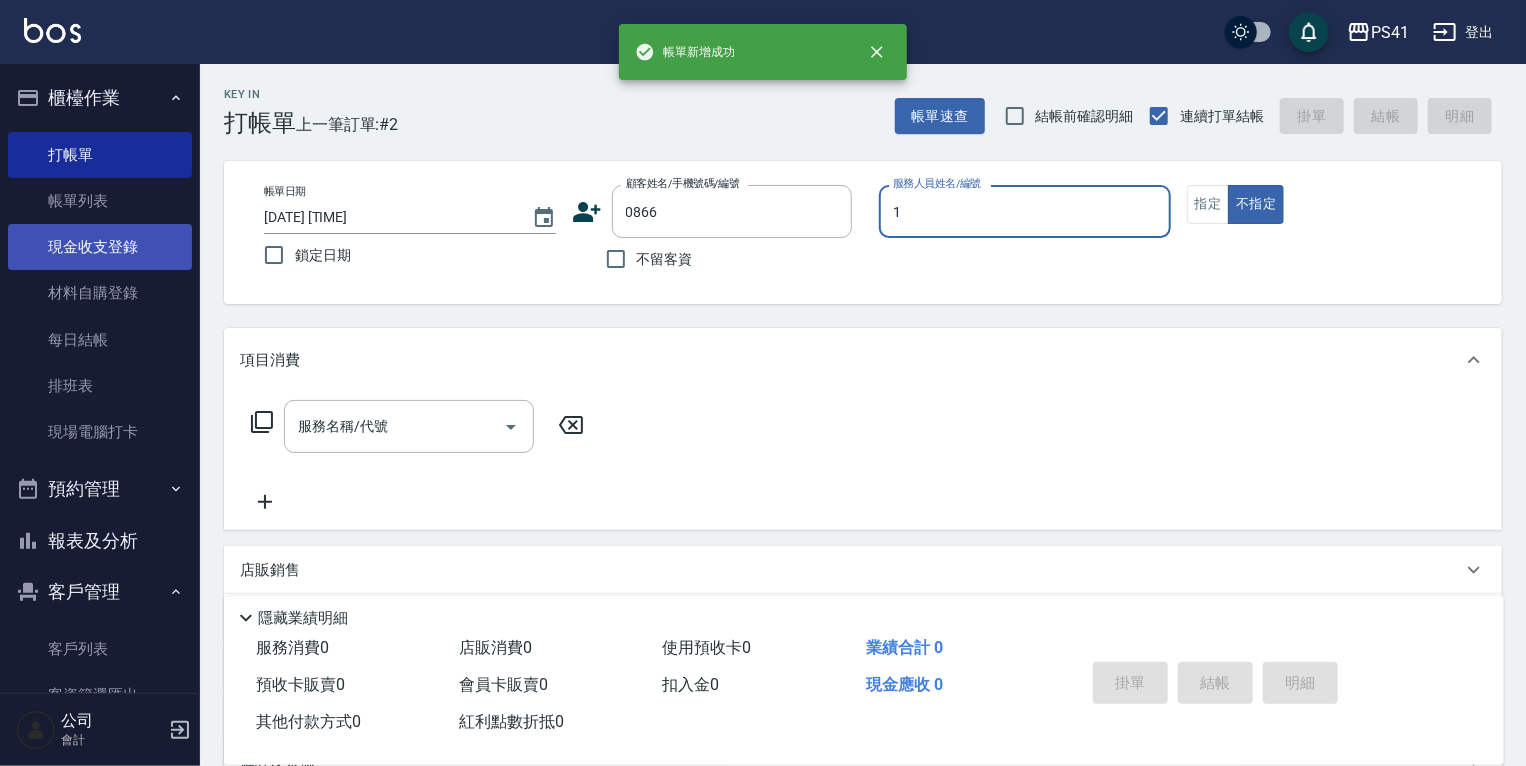 type on "[LAST]-1" 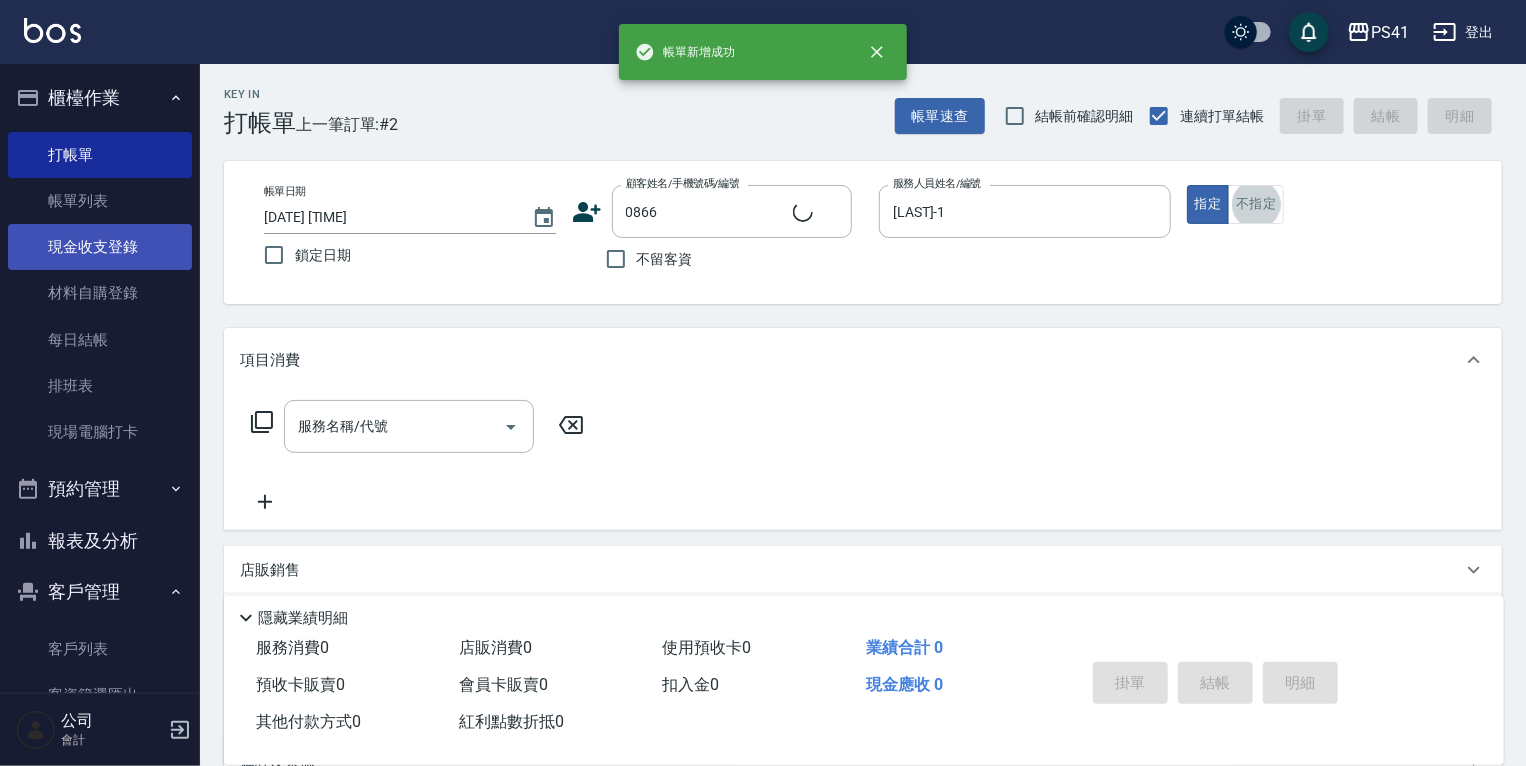type on "[LAST]/[PHONE]/0866" 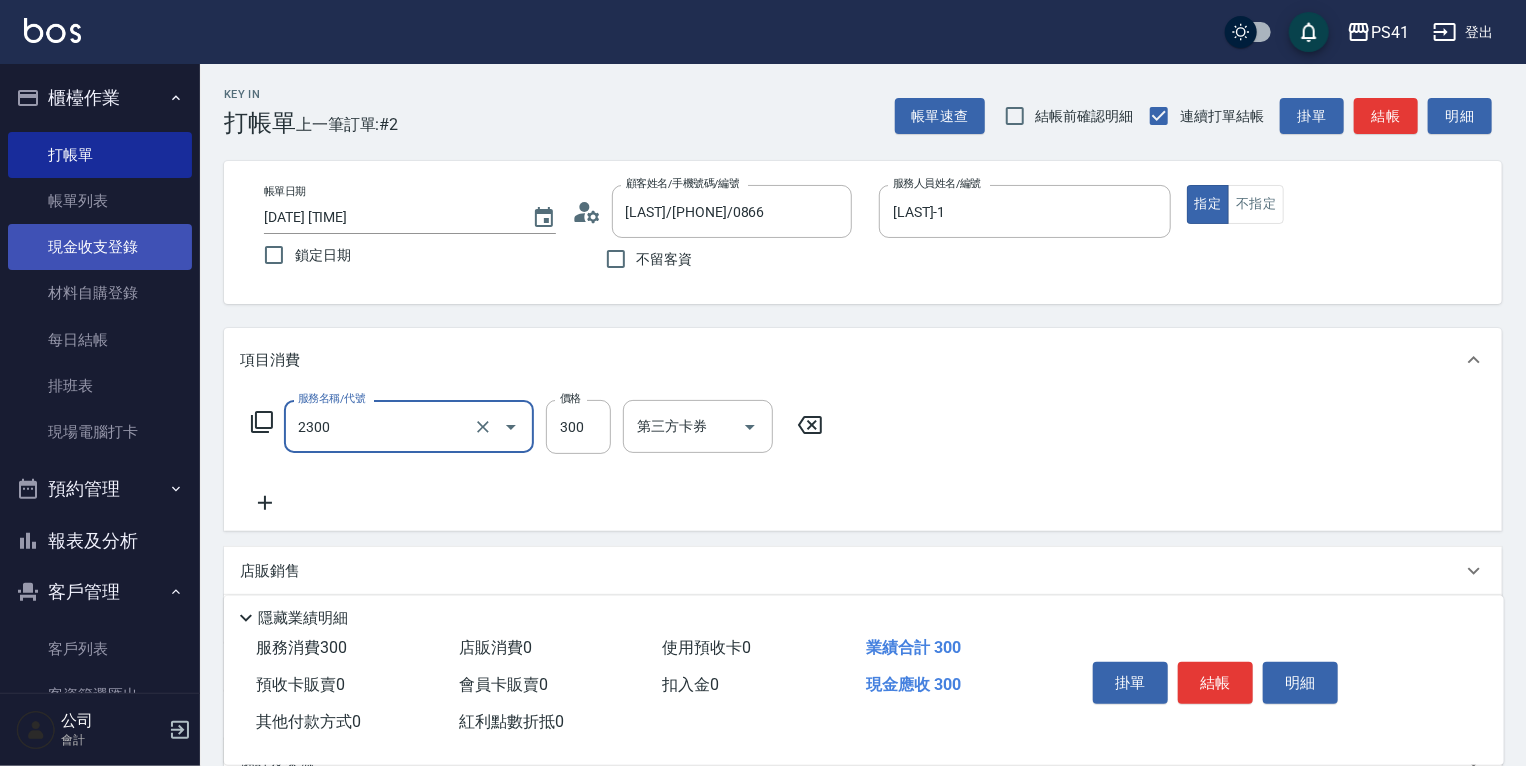type on "剪髮(2300)" 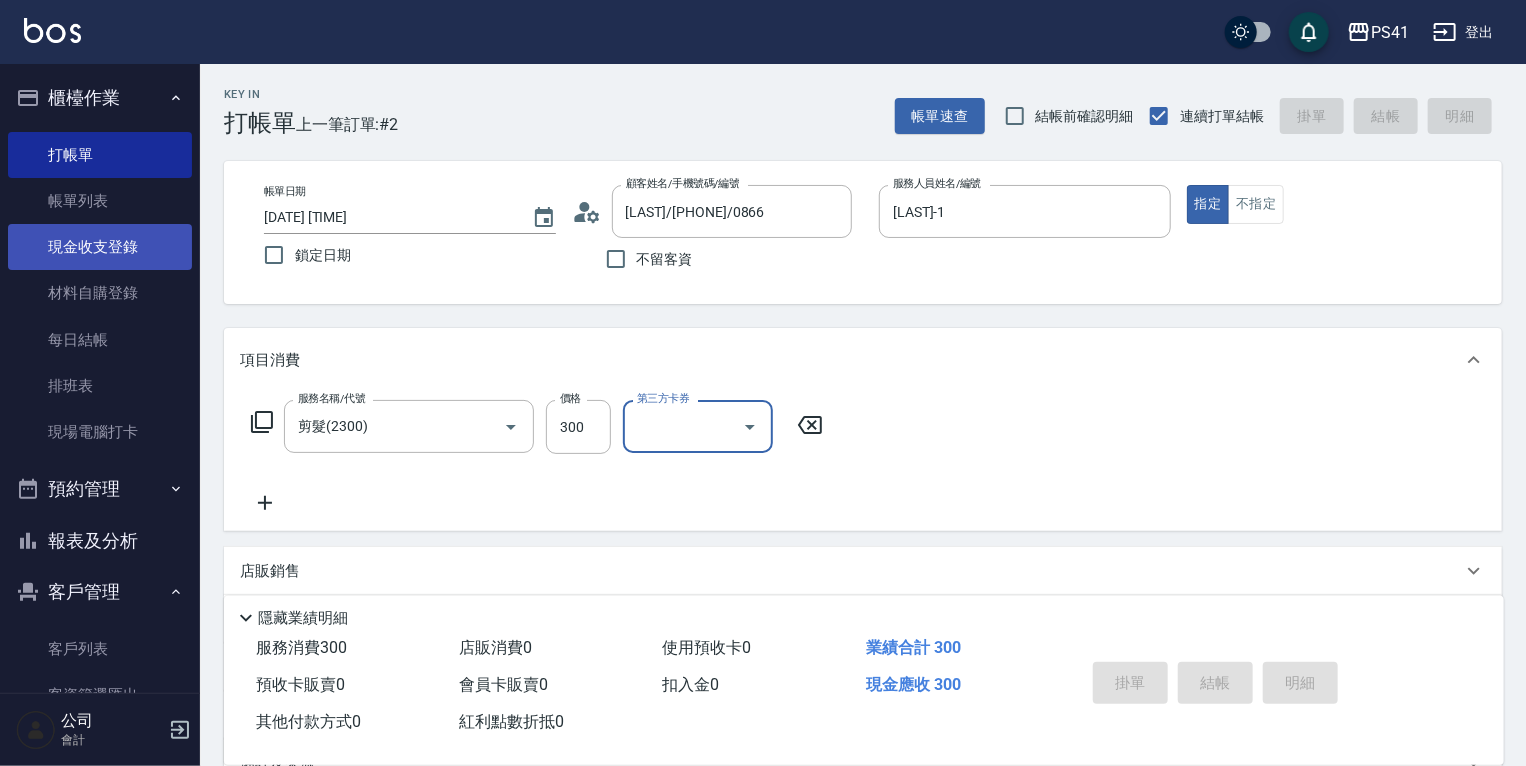 type 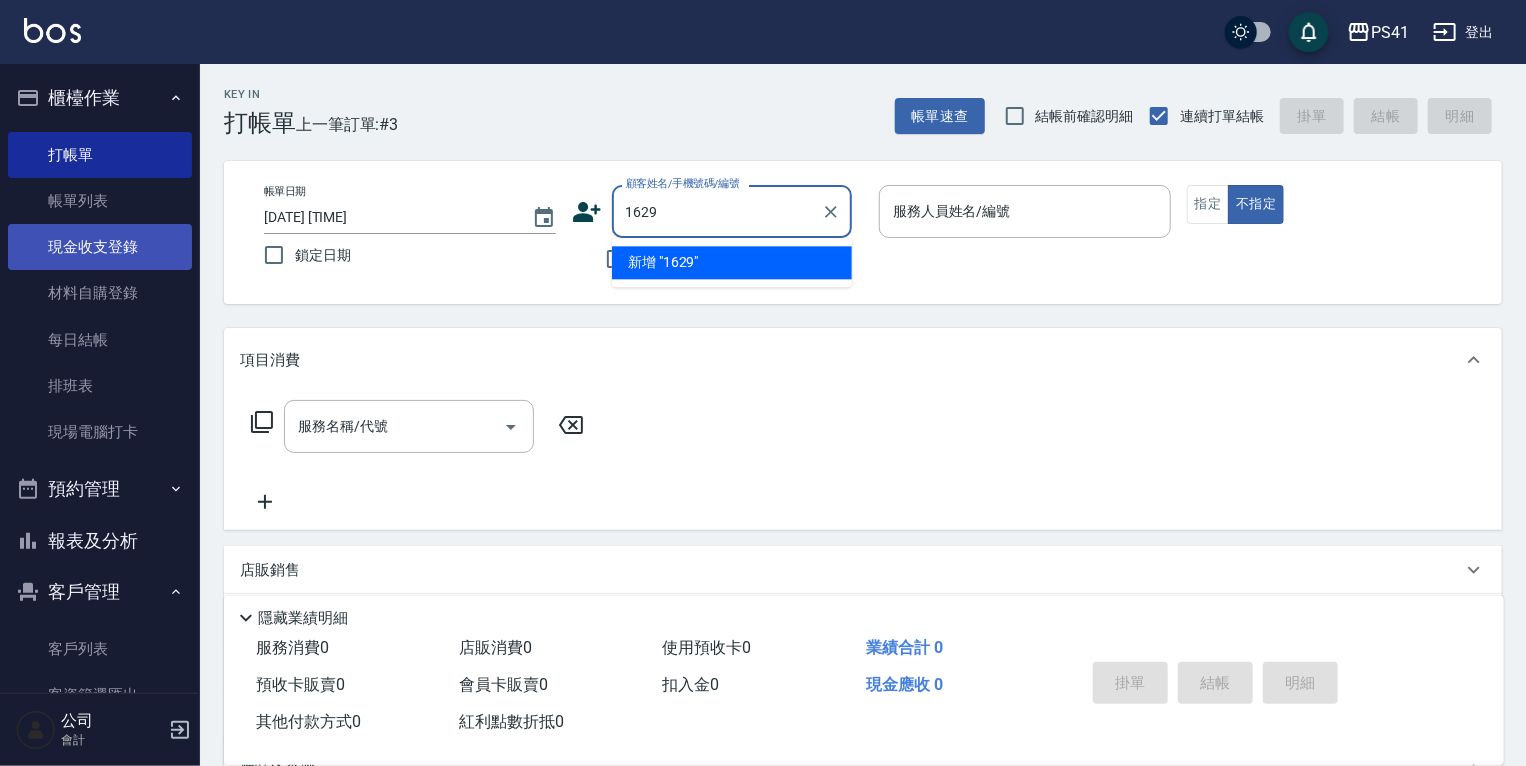 type on "1629" 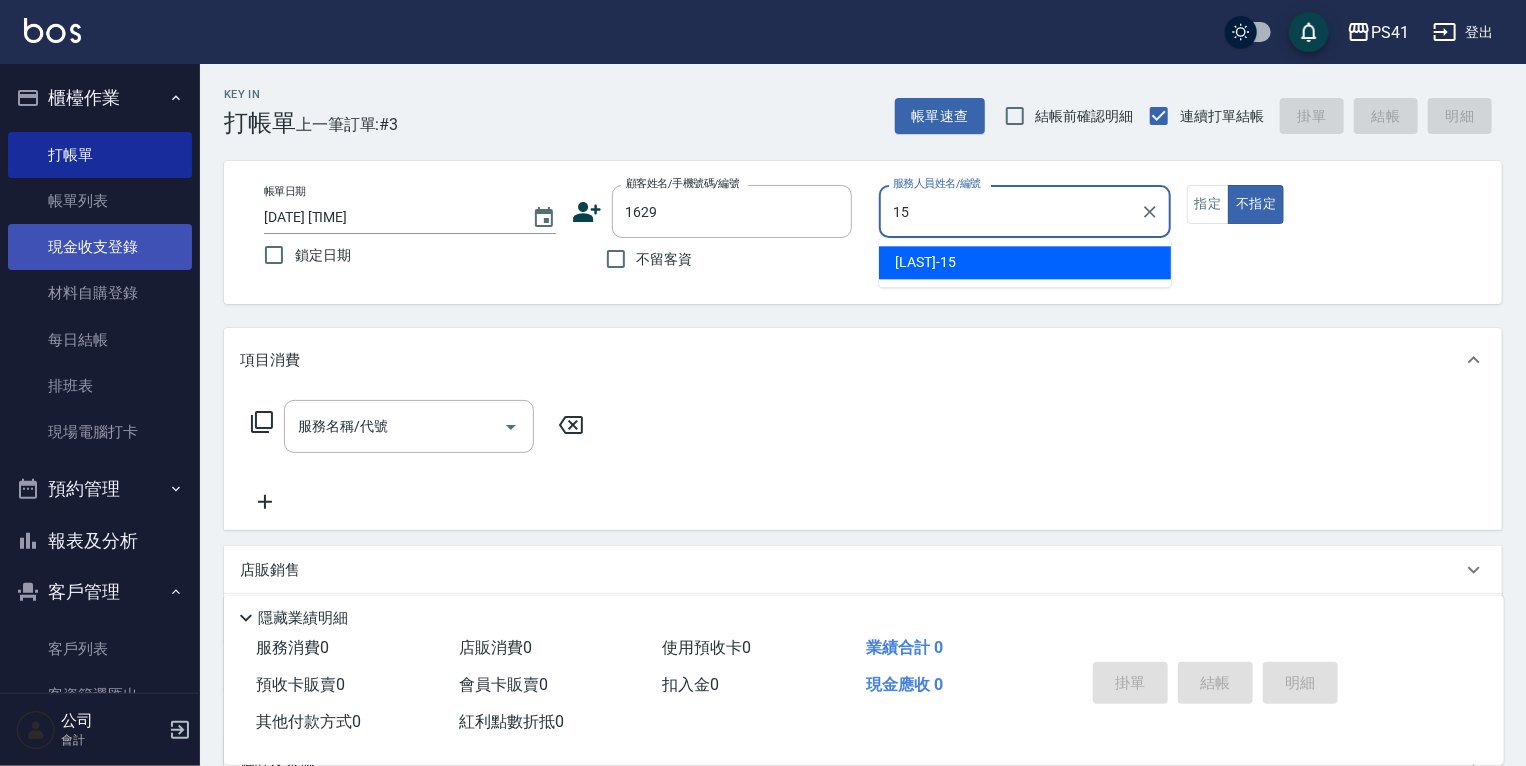 type on "[NAME]-[NUMBER]" 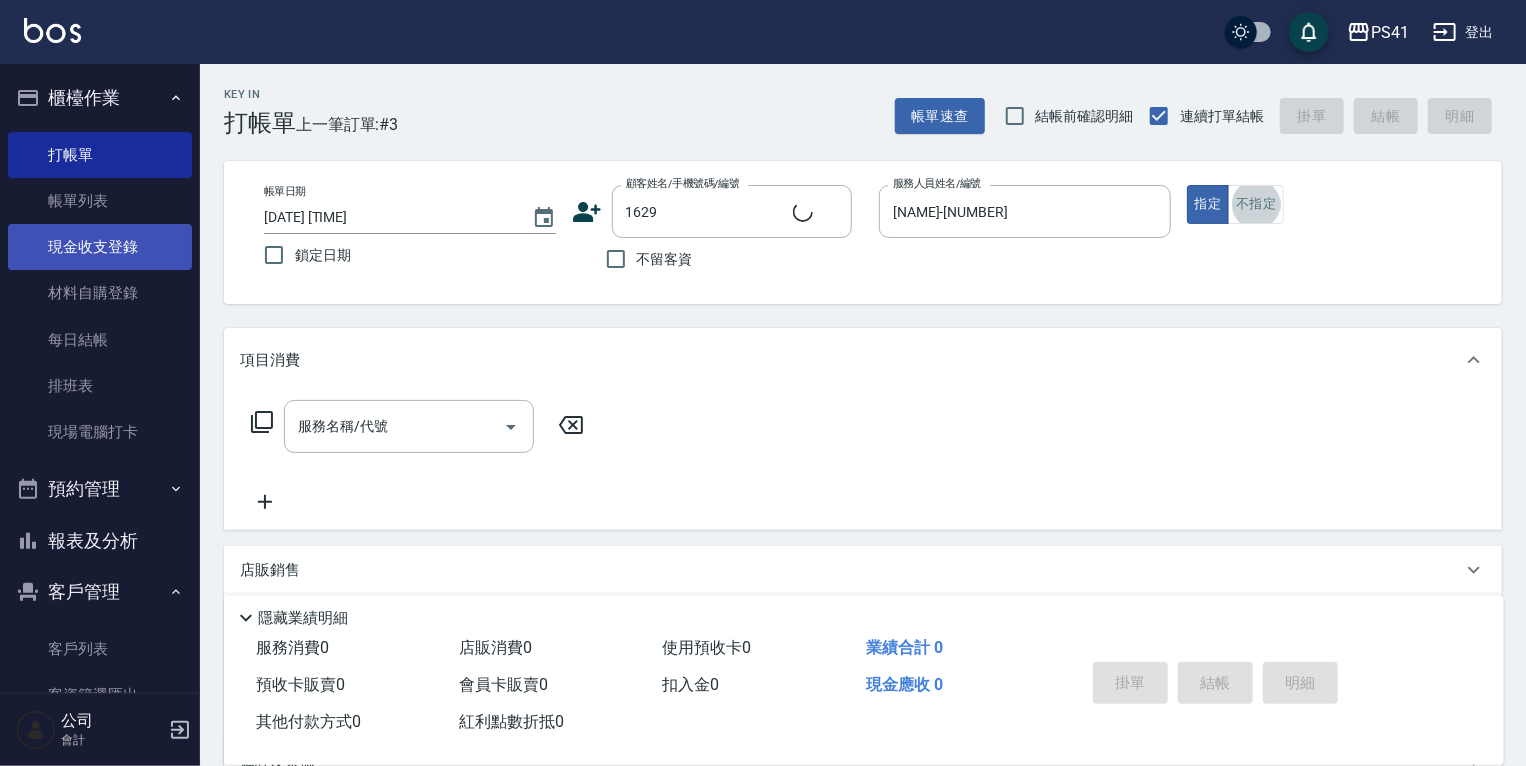 type on "[NAME]/[PHONE]/[NUMBER]" 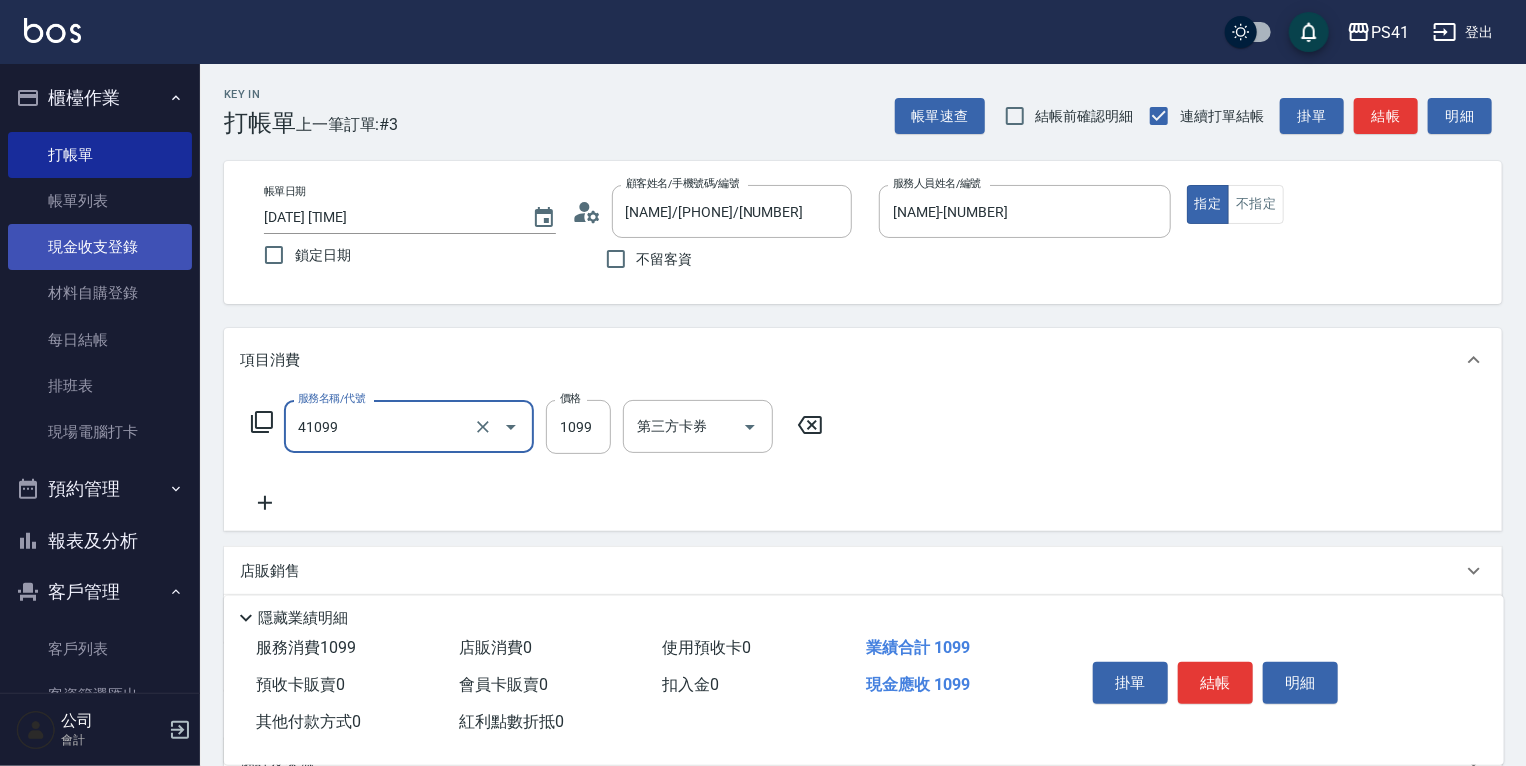 type on "公司活動/早鳥(41099)" 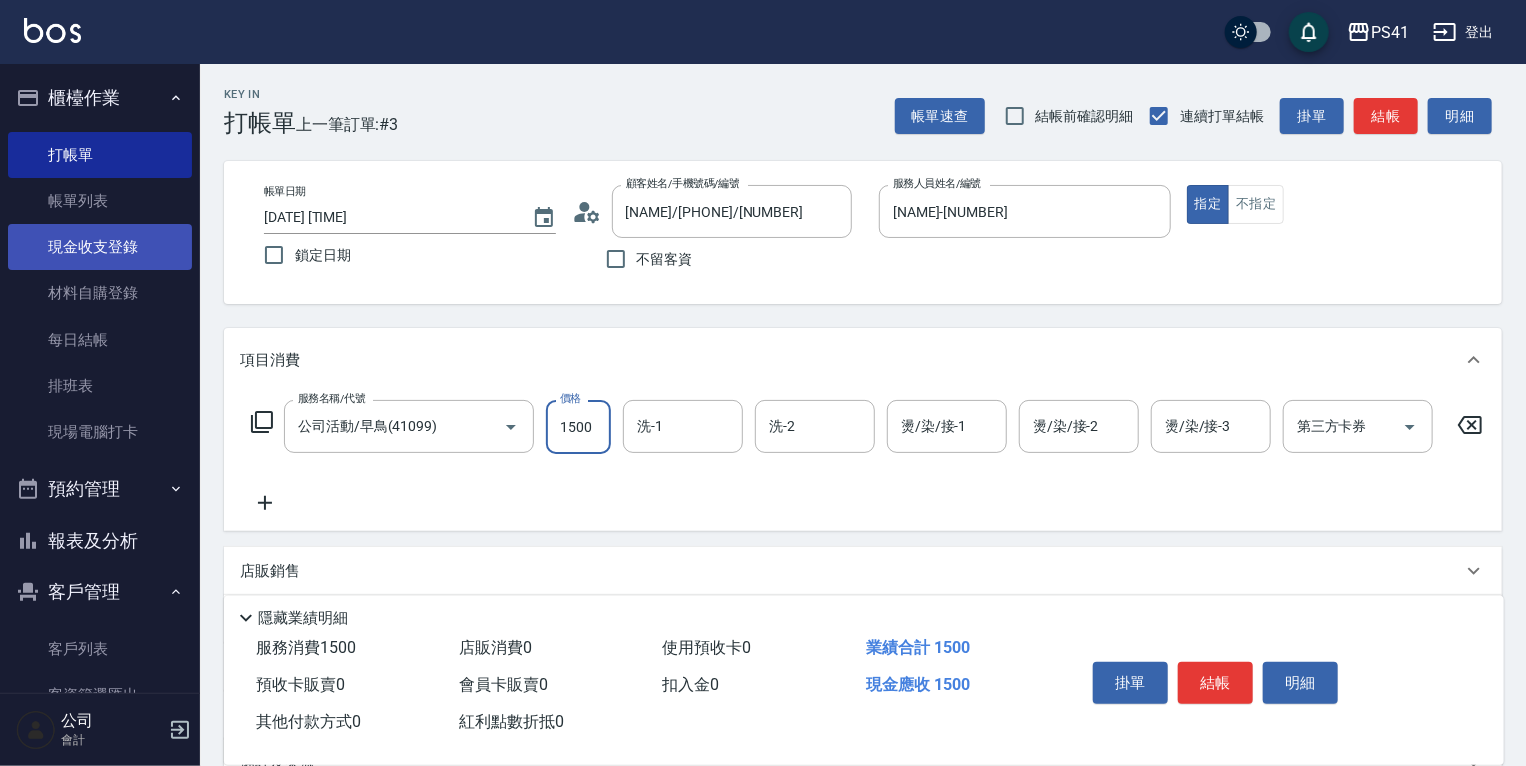 type on "1500" 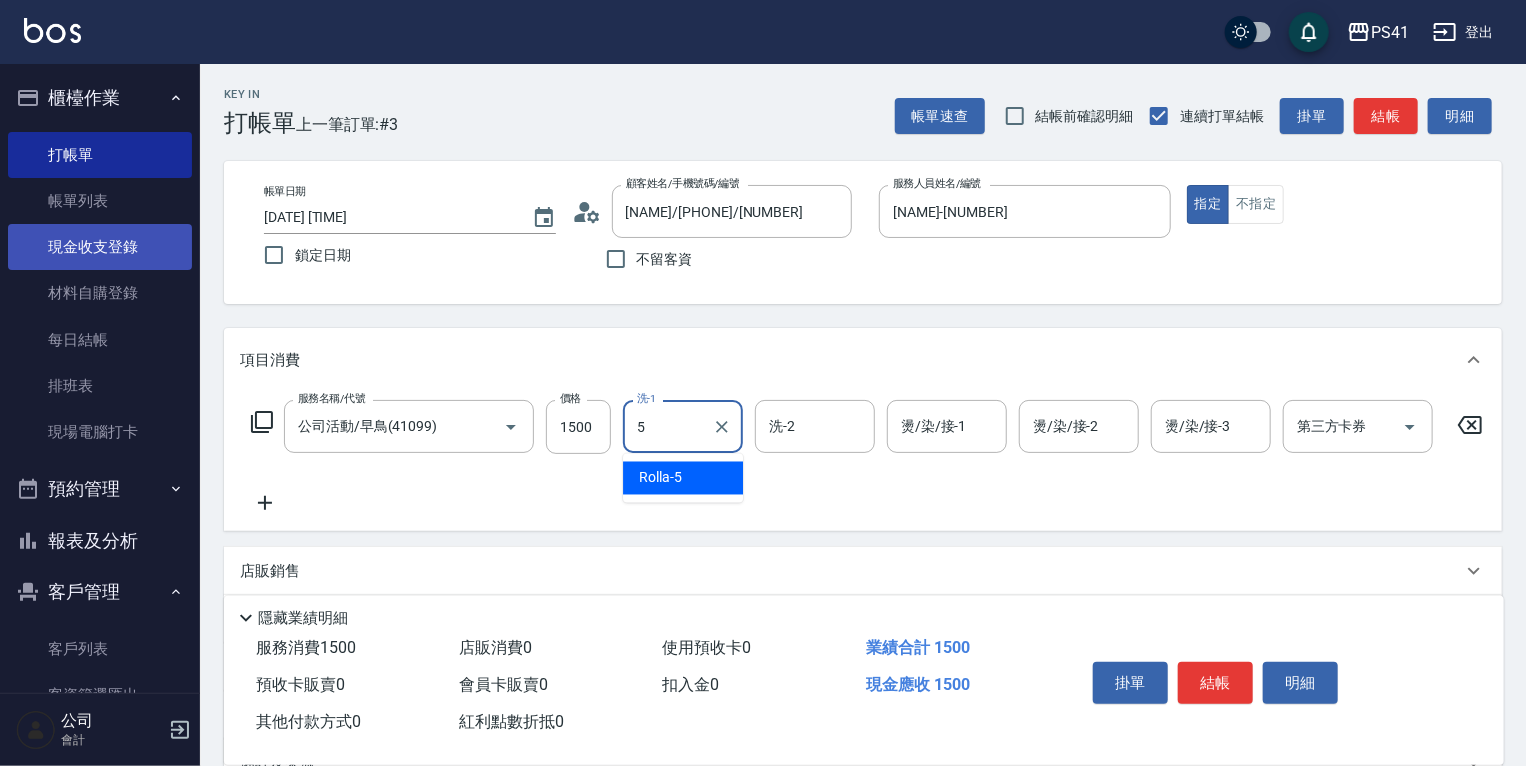 type on "Rolla-5" 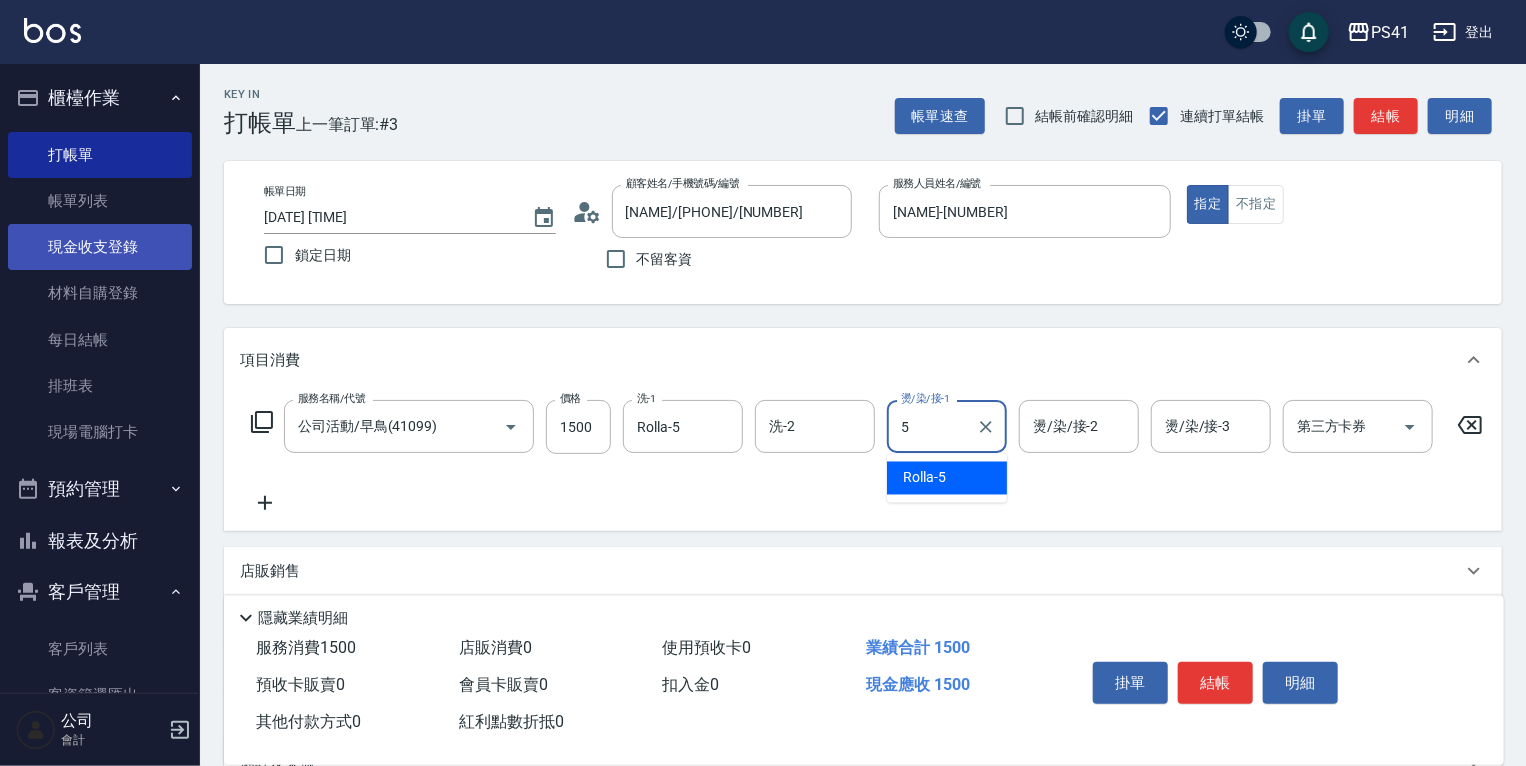type on "Rolla-5" 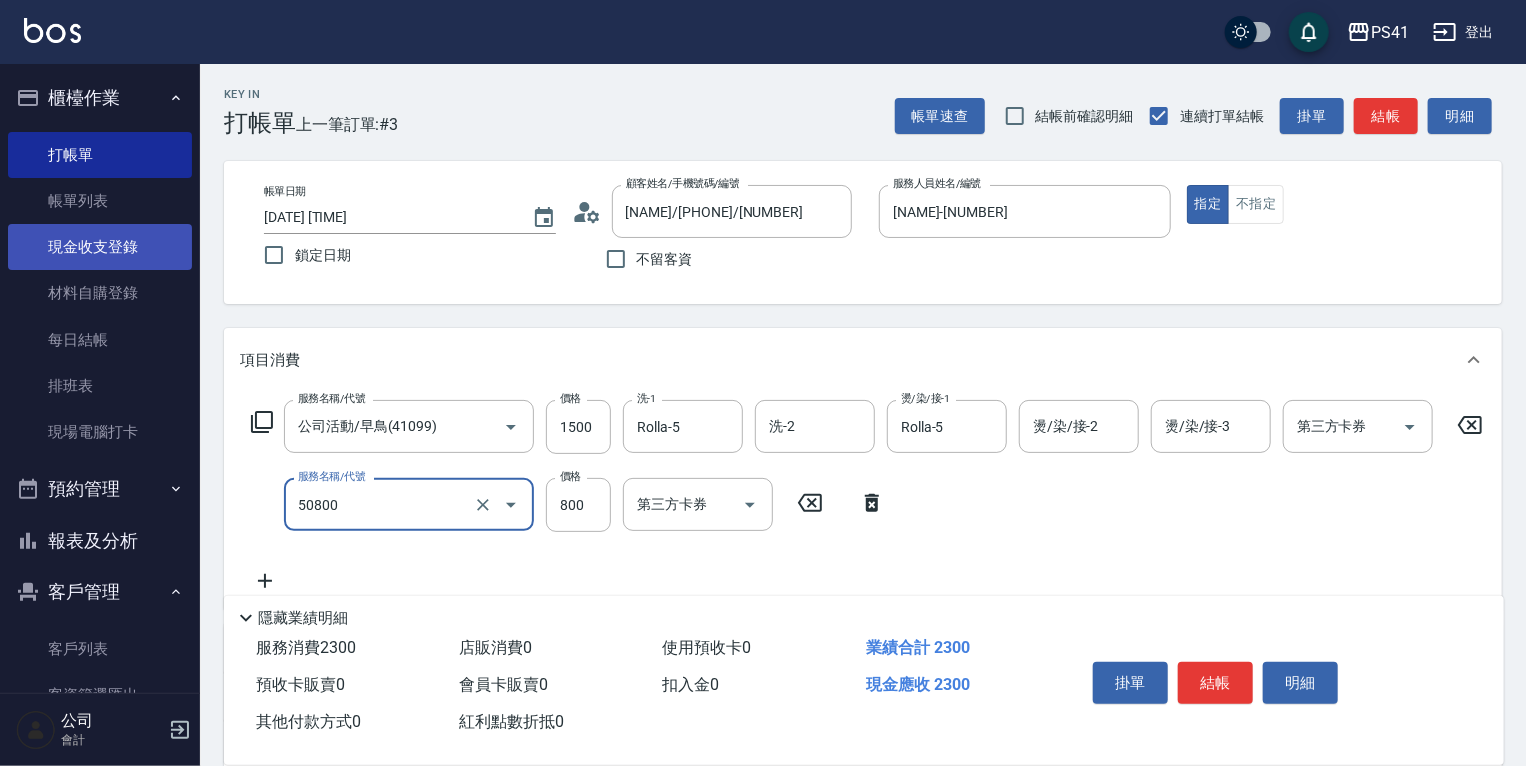 type on "原價401~800護髮(50800)" 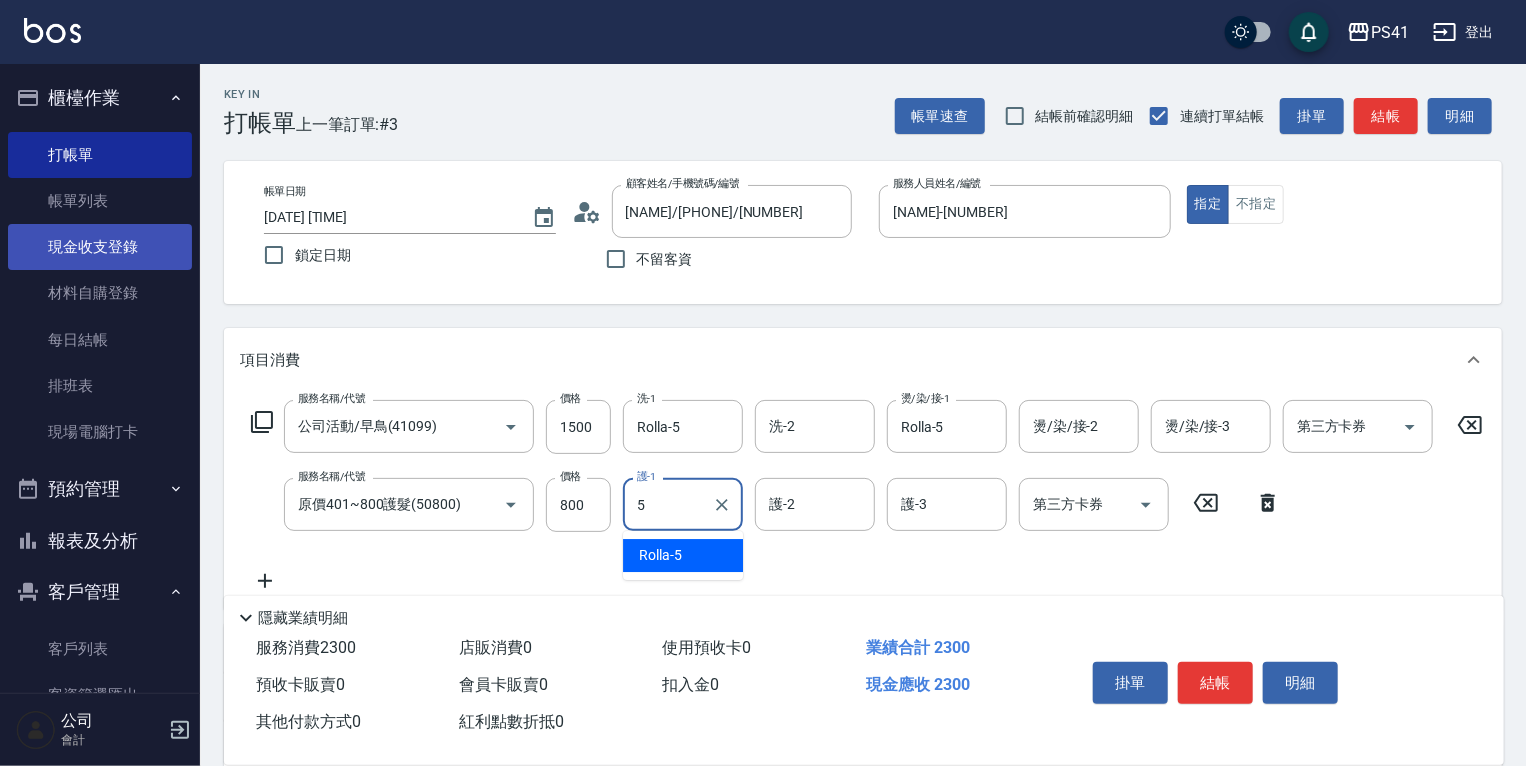 type on "Rolla-5" 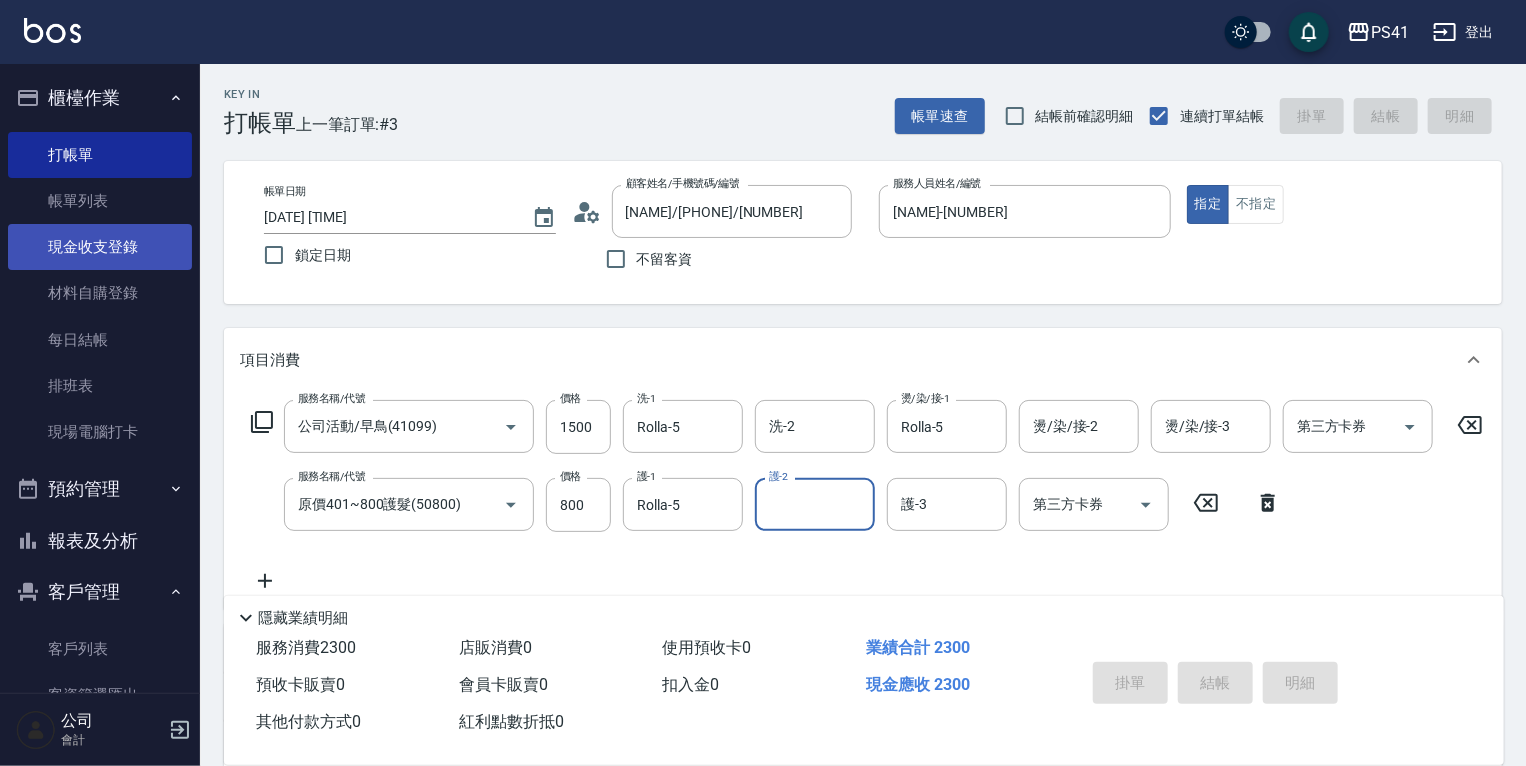 type on "[DATE] [TIME]" 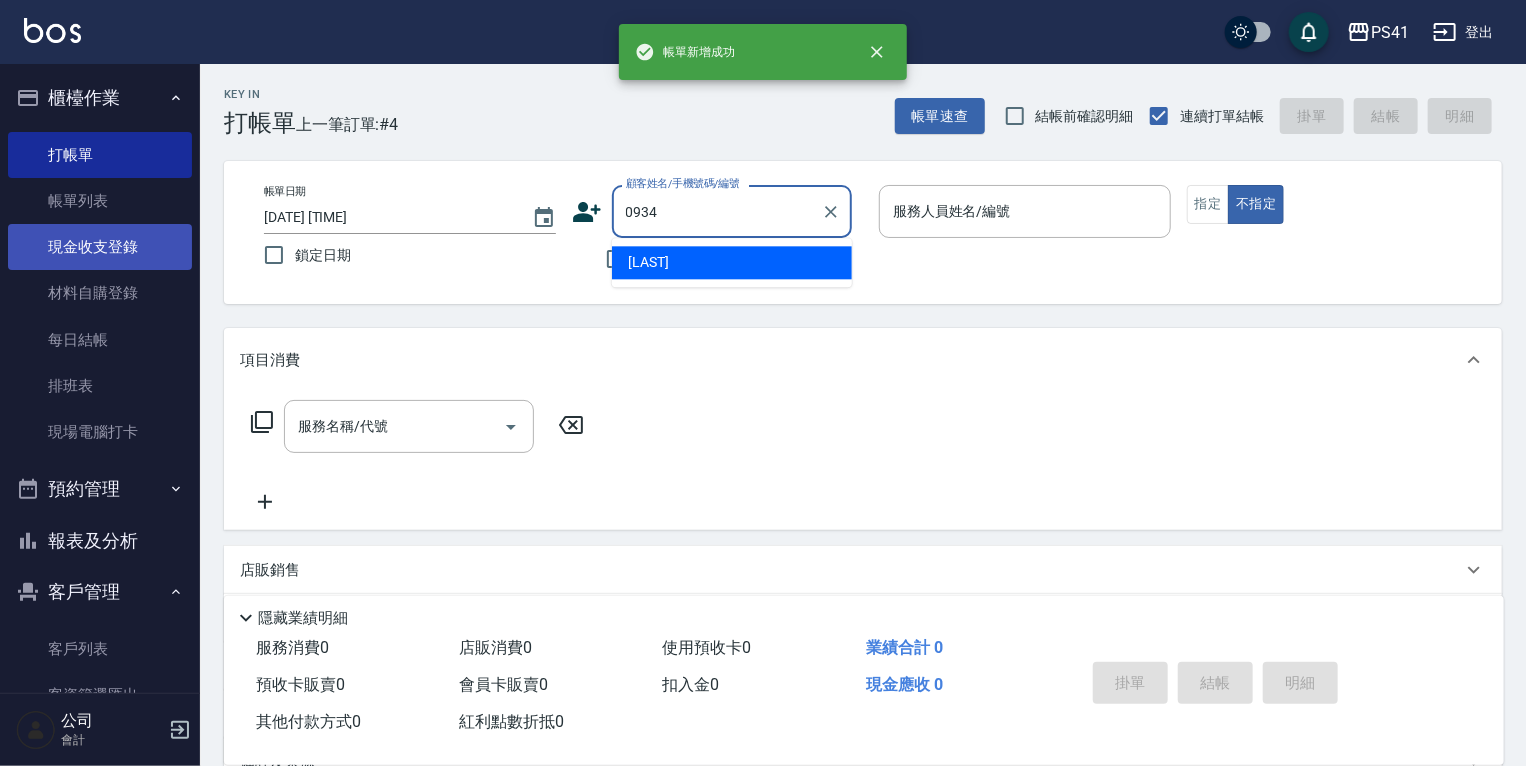 type on "0934" 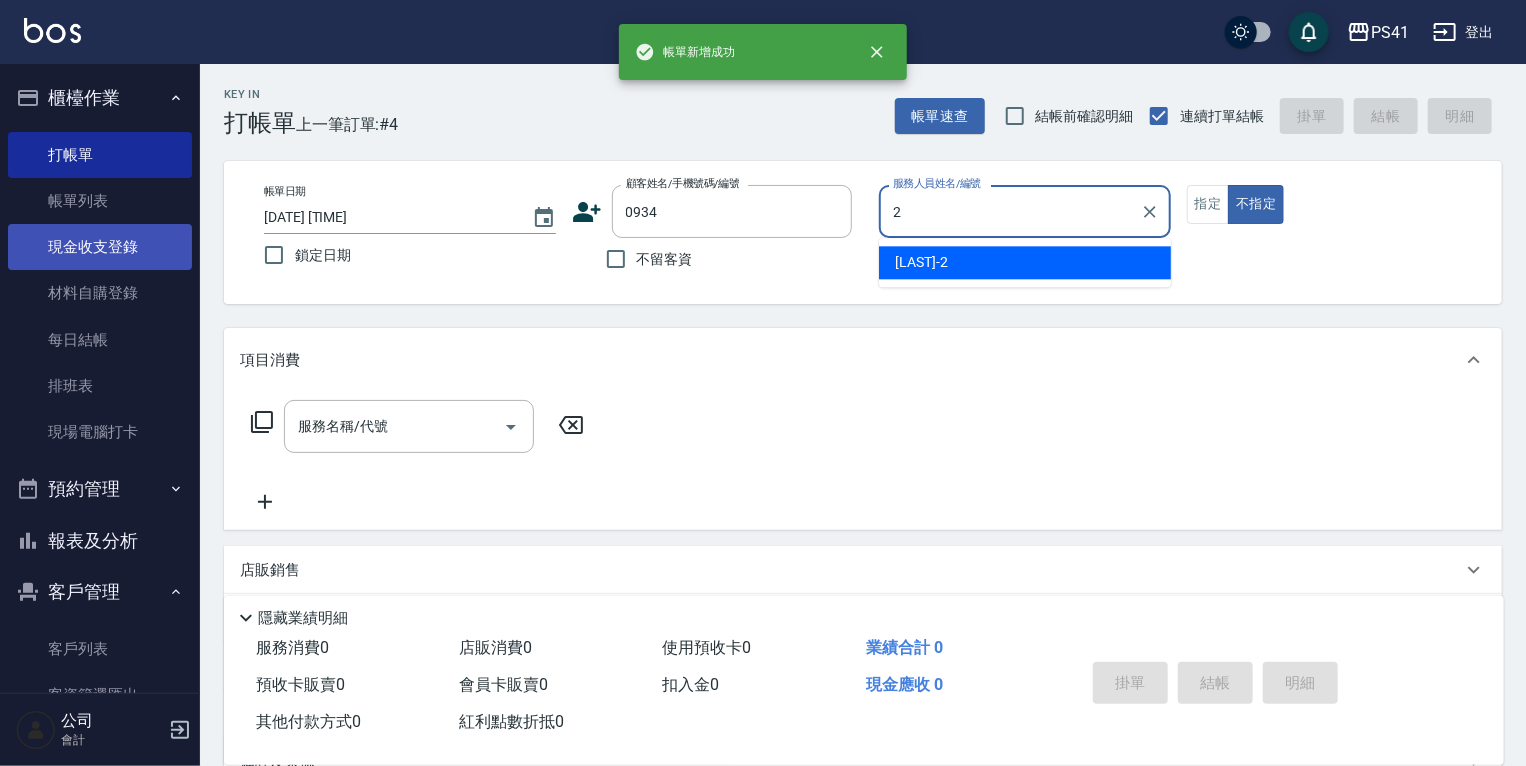 type on "[LAST]-2" 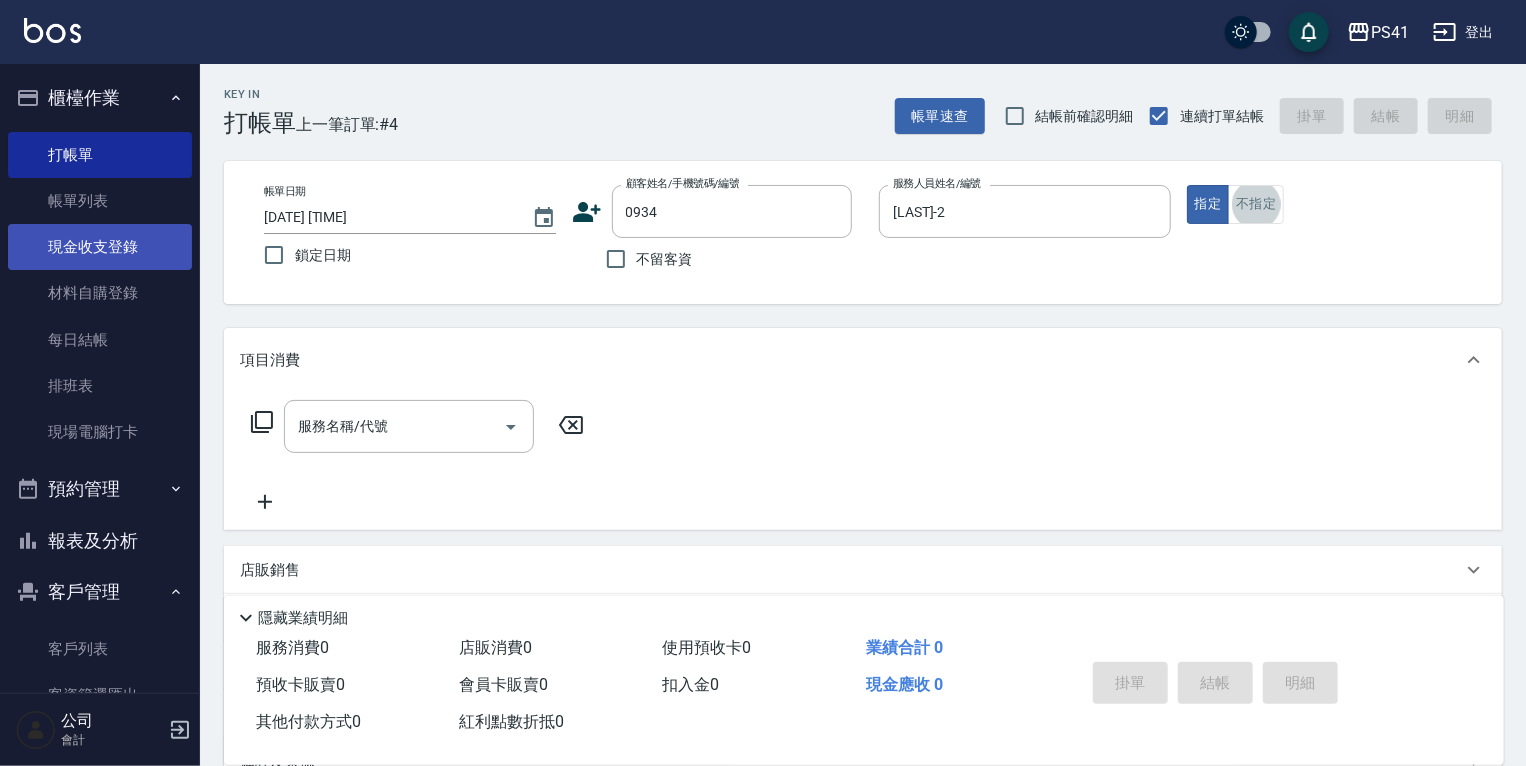 type on "[NAME]/[PHONE]/[NUMBER]" 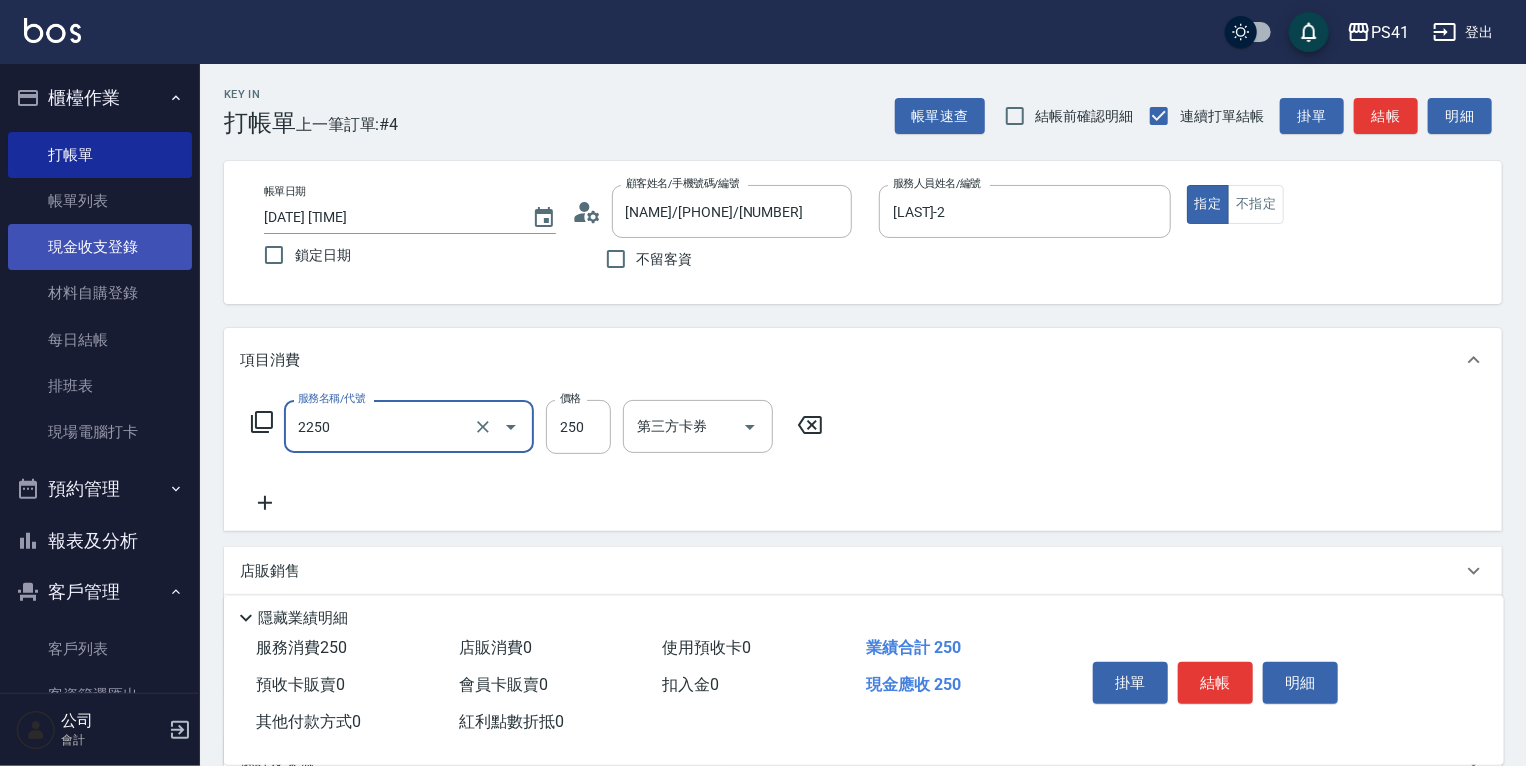type on "指定剪髮優惠(2250)" 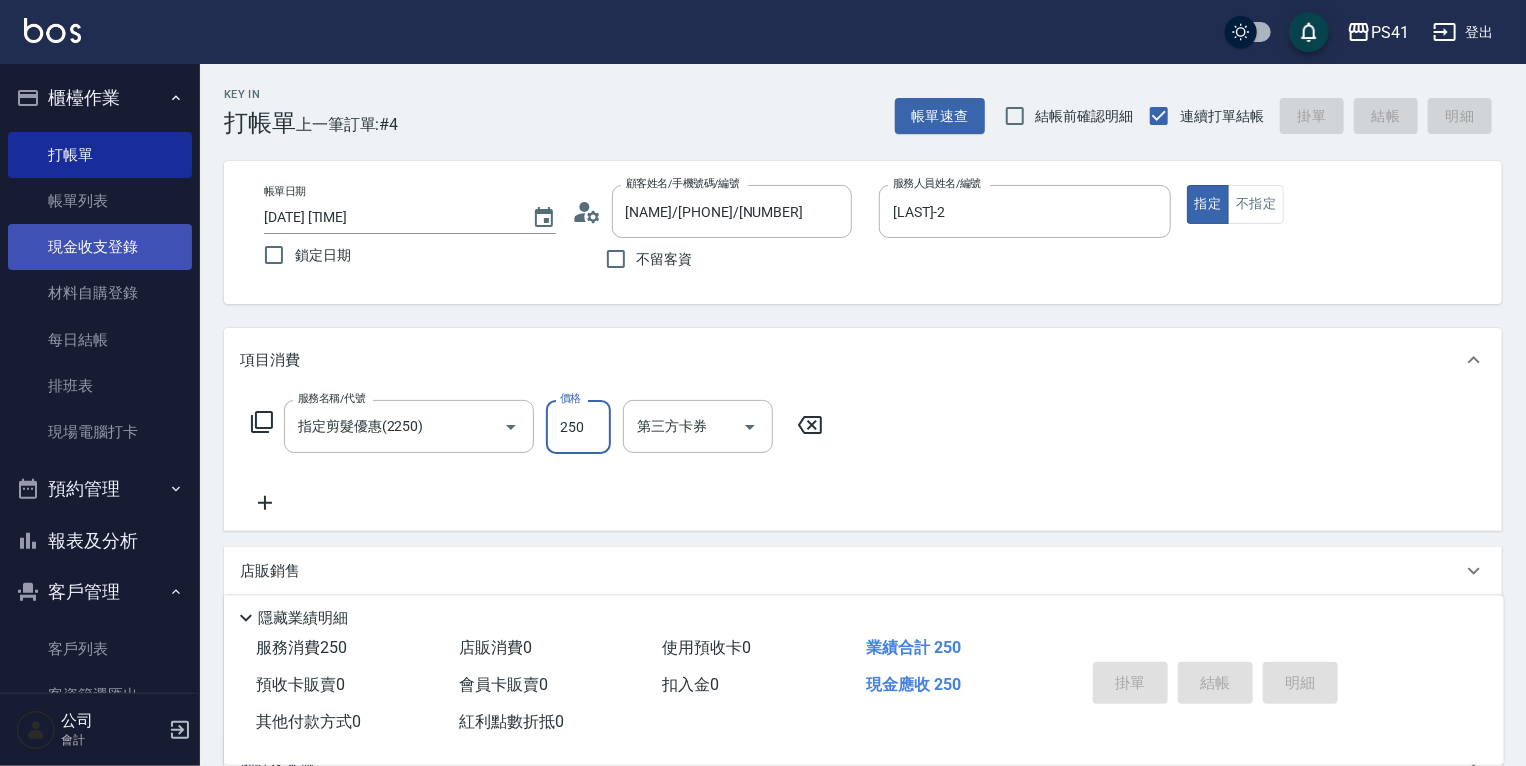 type 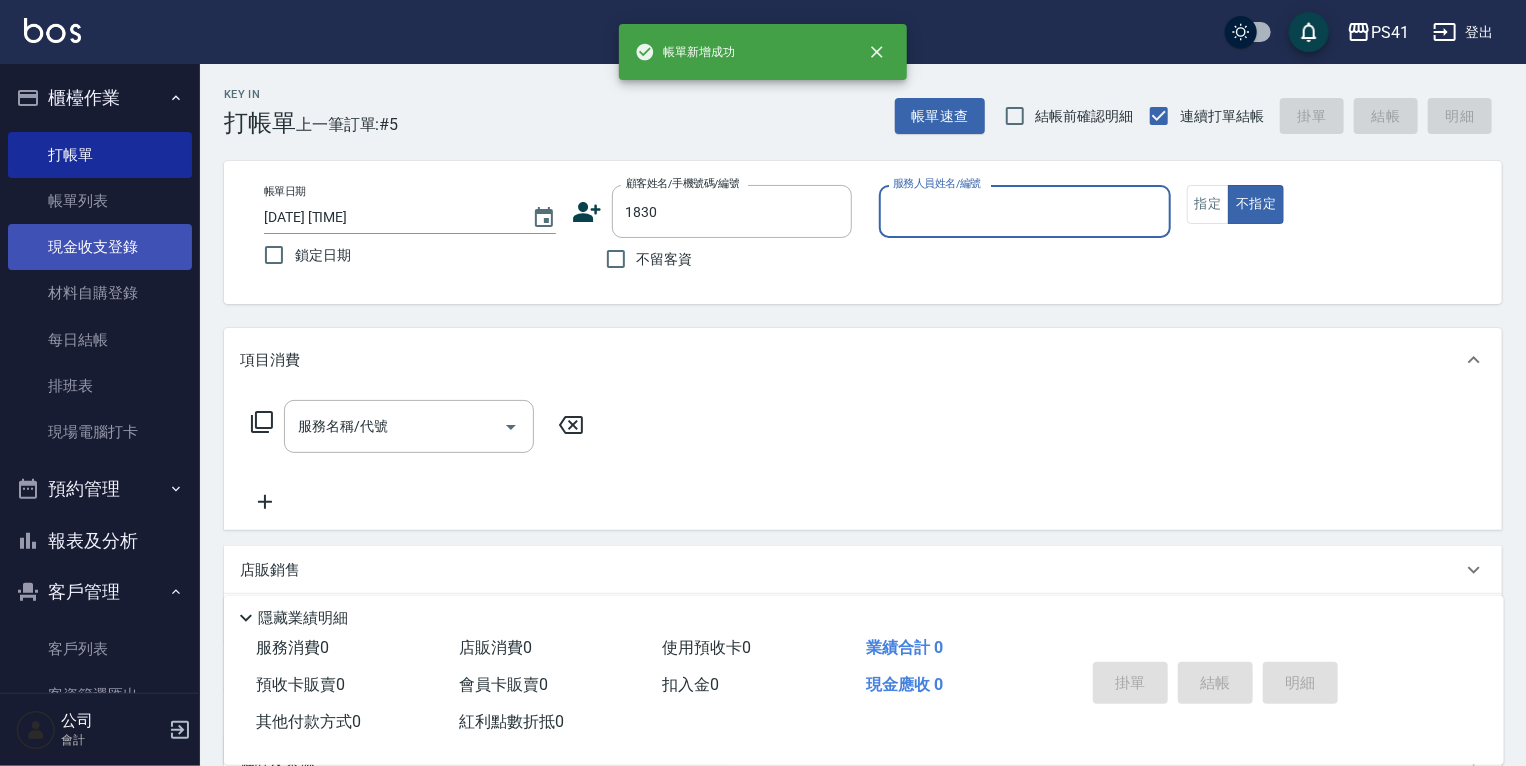 type on "1830" 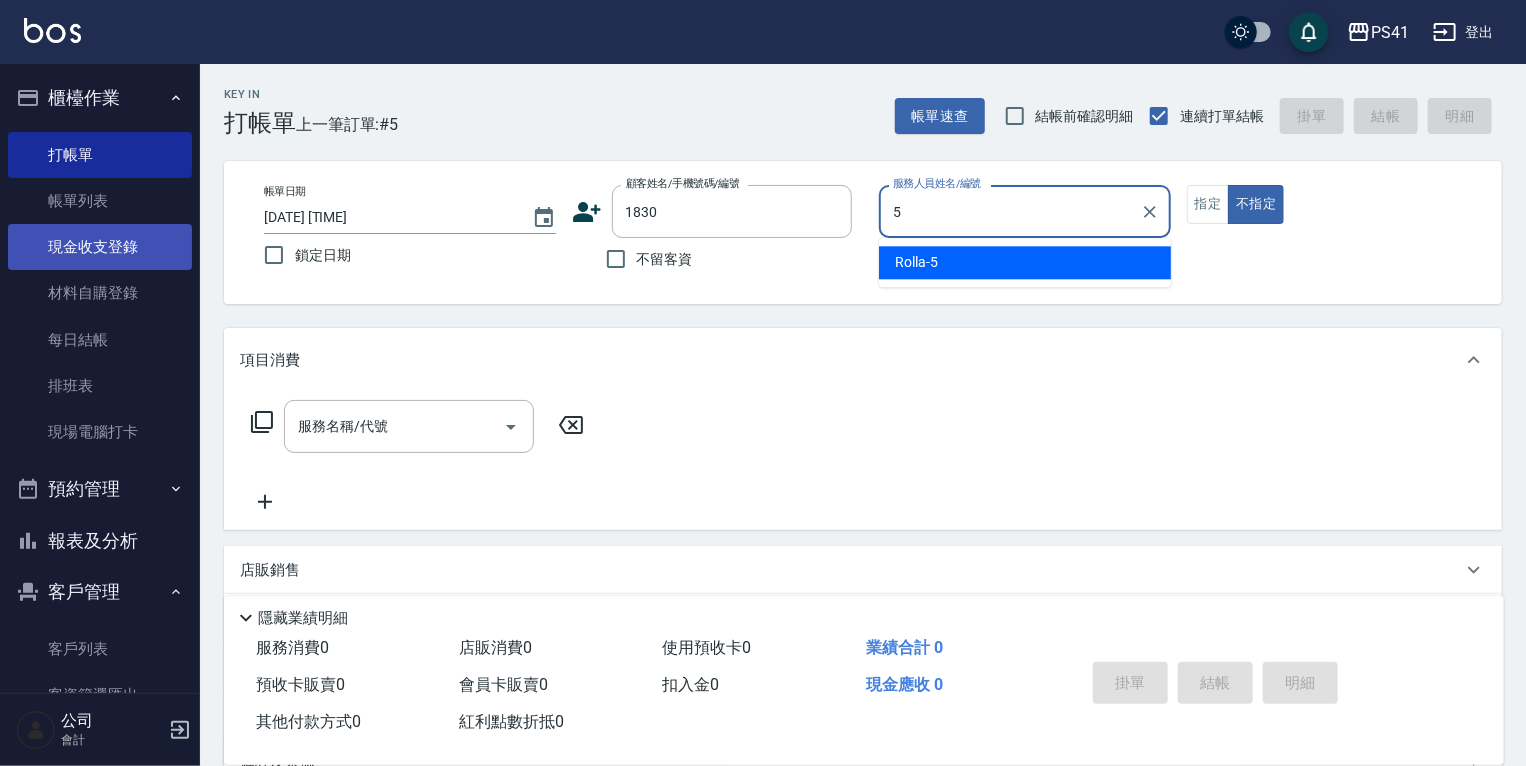 type on "[LAST]/[PHONE]/1830" 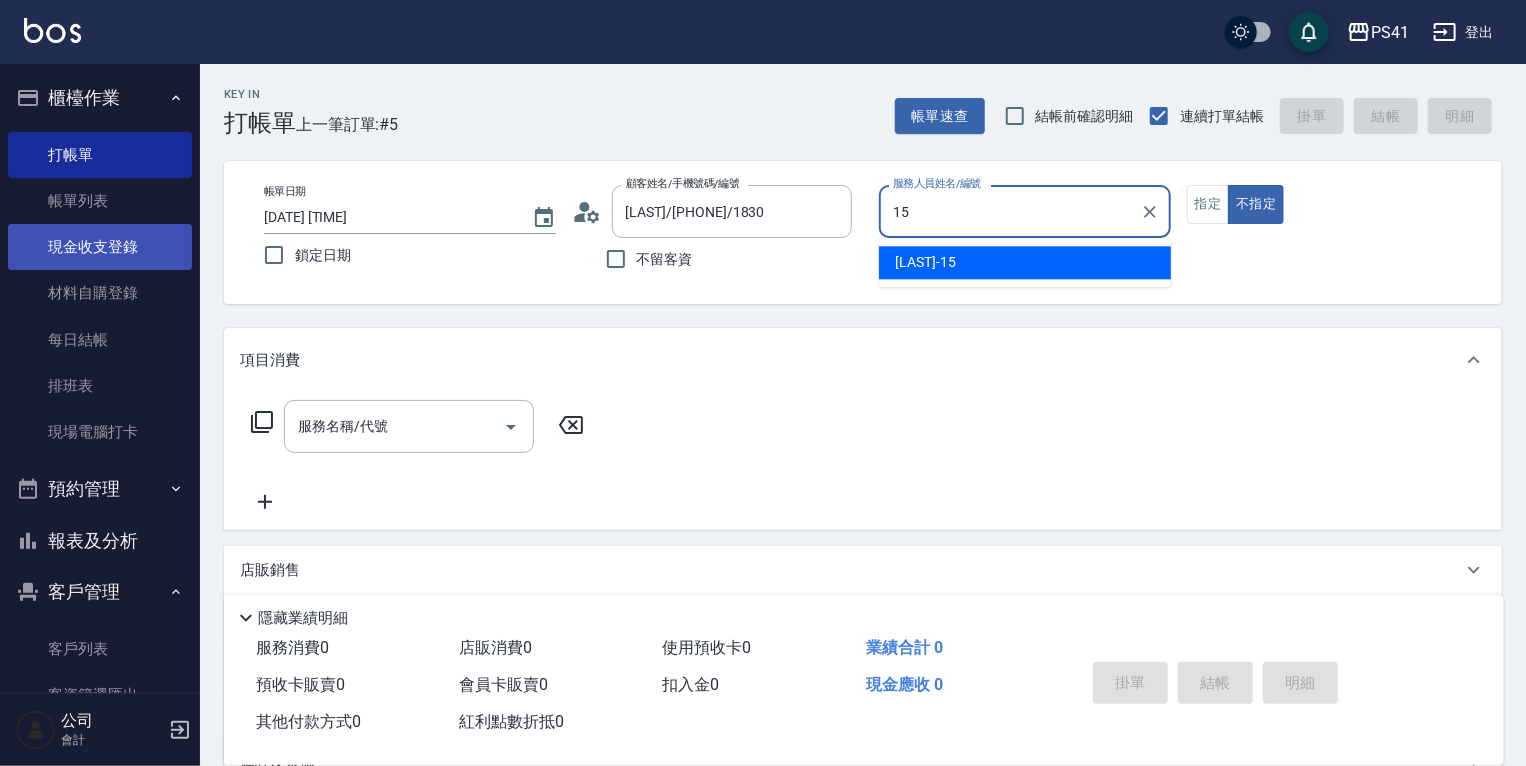 type on "[NAME]-[NUMBER]" 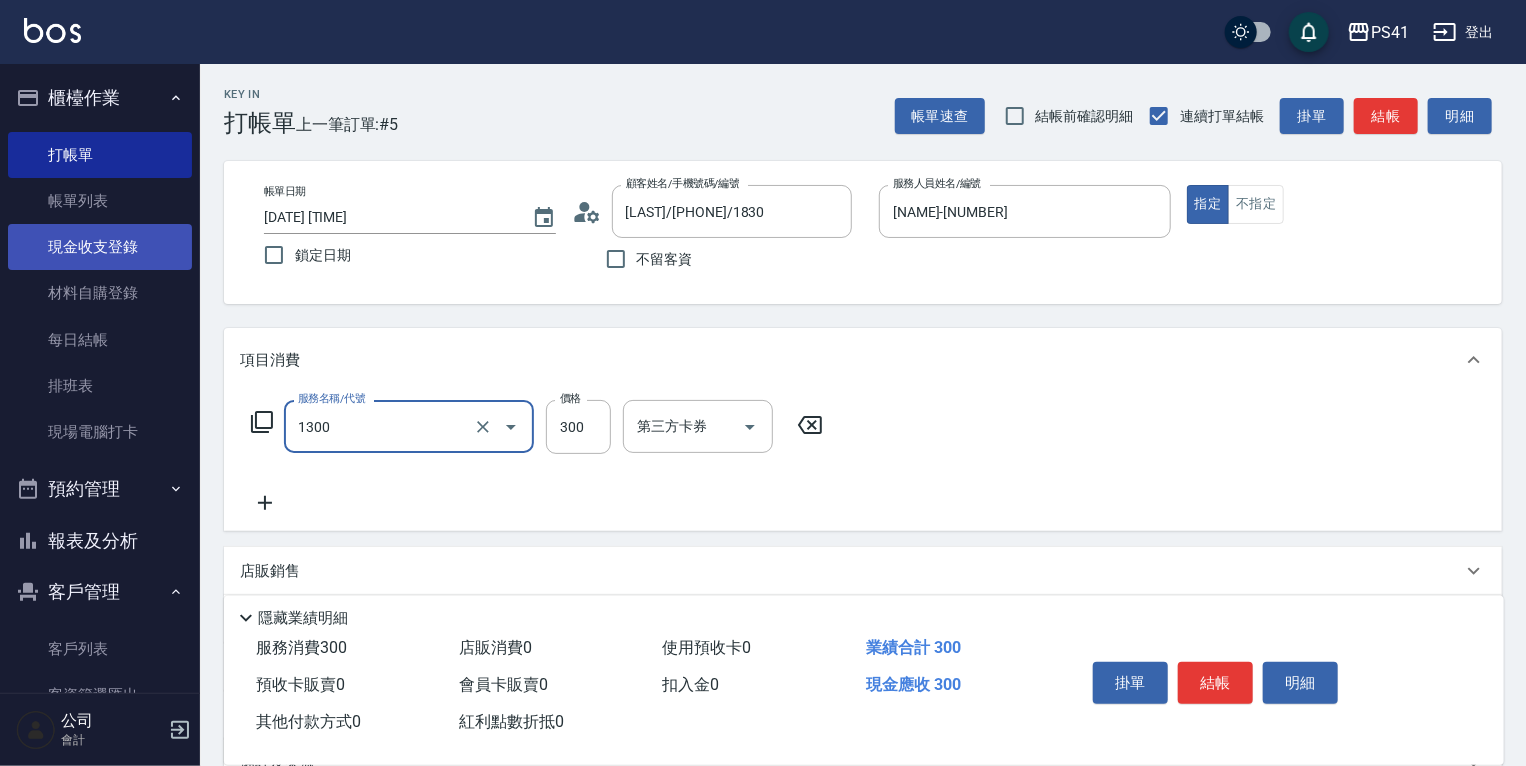 type on "洗髮300(1300)" 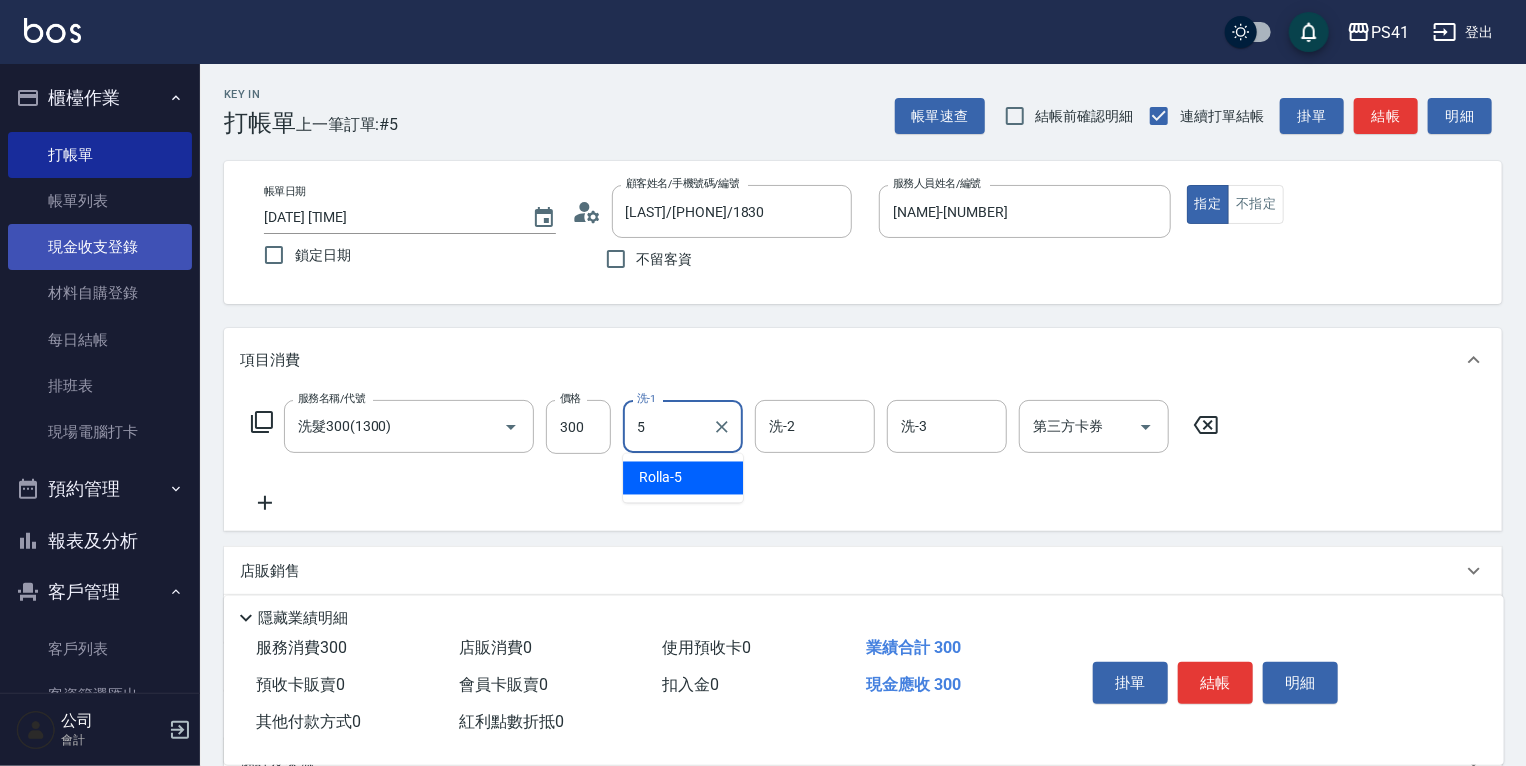 type on "Rolla-5" 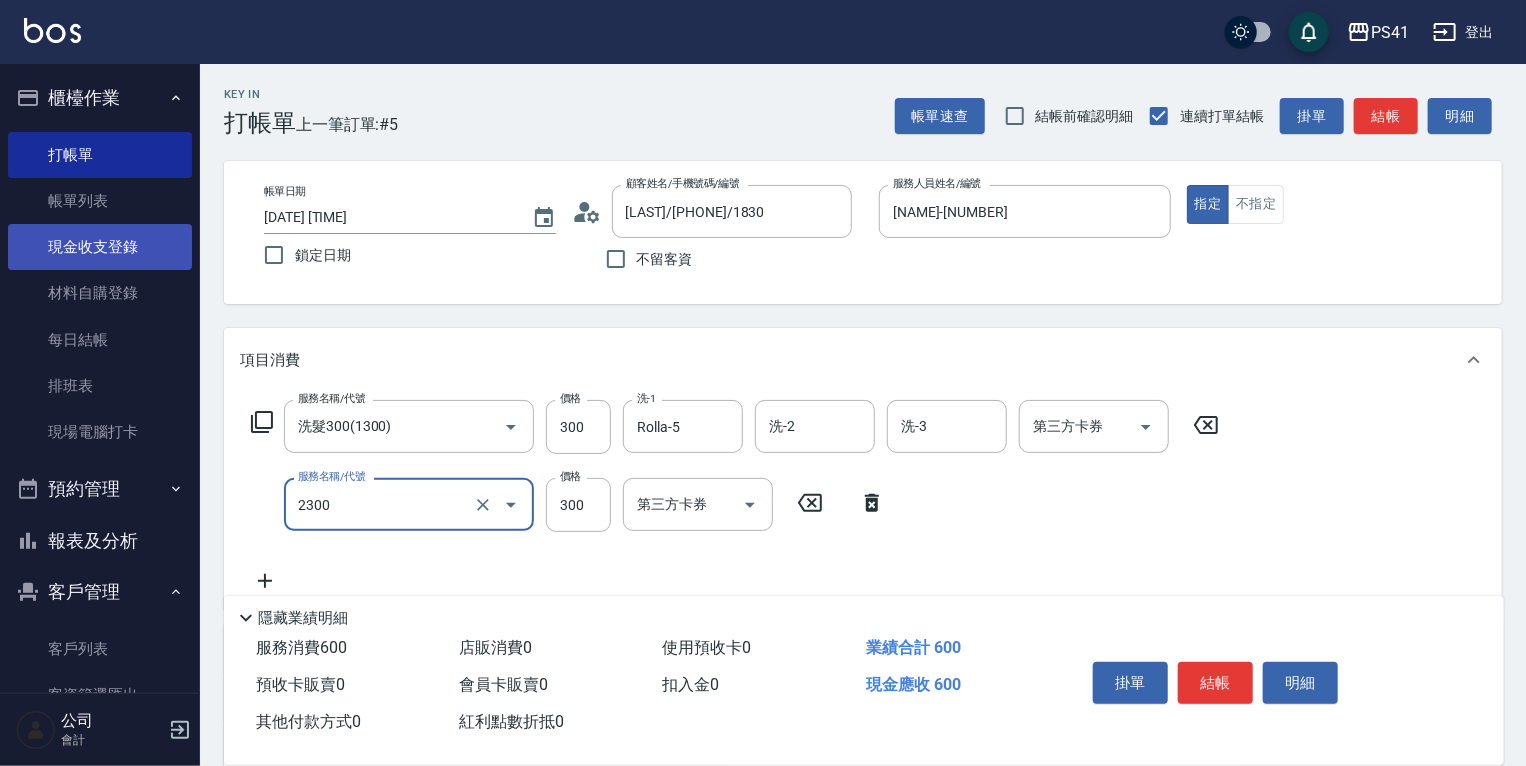 type on "剪髮(2300)" 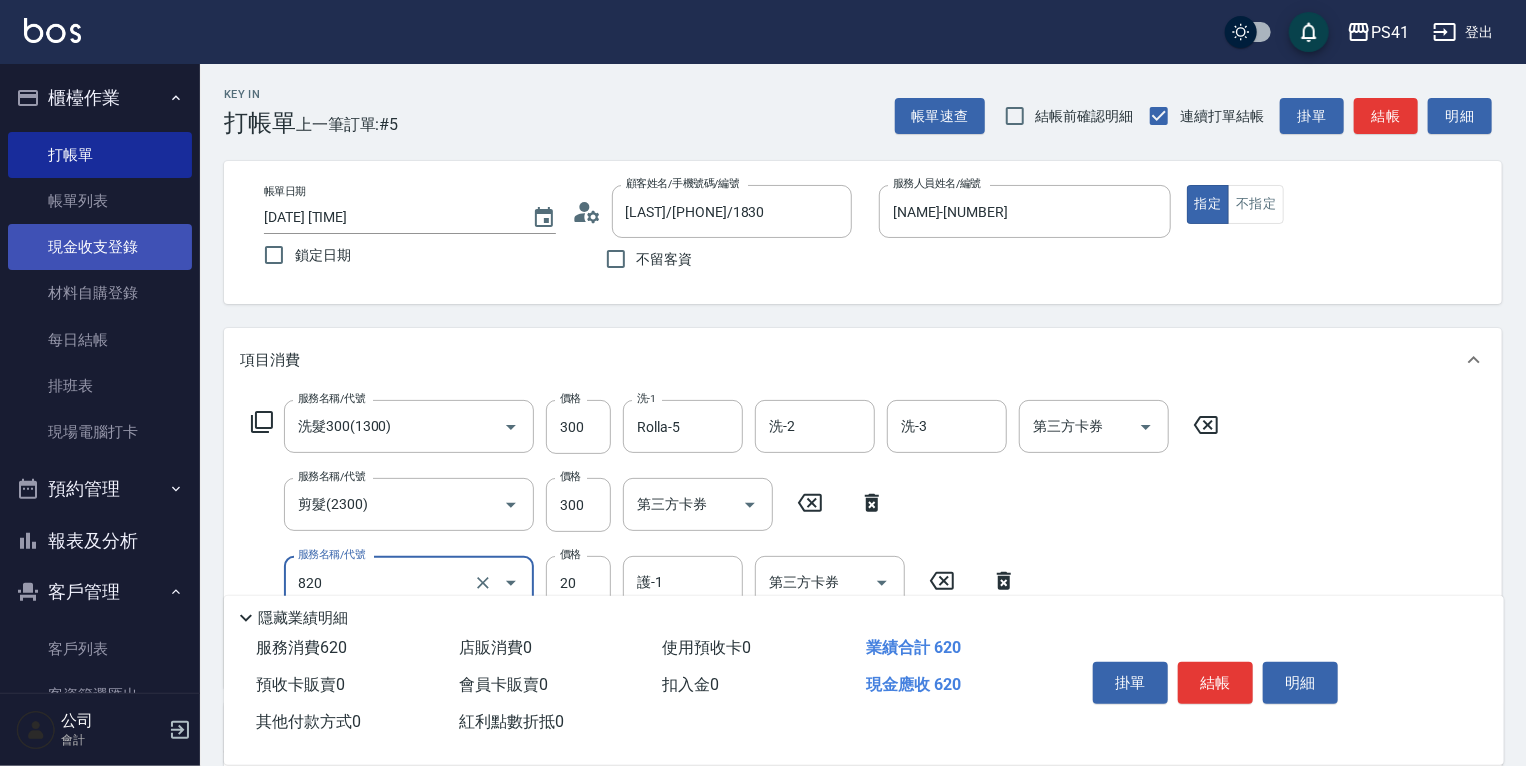 type on "潤絲(820)" 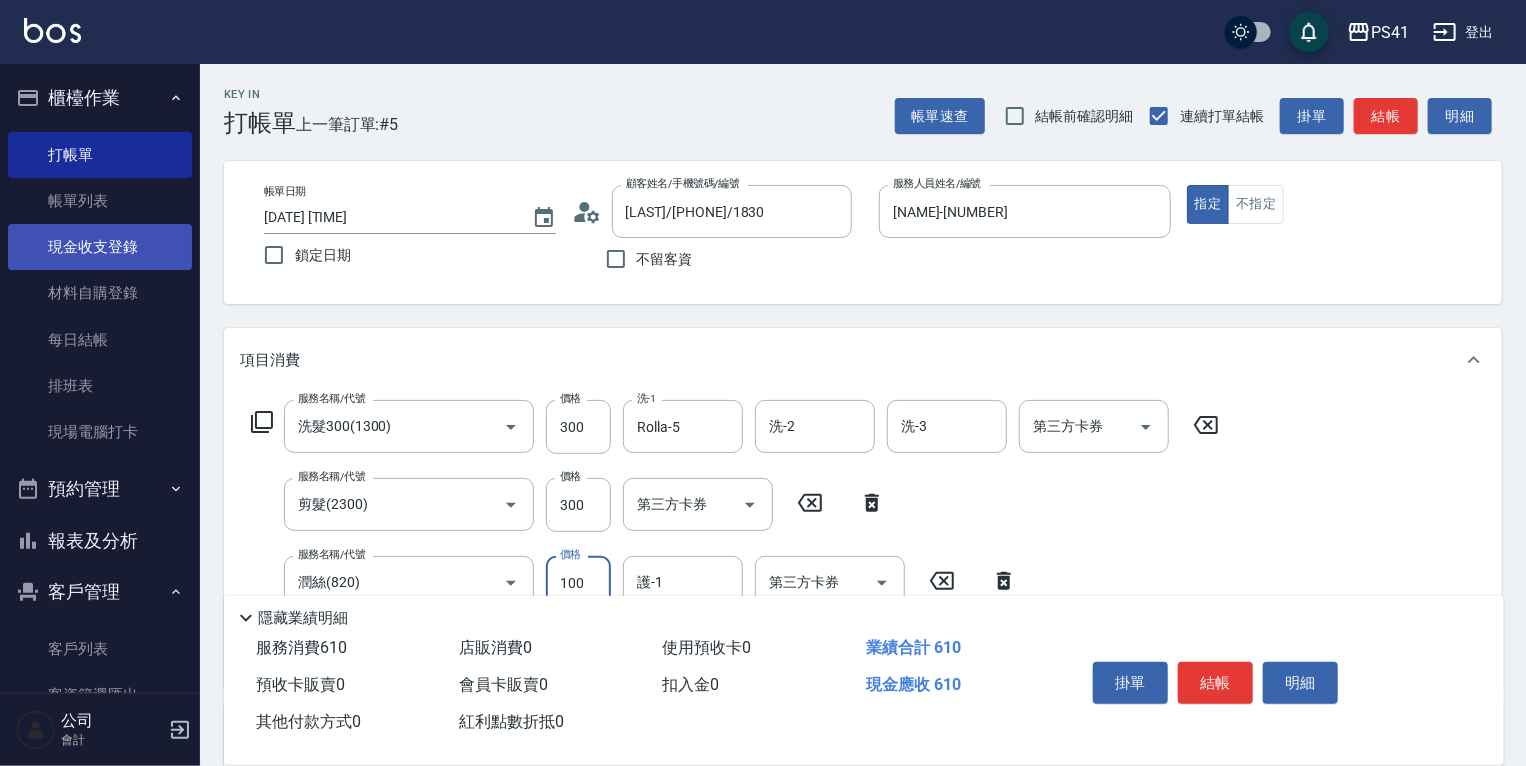 type on "100" 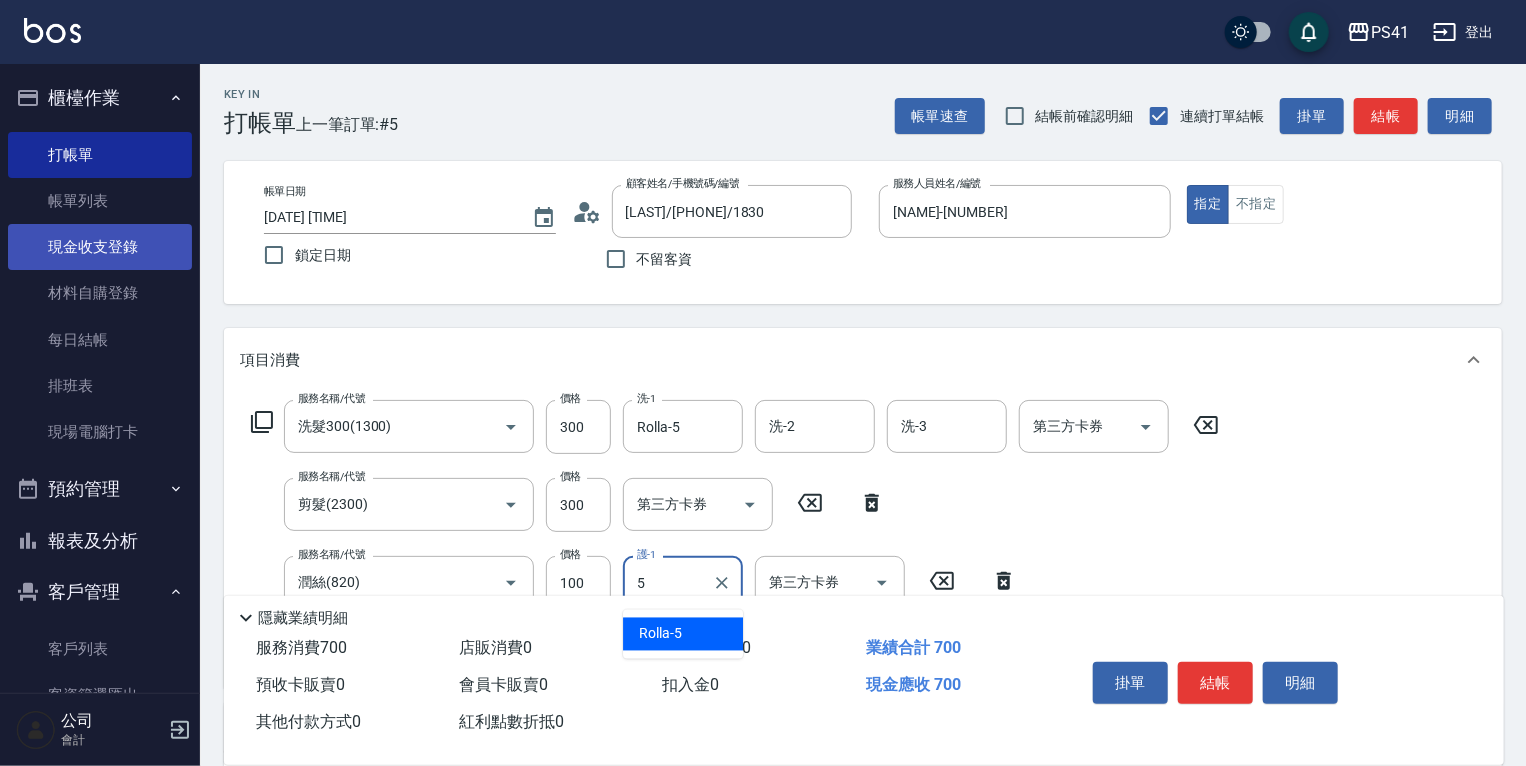 type on "Rolla-5" 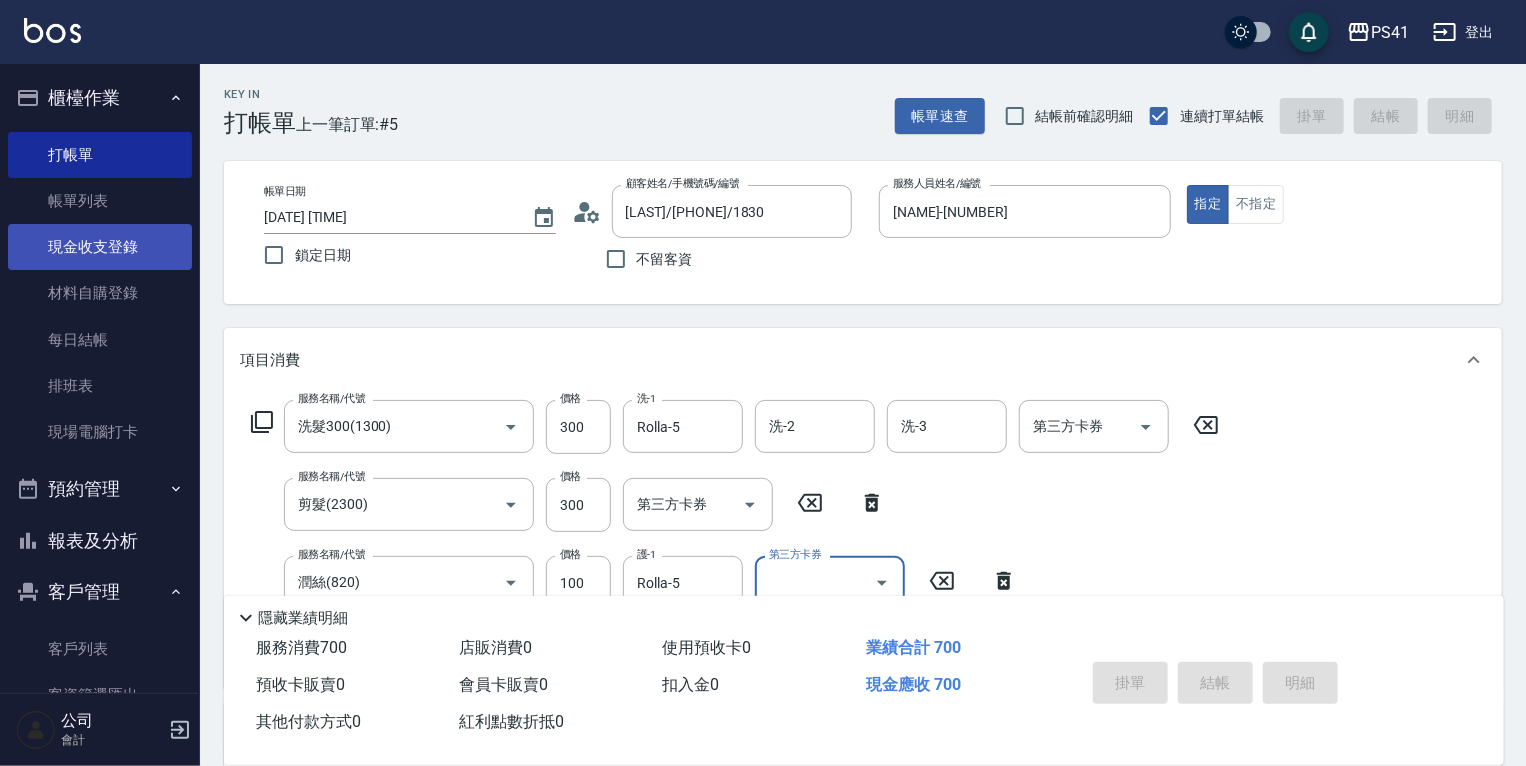 type 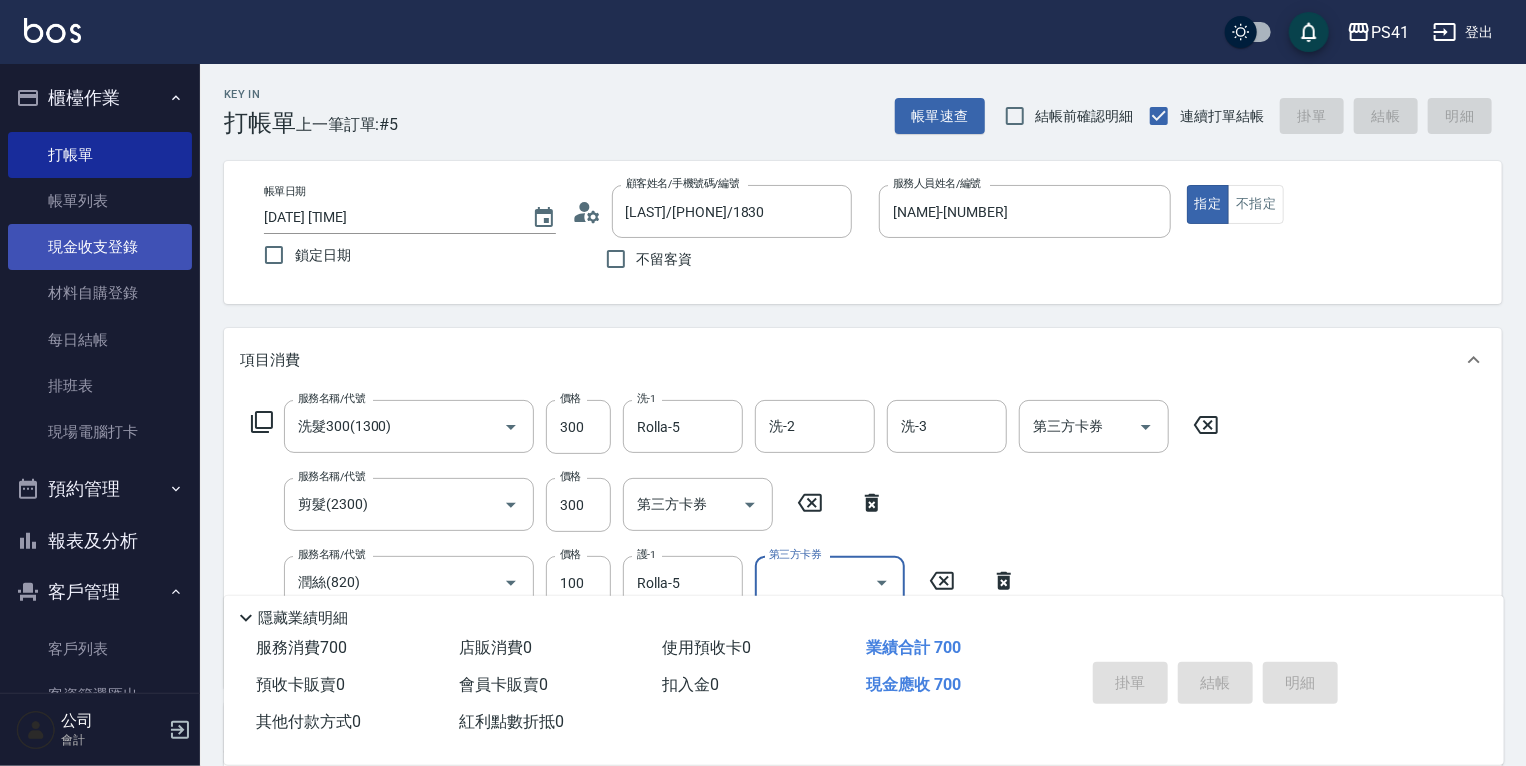 type 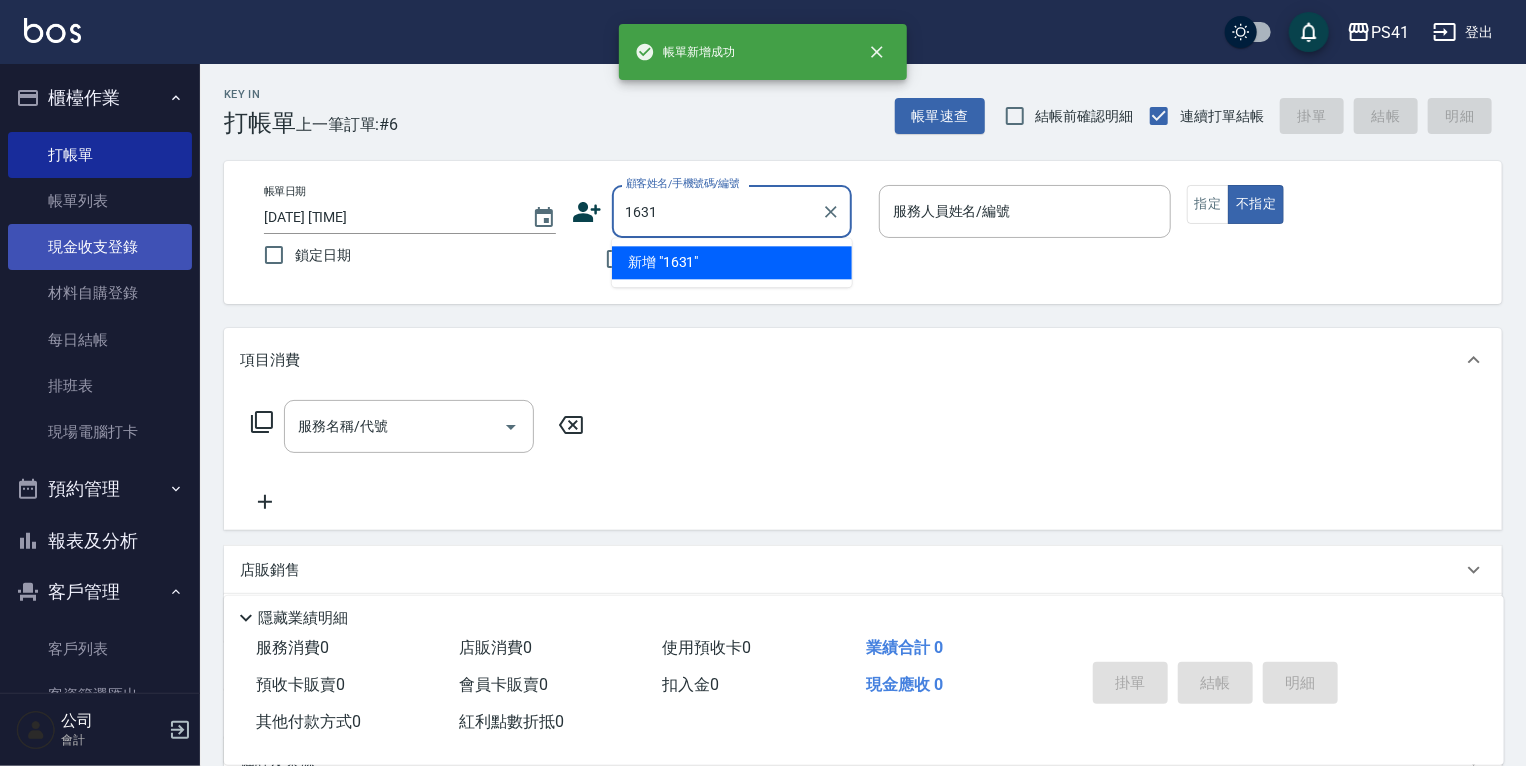 type on "1631" 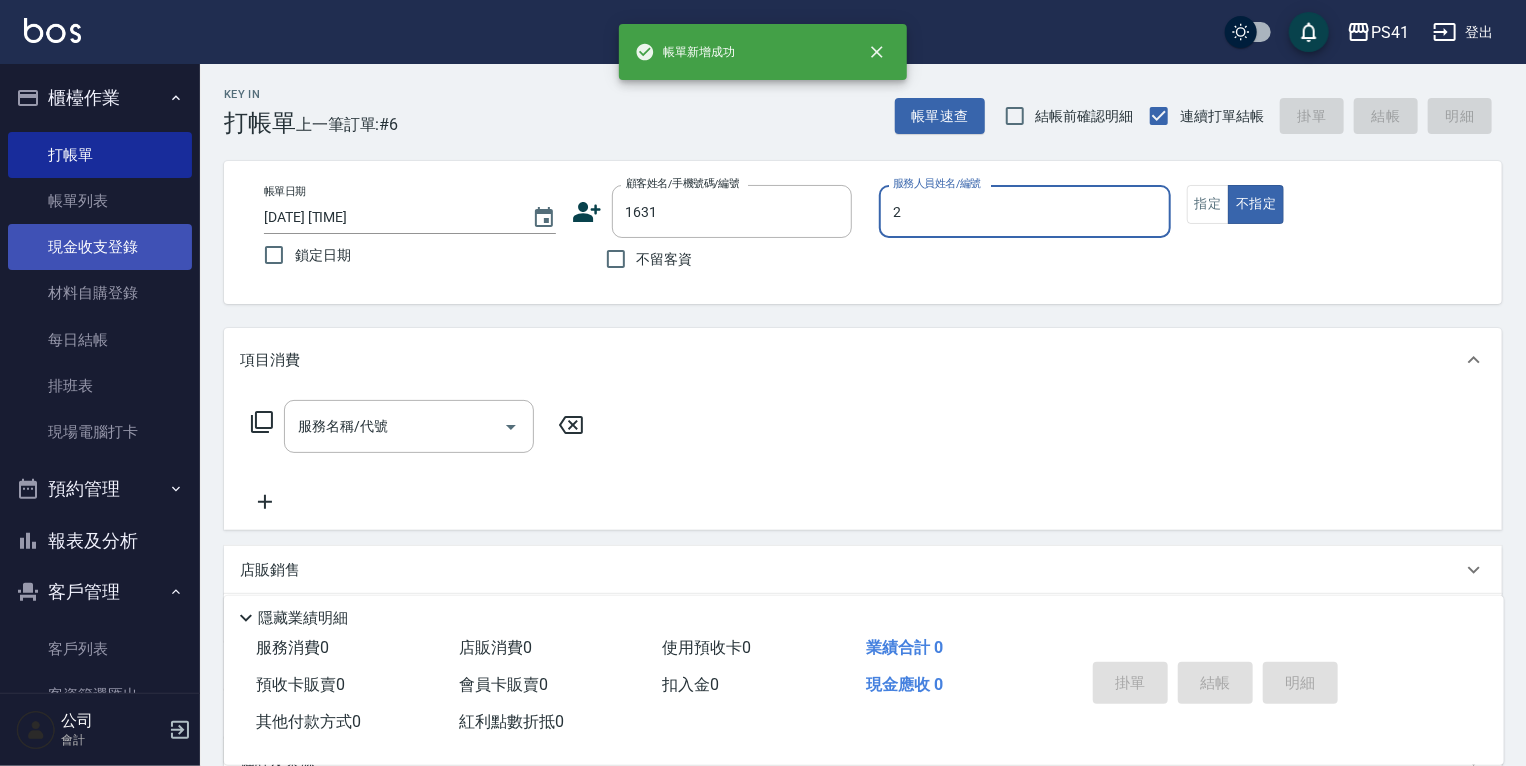 type on "[LAST]-2" 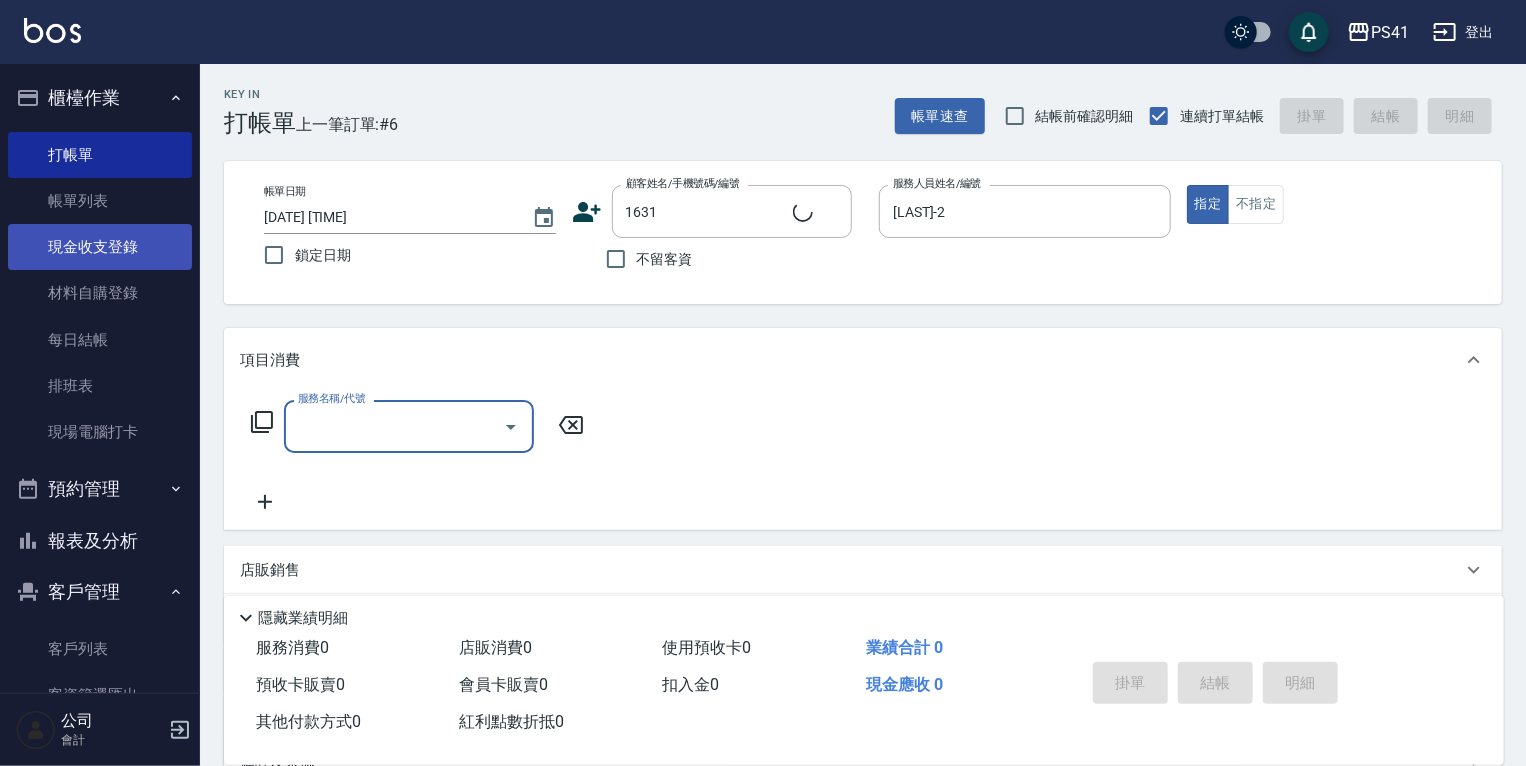 type on "[LAST]/[PHONE]/1631" 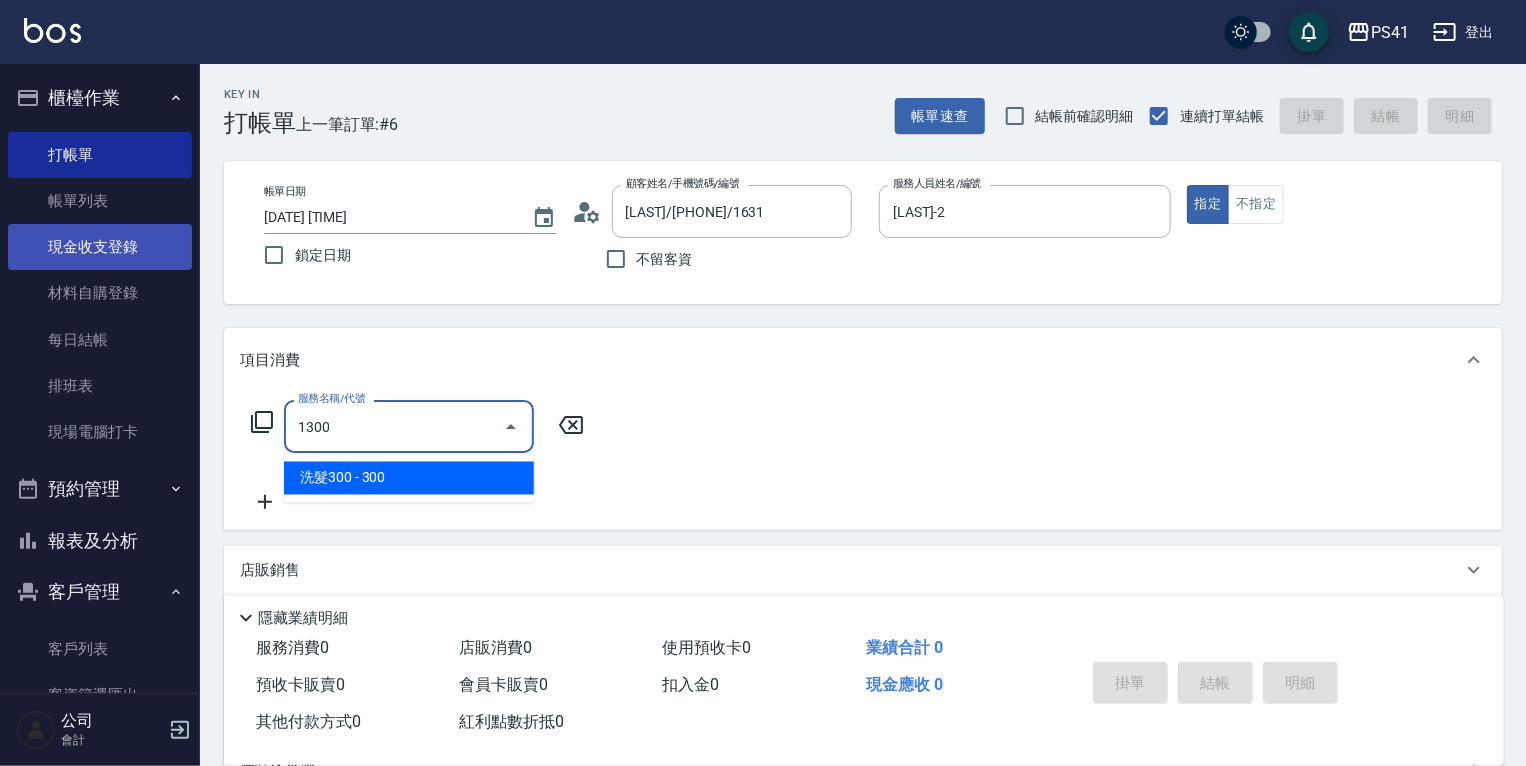 type on "洗髮300(1300)" 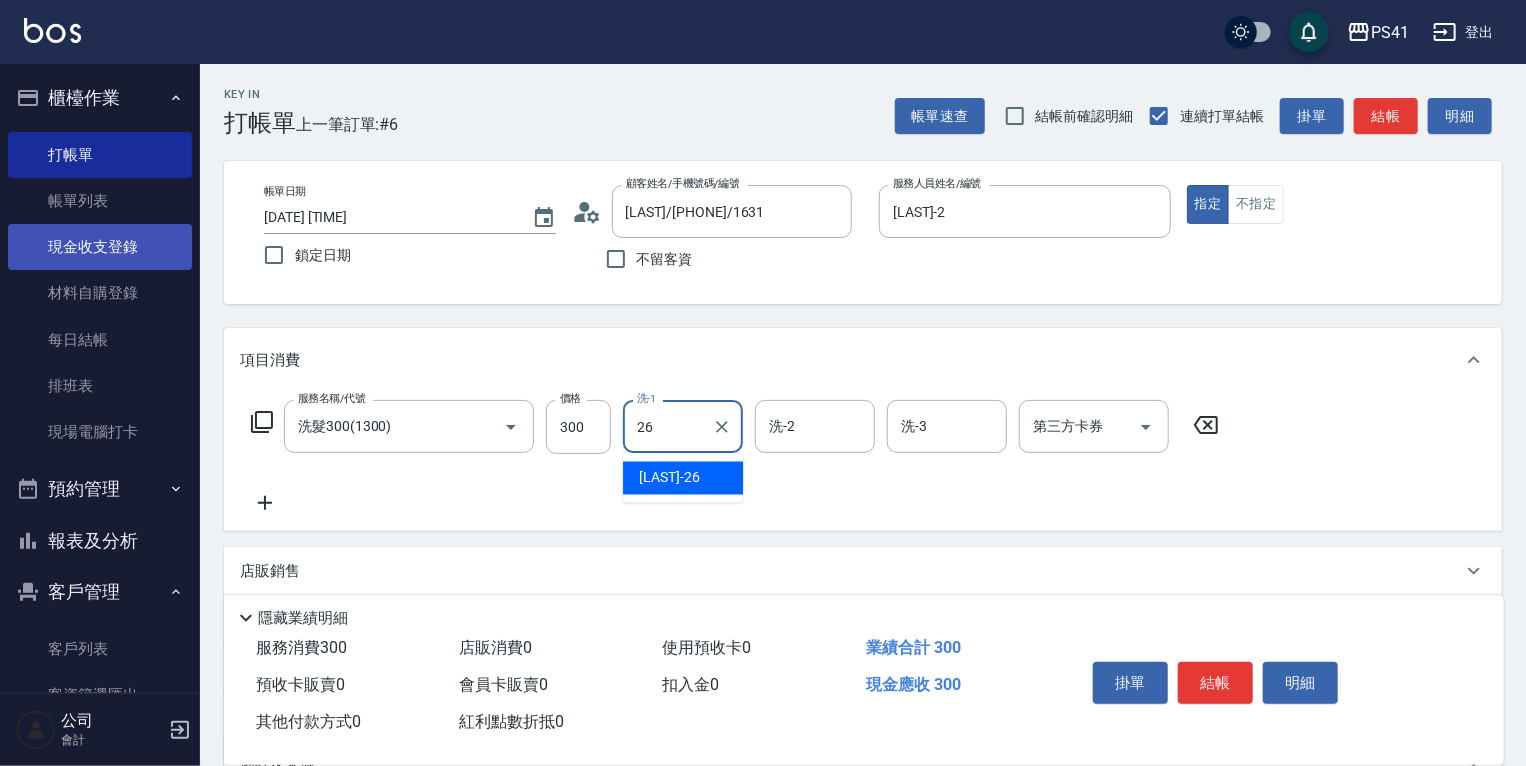type on "[NAME]-[NUMBER]" 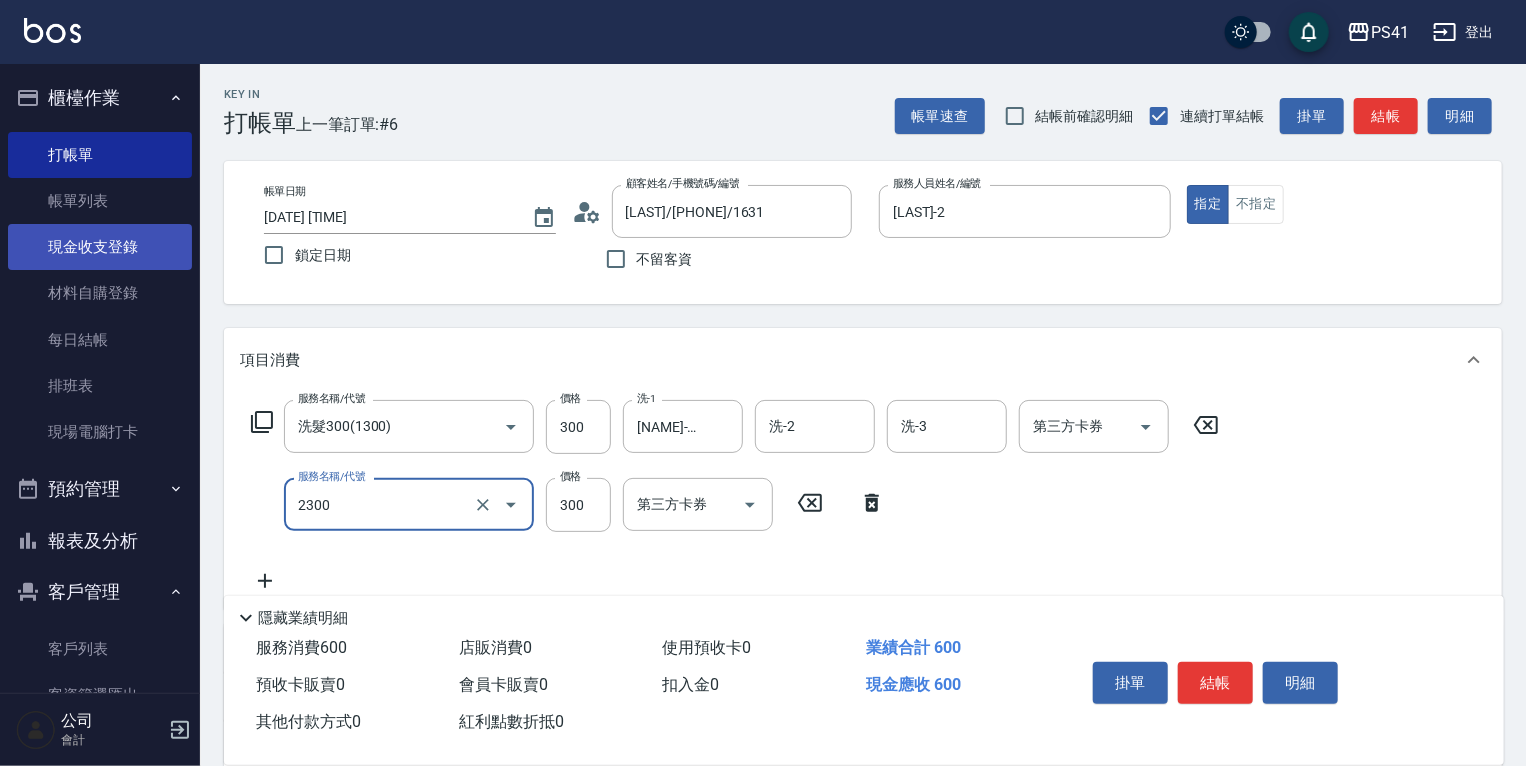 type on "剪髮(2300)" 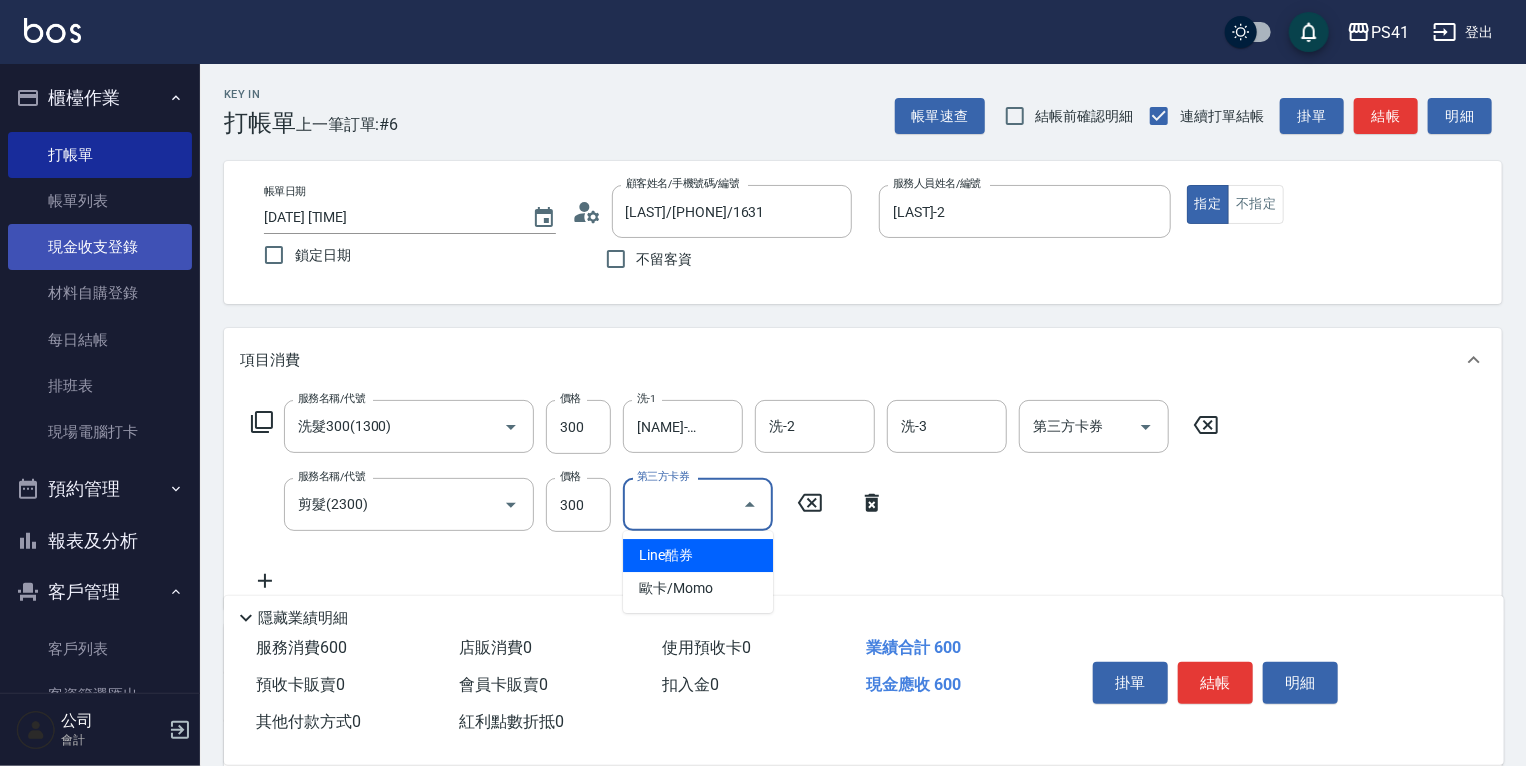 type on "Line酷券" 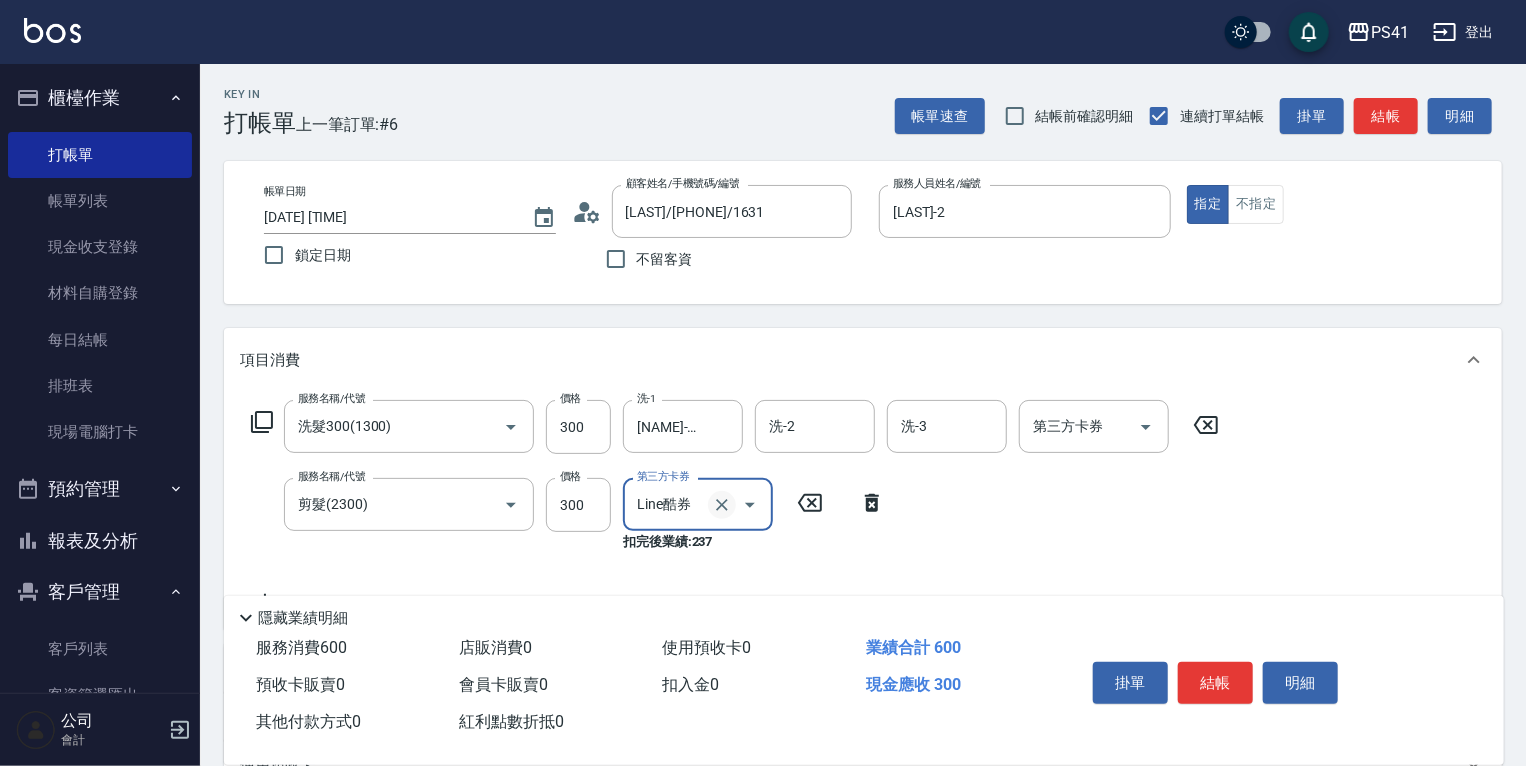 click 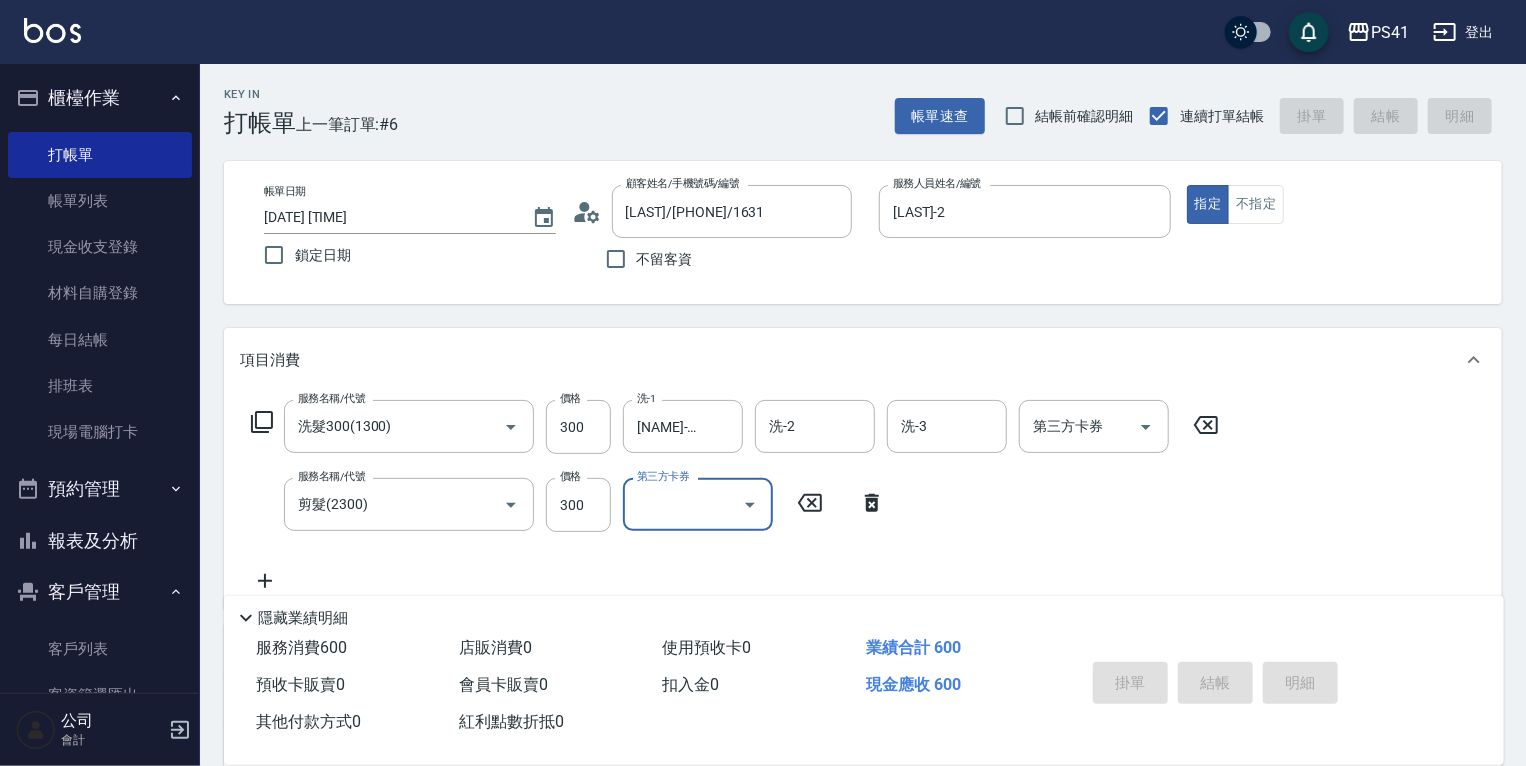 type 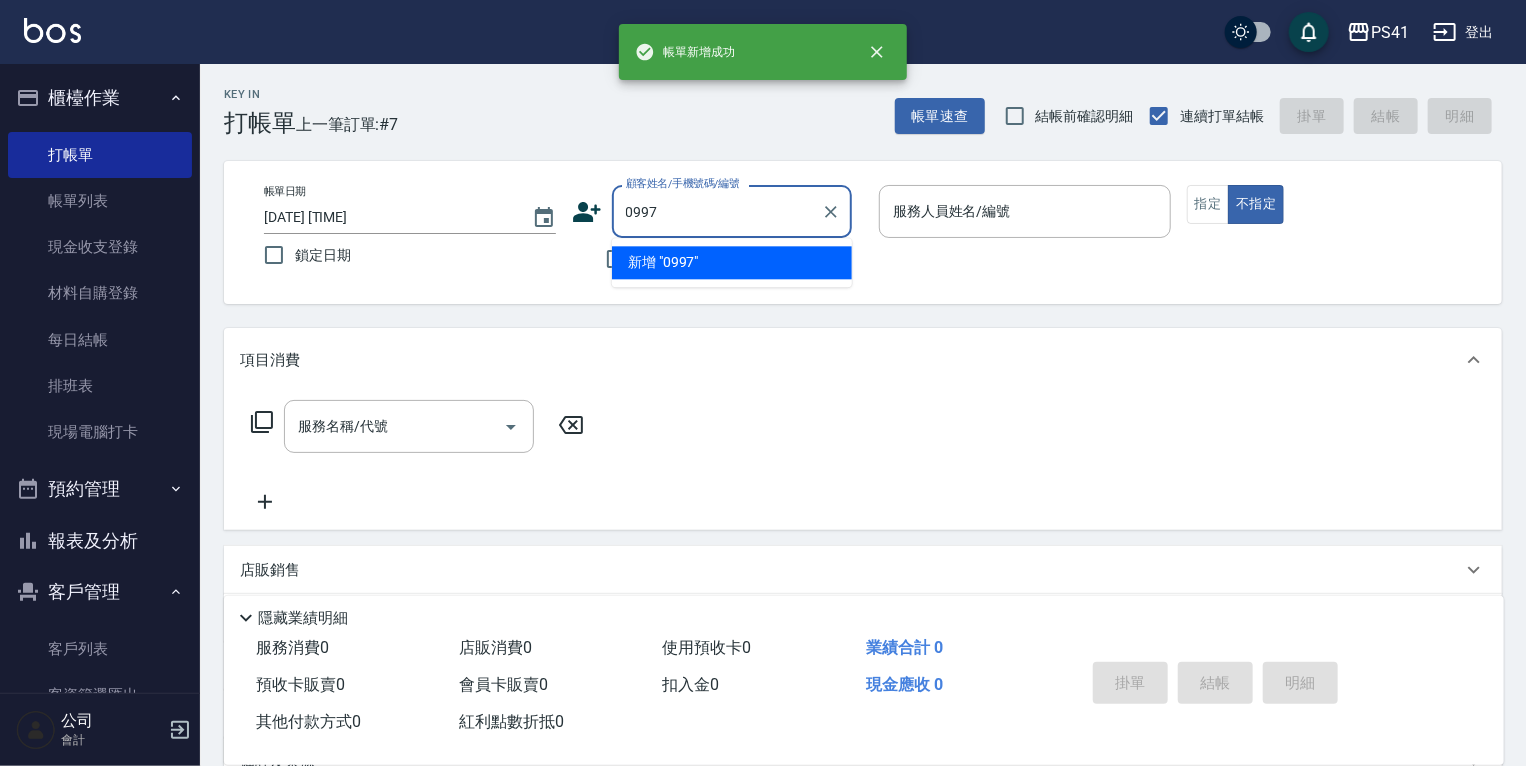 type on "0997" 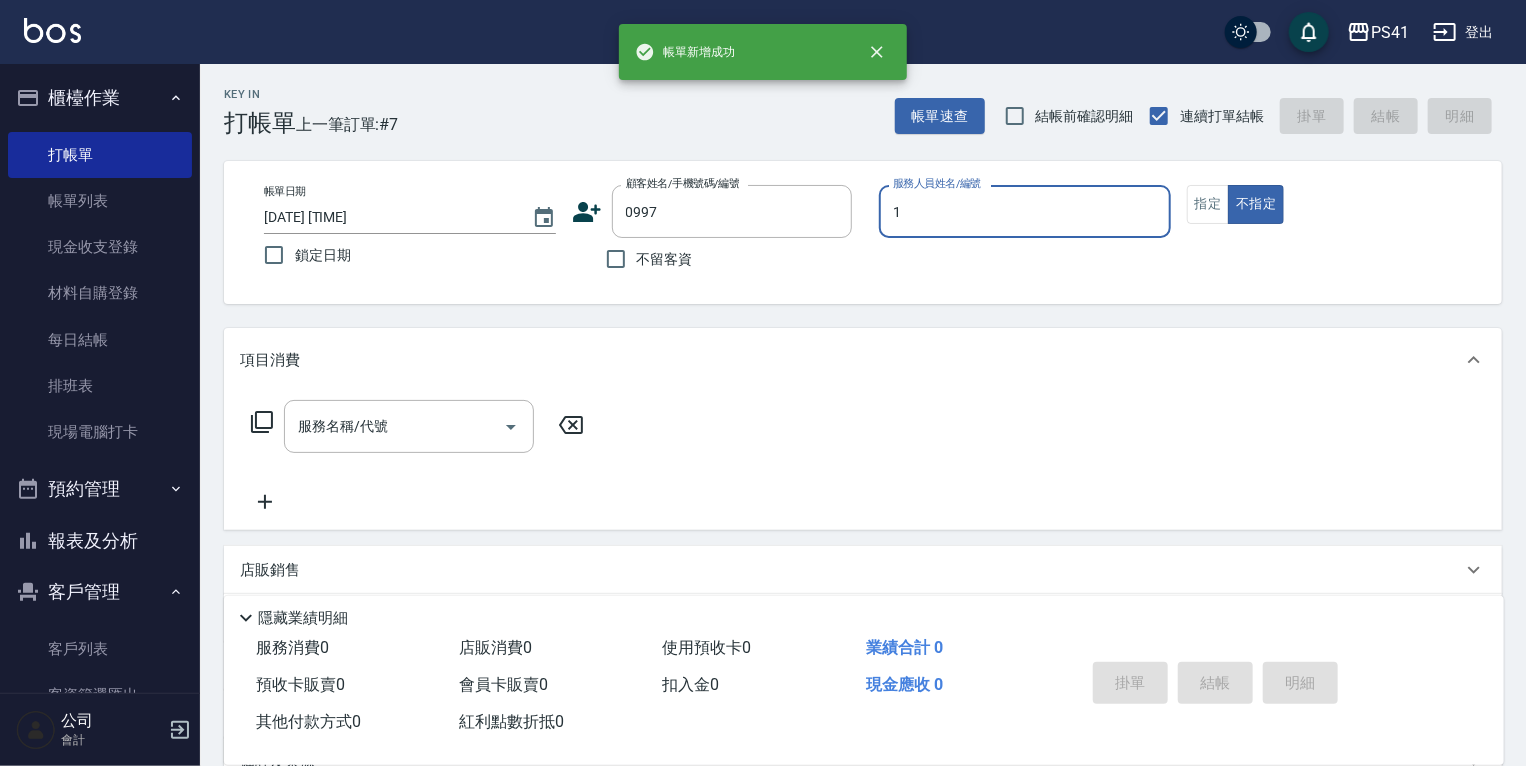 type on "[LAST]-1" 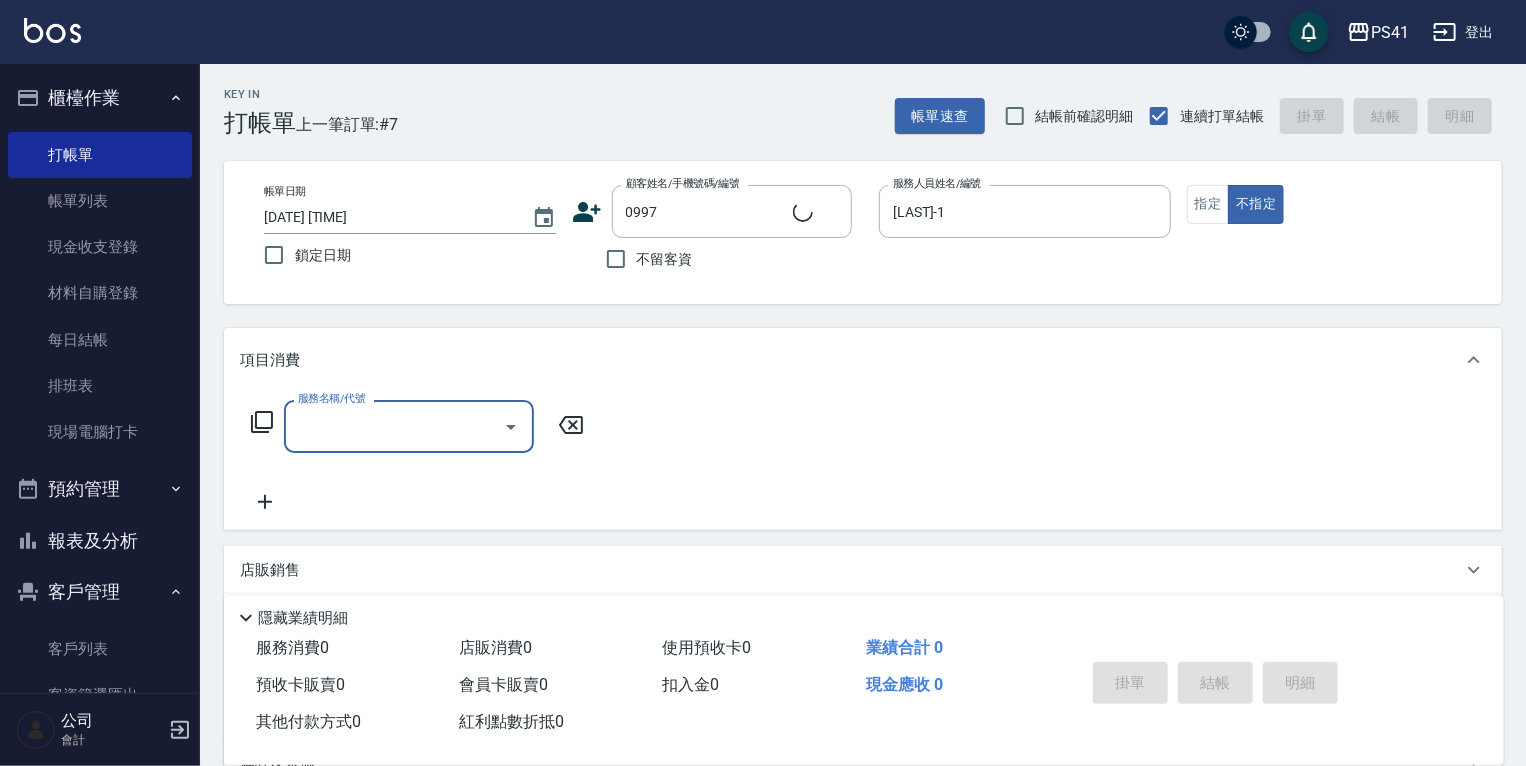 type on "[LAST]/[PHONE]/0997" 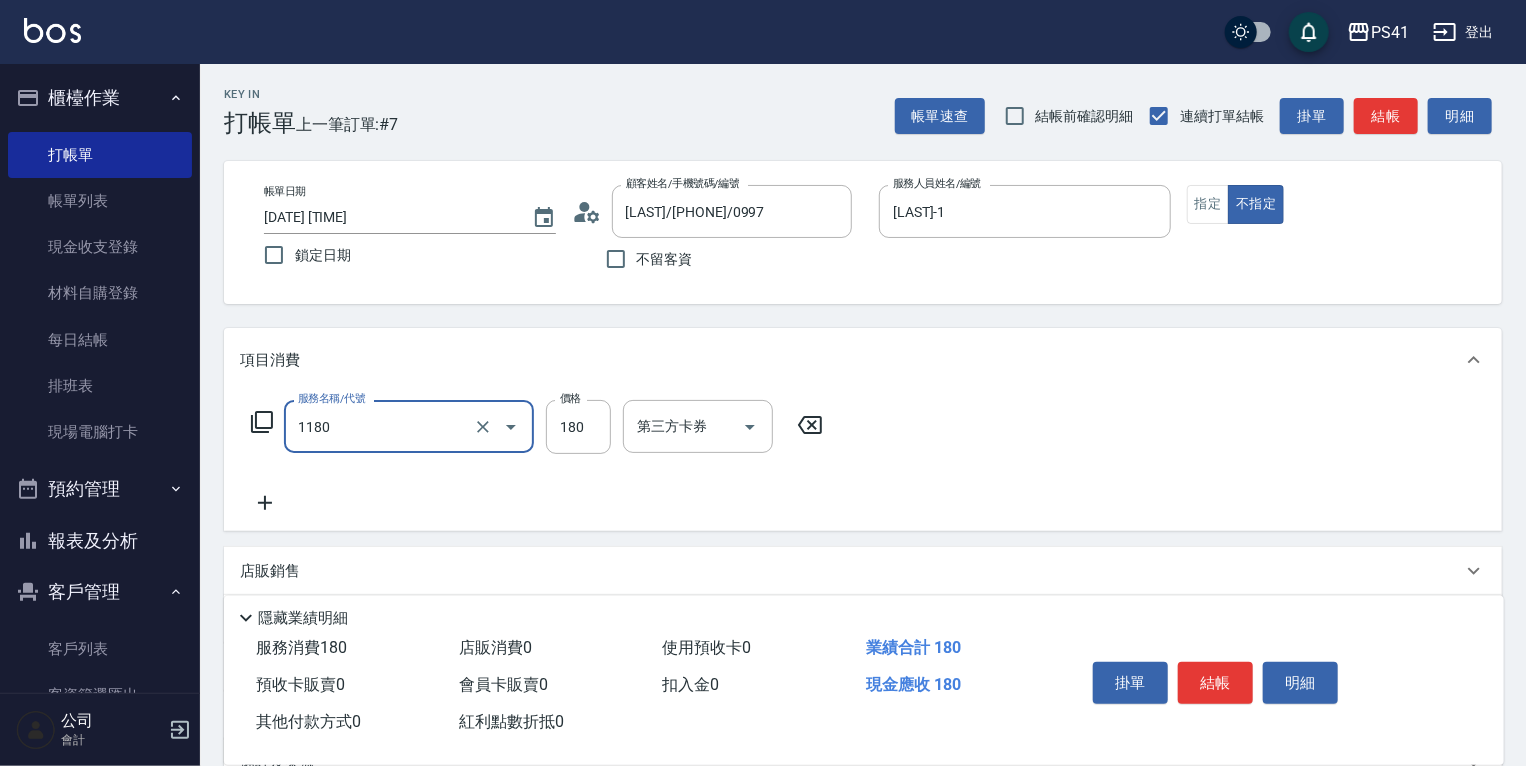 type on "洗髮(洗+剪不指定活動)(1180)" 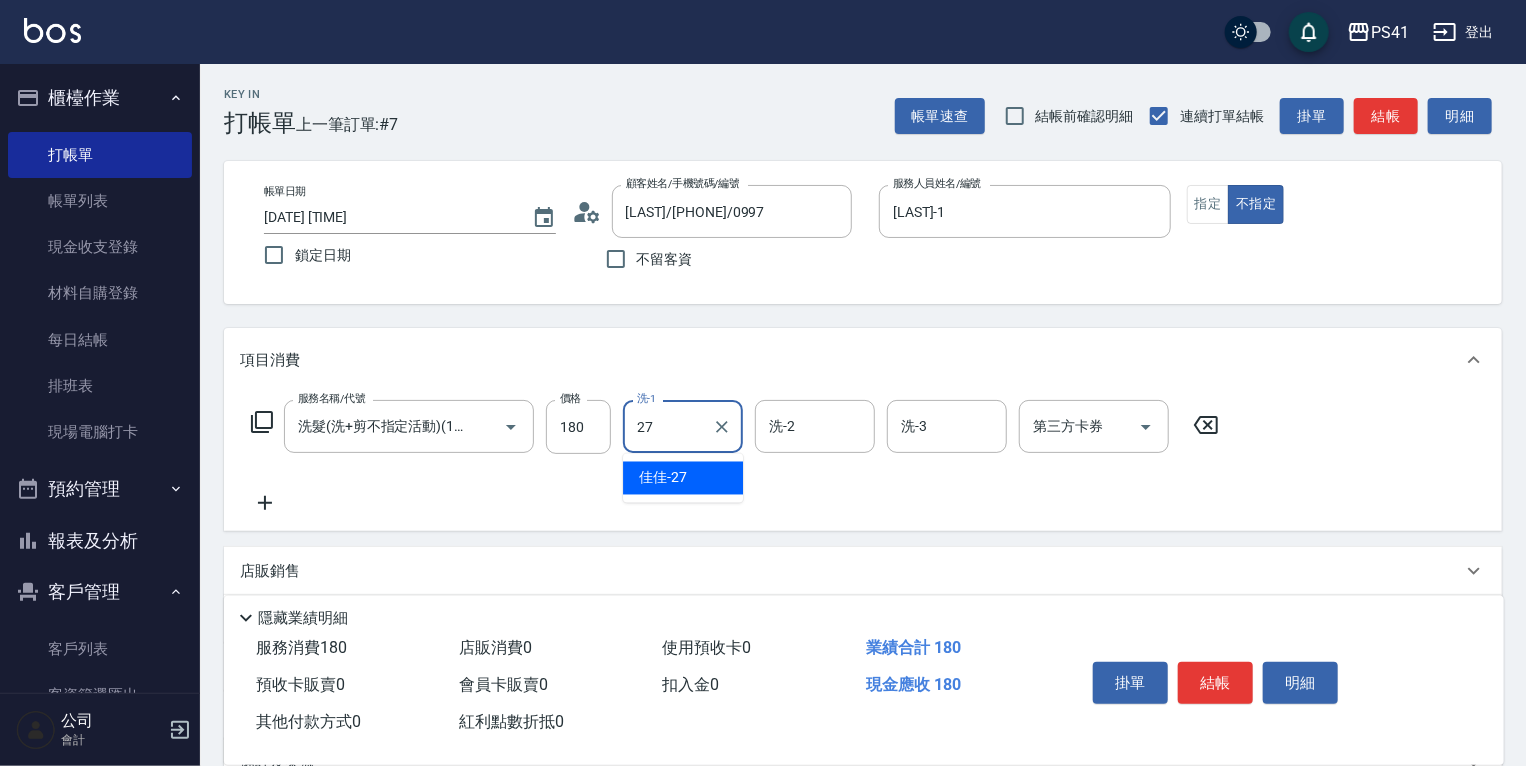 type on "佳佳-27" 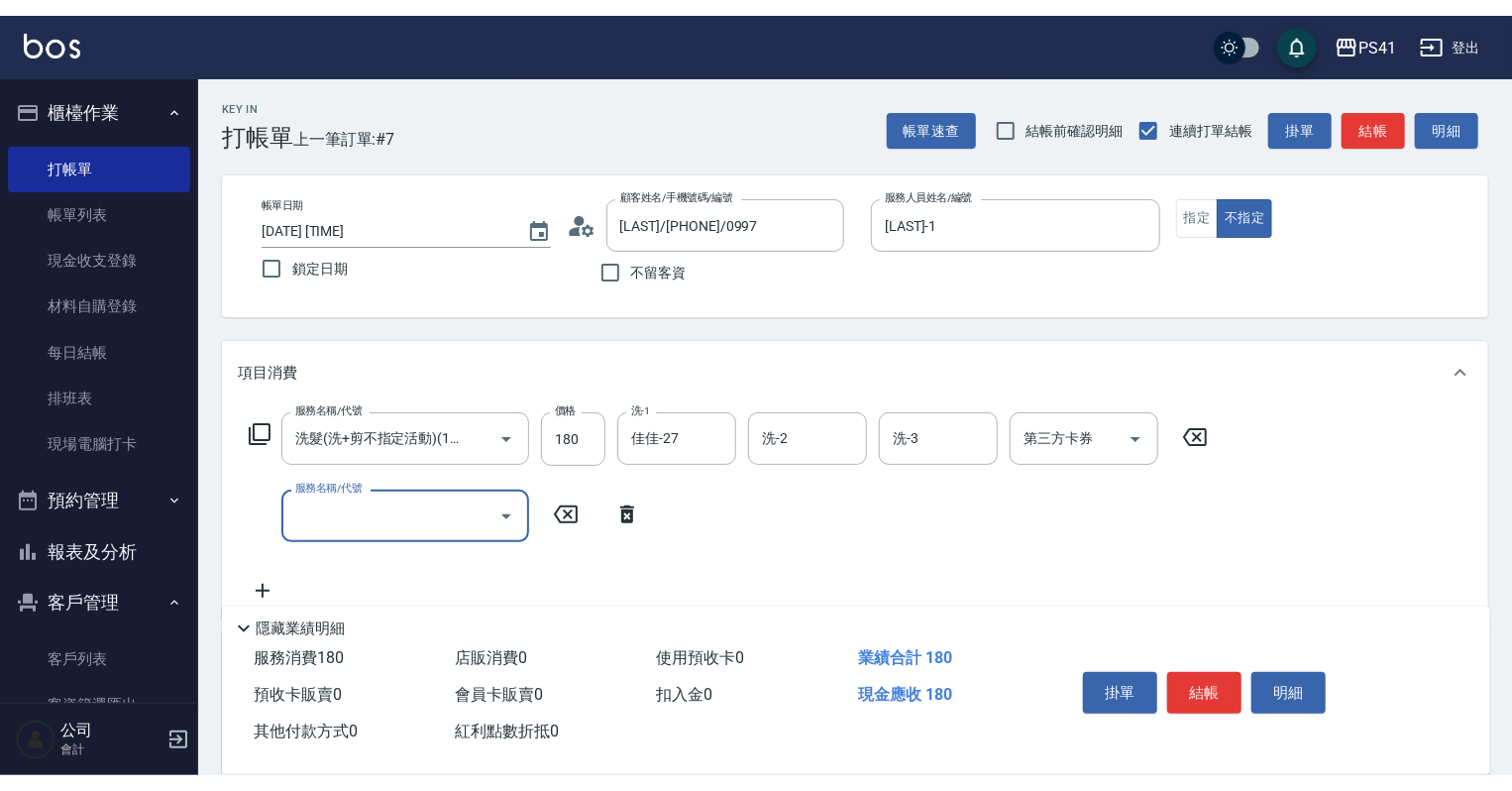 scroll, scrollTop: 0, scrollLeft: 0, axis: both 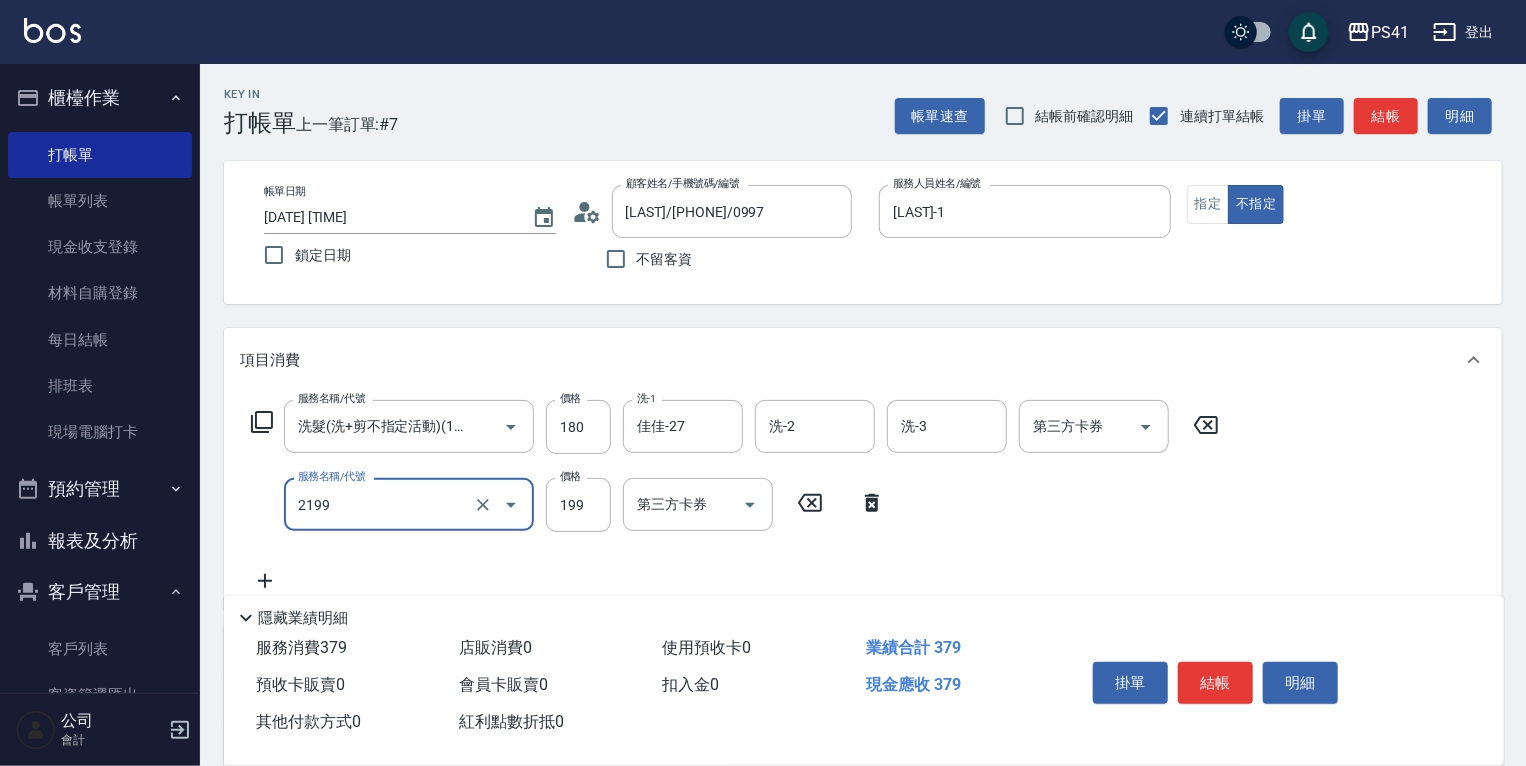 type on "不指定剪髮活動(2199)" 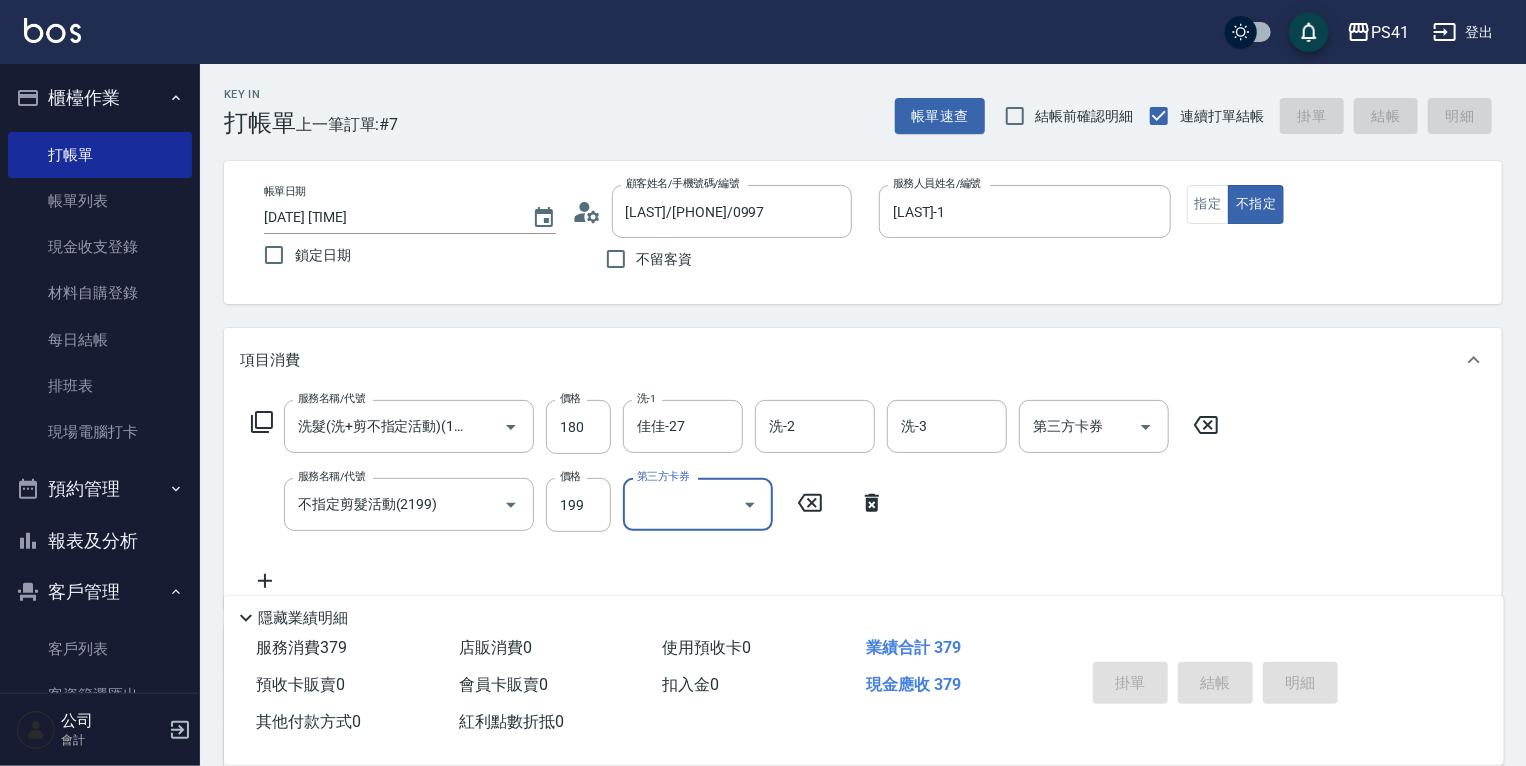 type 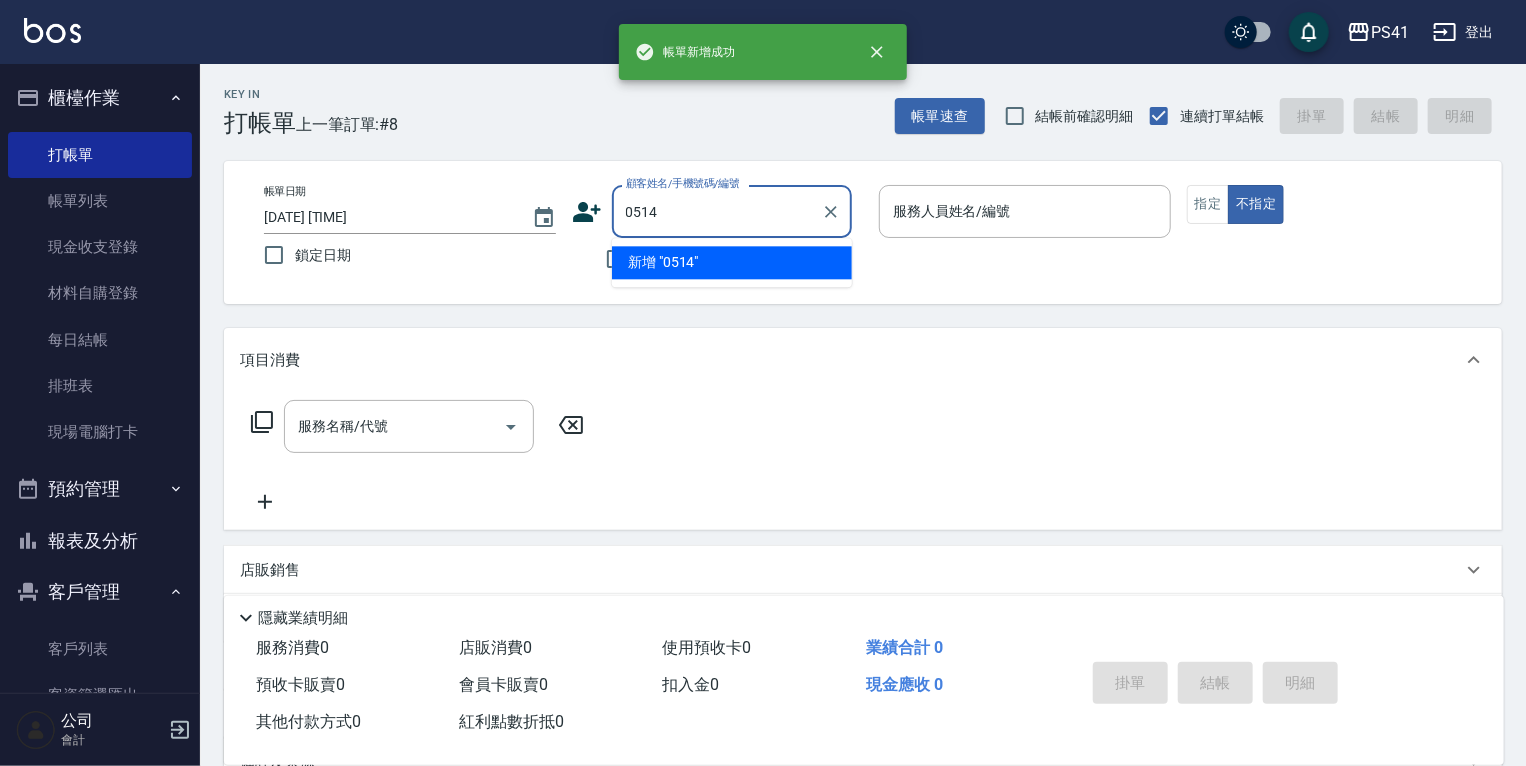 type on "0514" 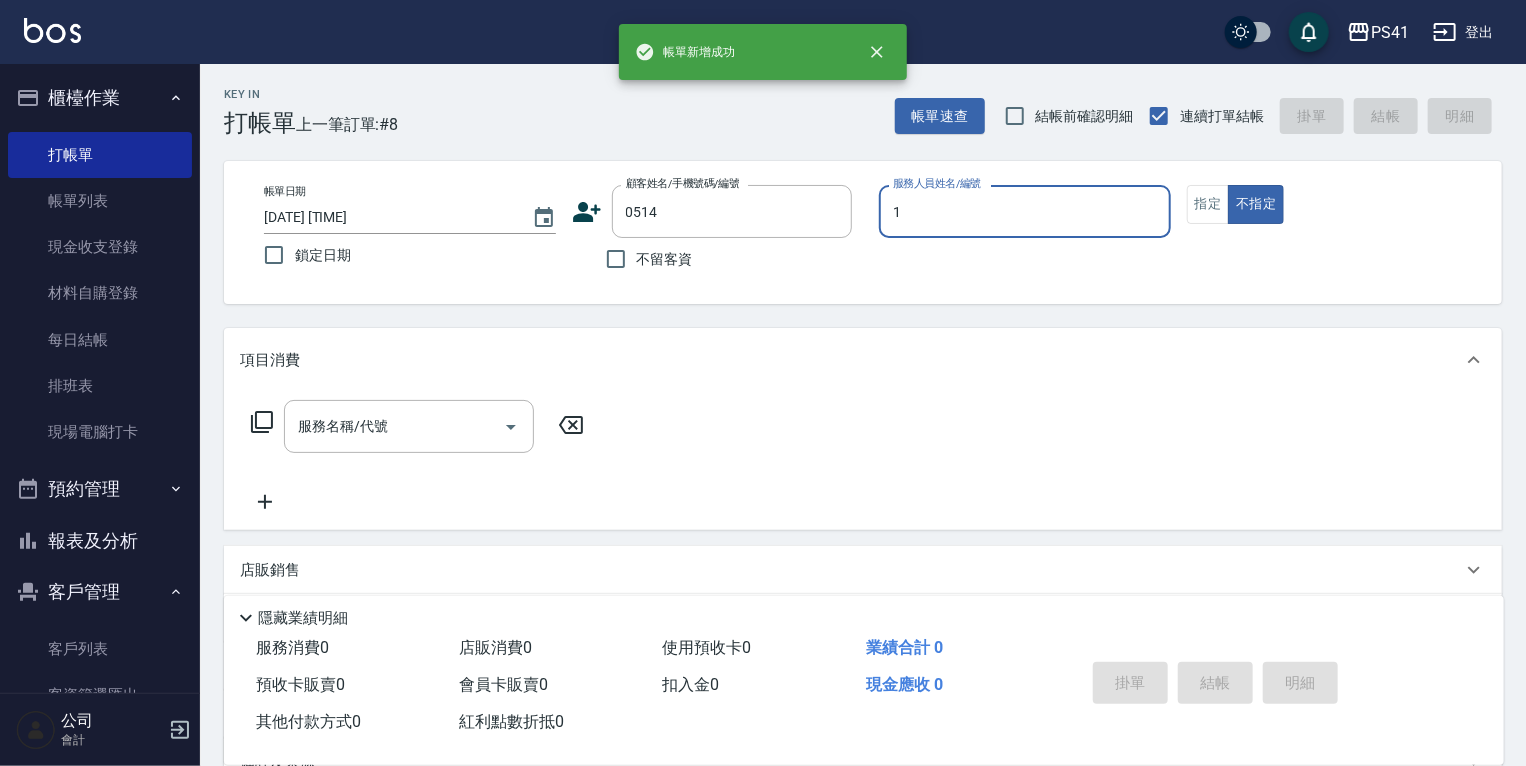 type on "[LAST]-1" 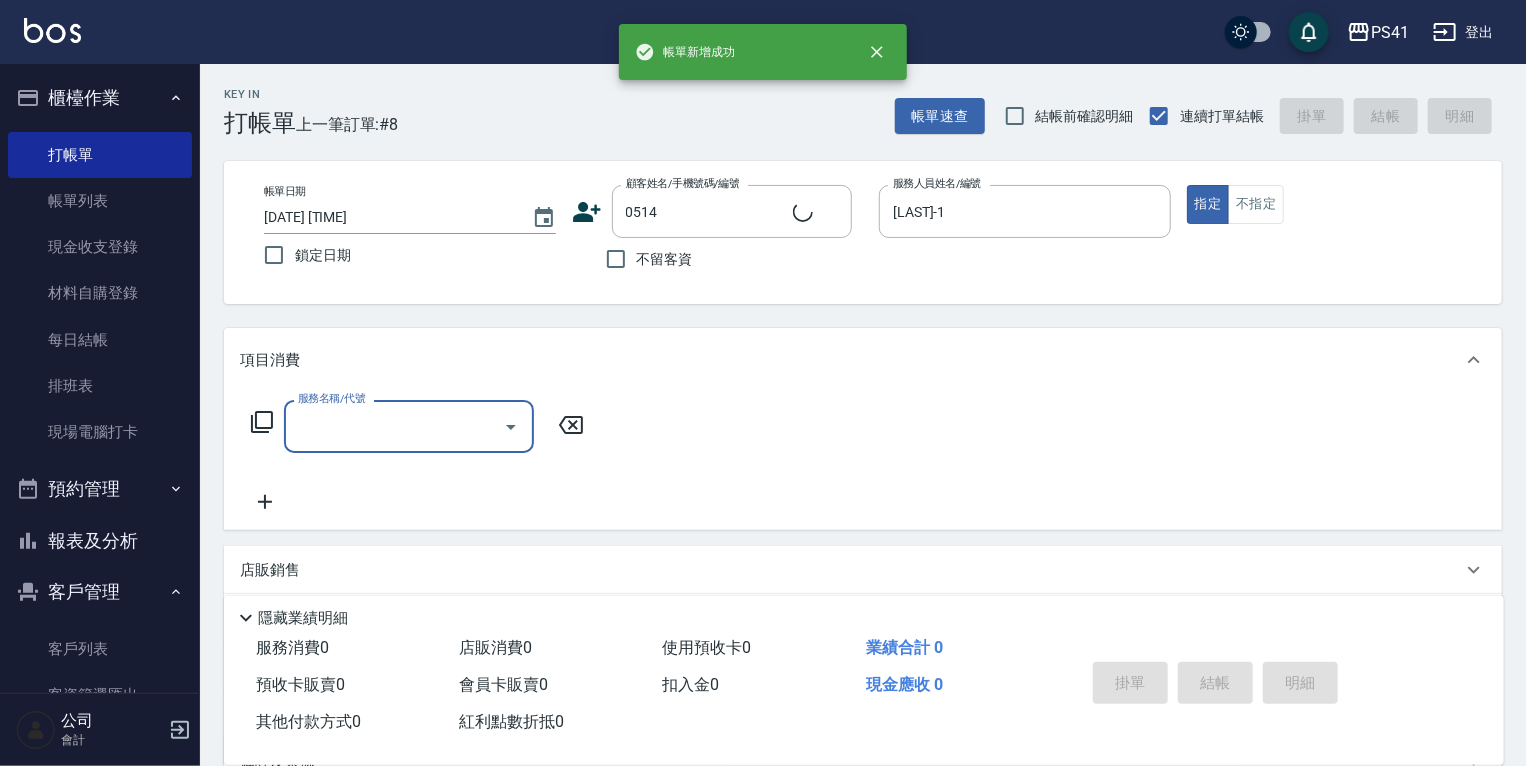type on "[LAST]/[PHONE]/0514" 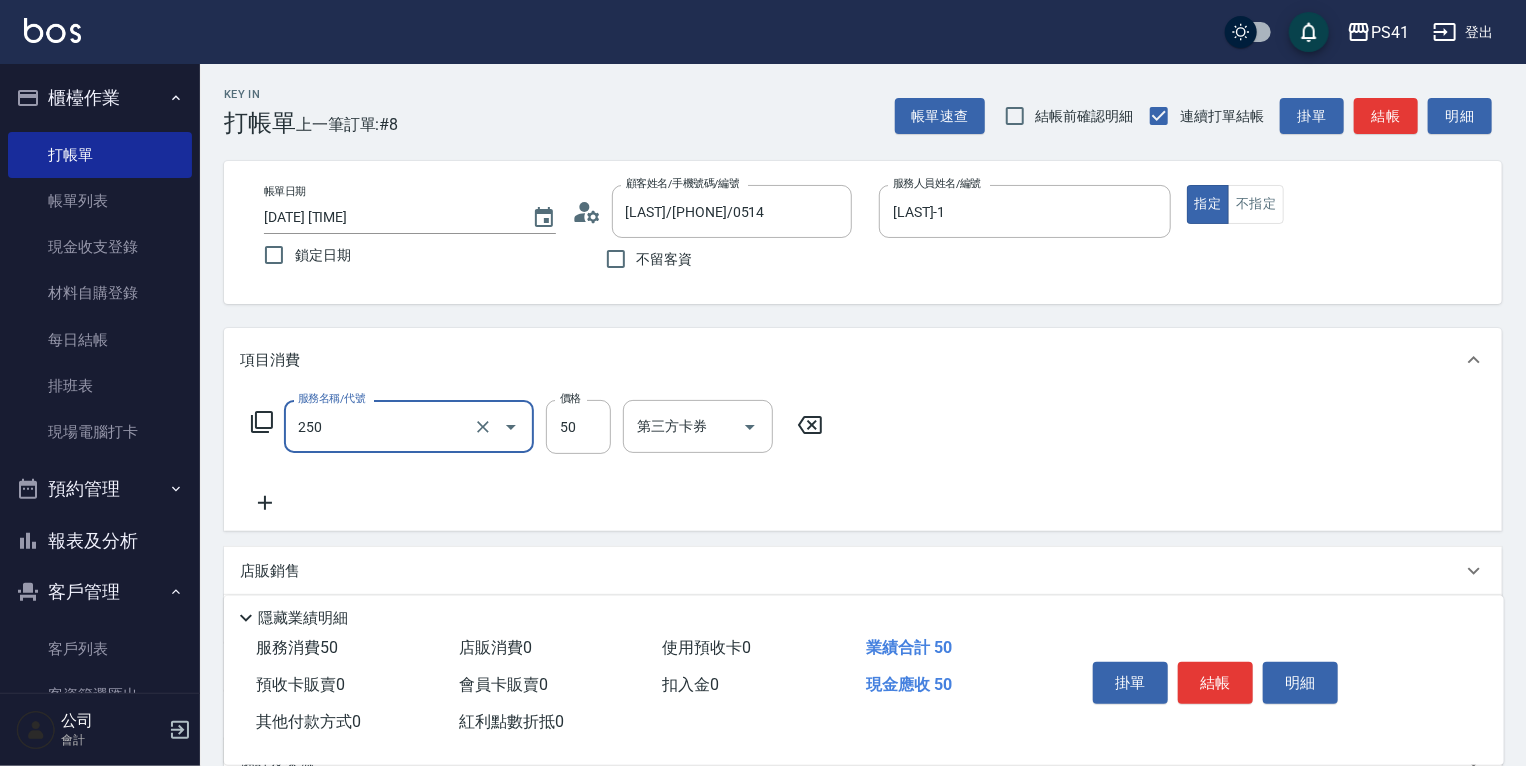 type on "剪瀏海(250)" 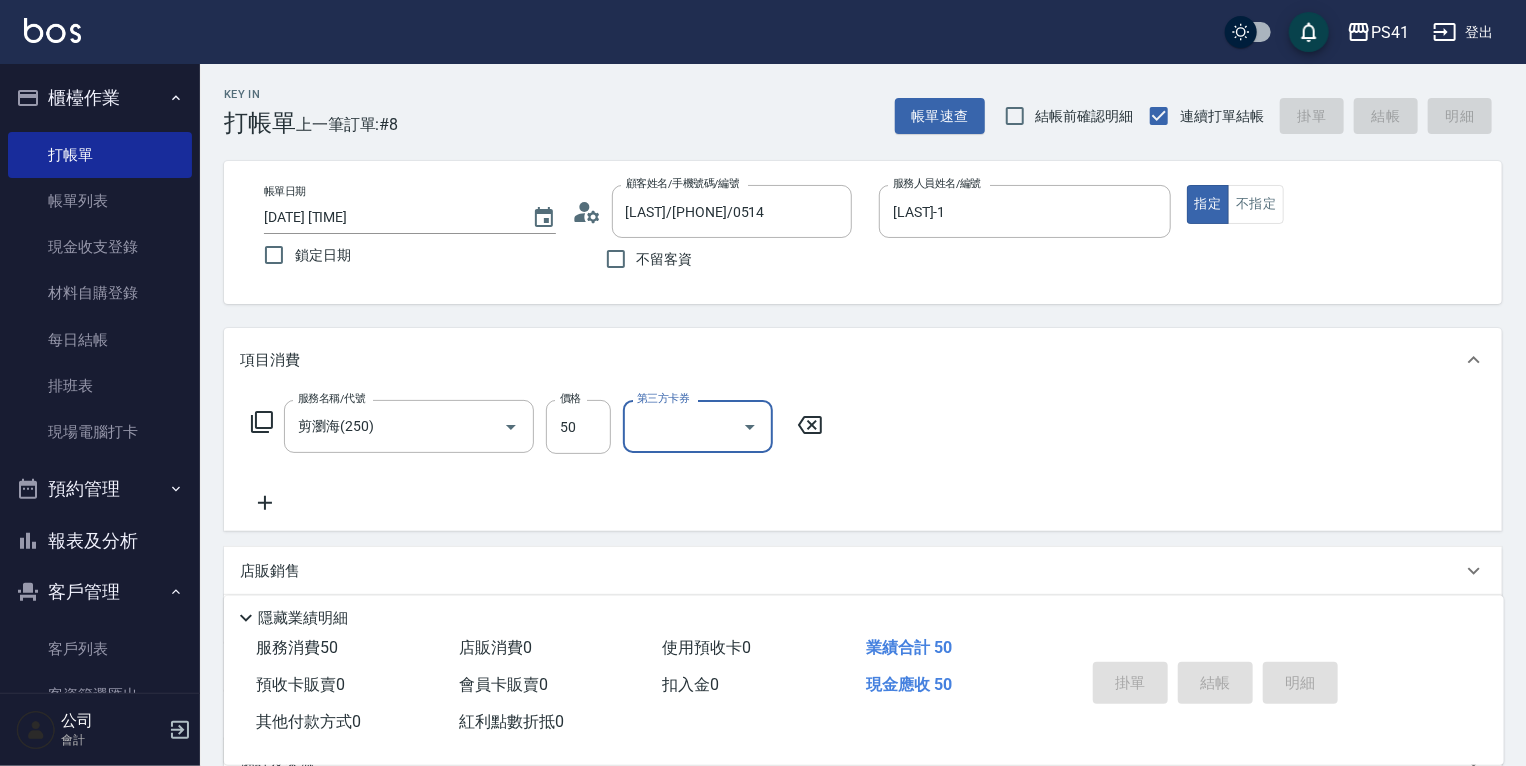 type 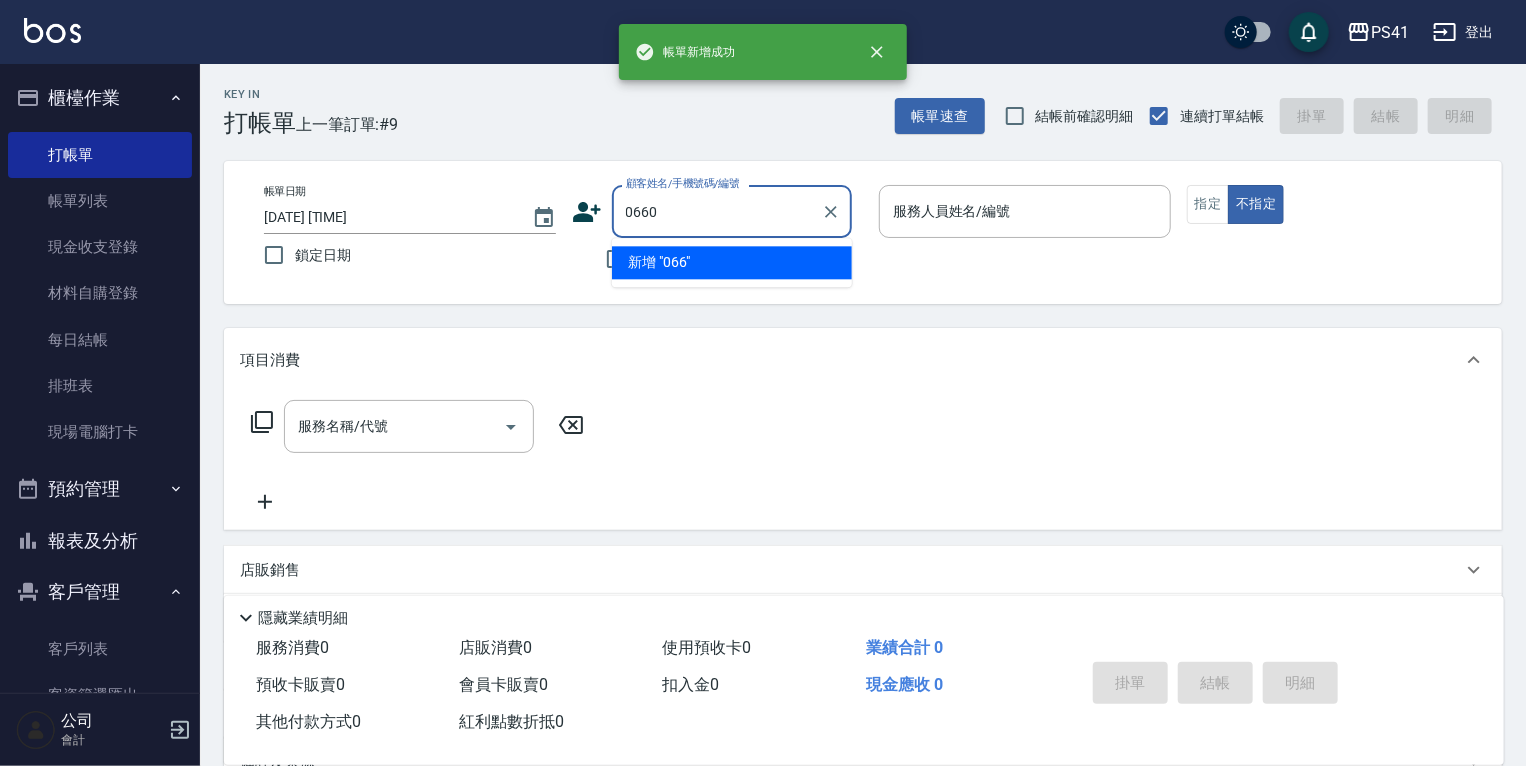 type on "0660" 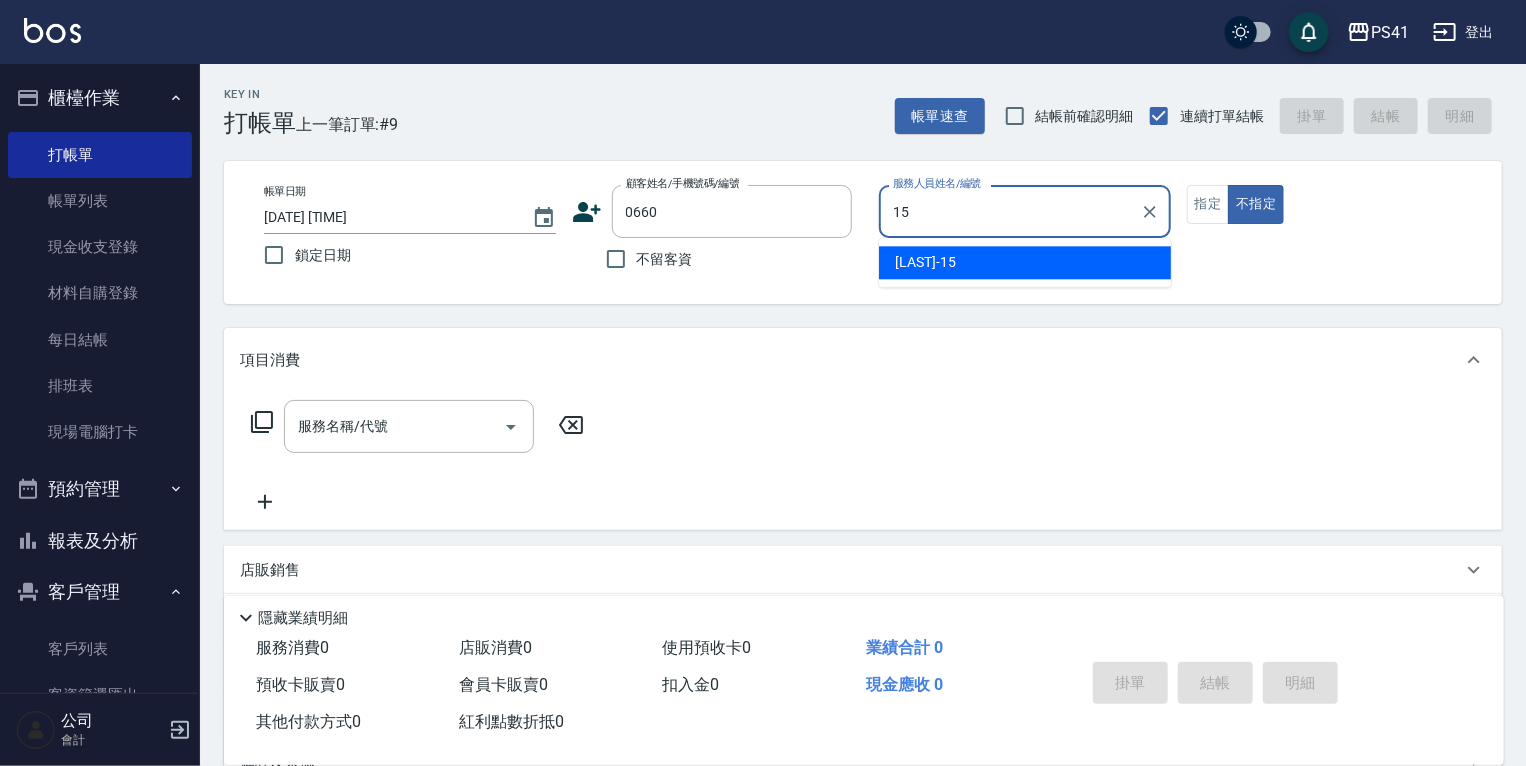 type on "[NAME]-[NUMBER]" 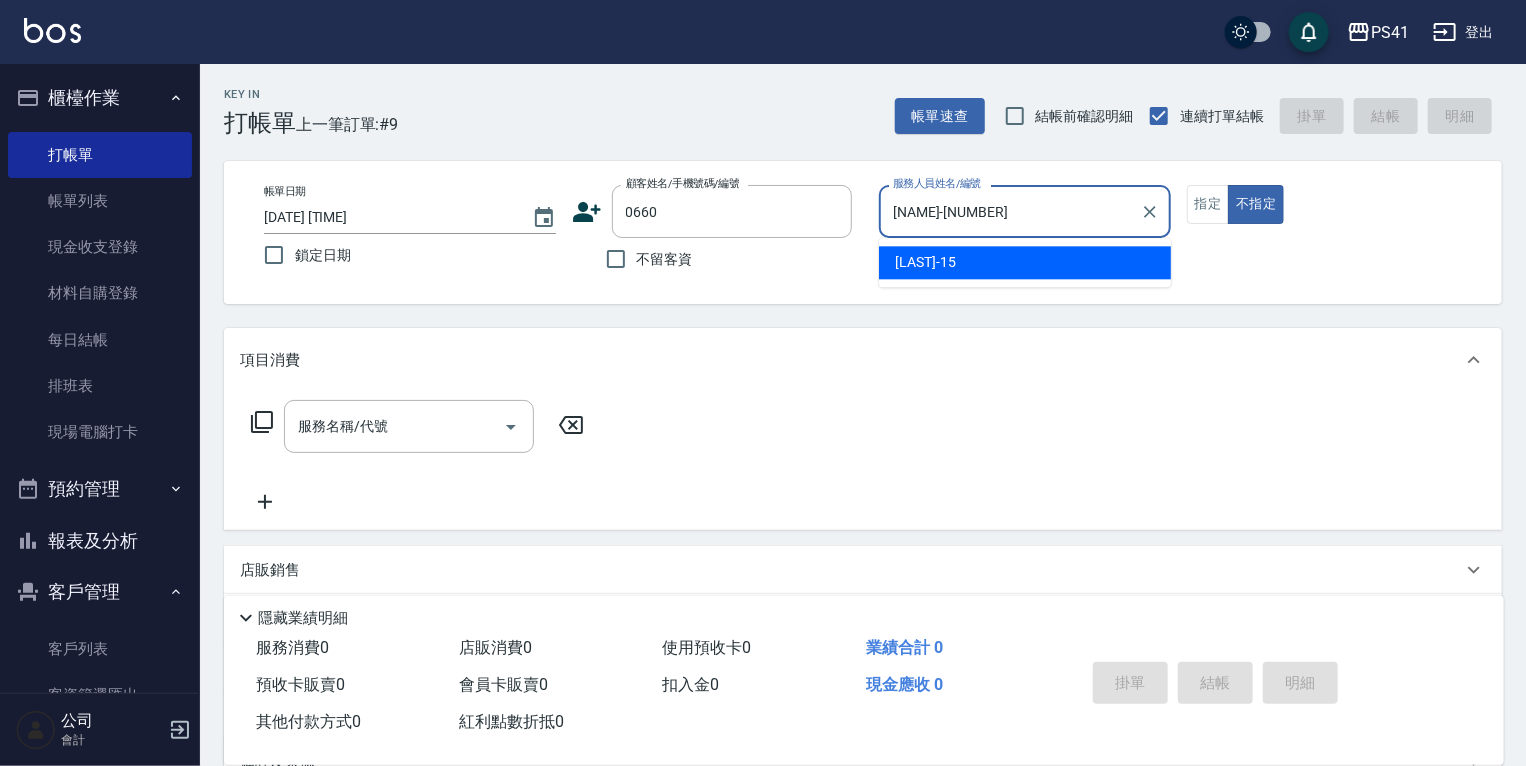 type on "[LAST]/[PHONE]/0660" 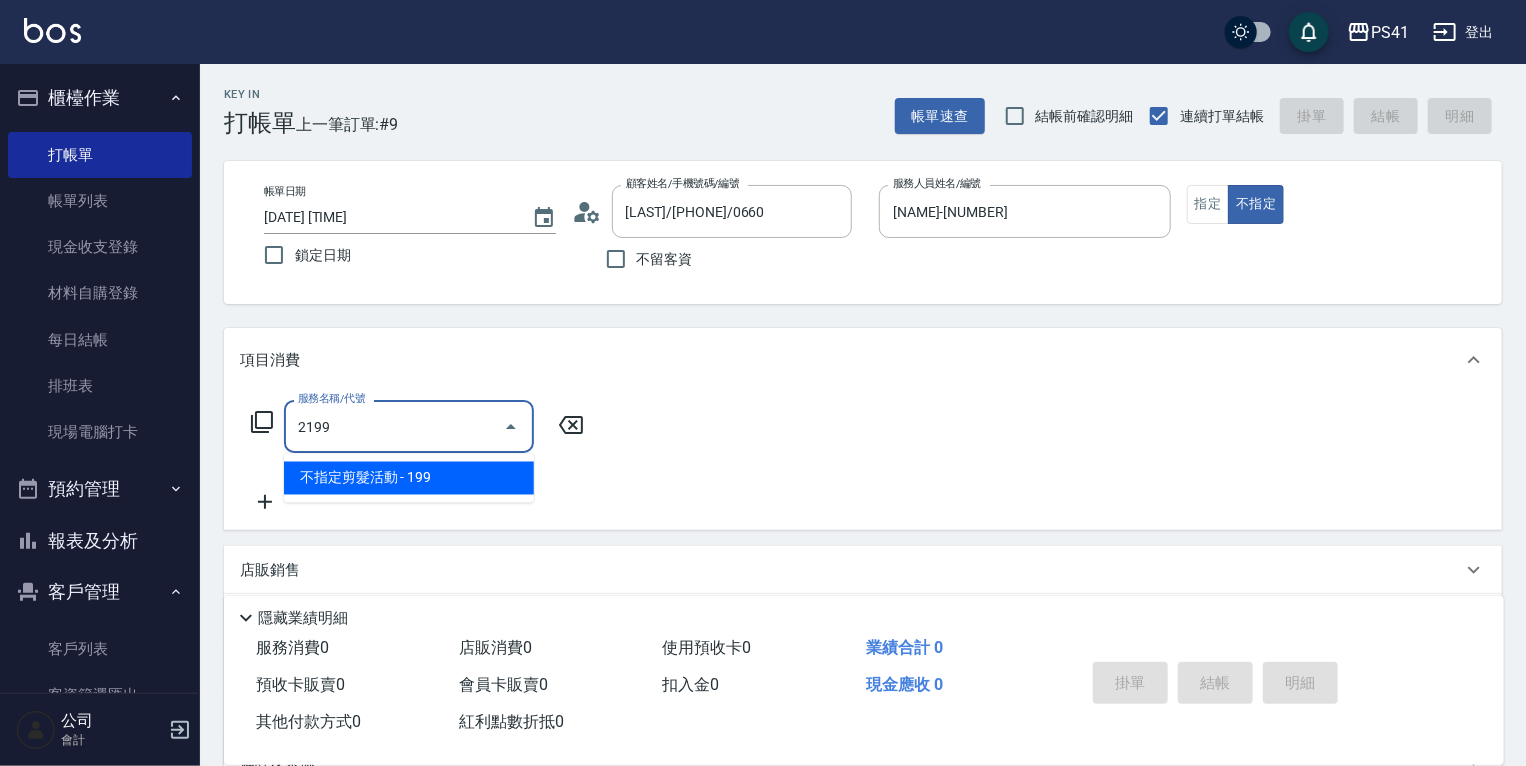 type on "不指定剪髮活動(2199)" 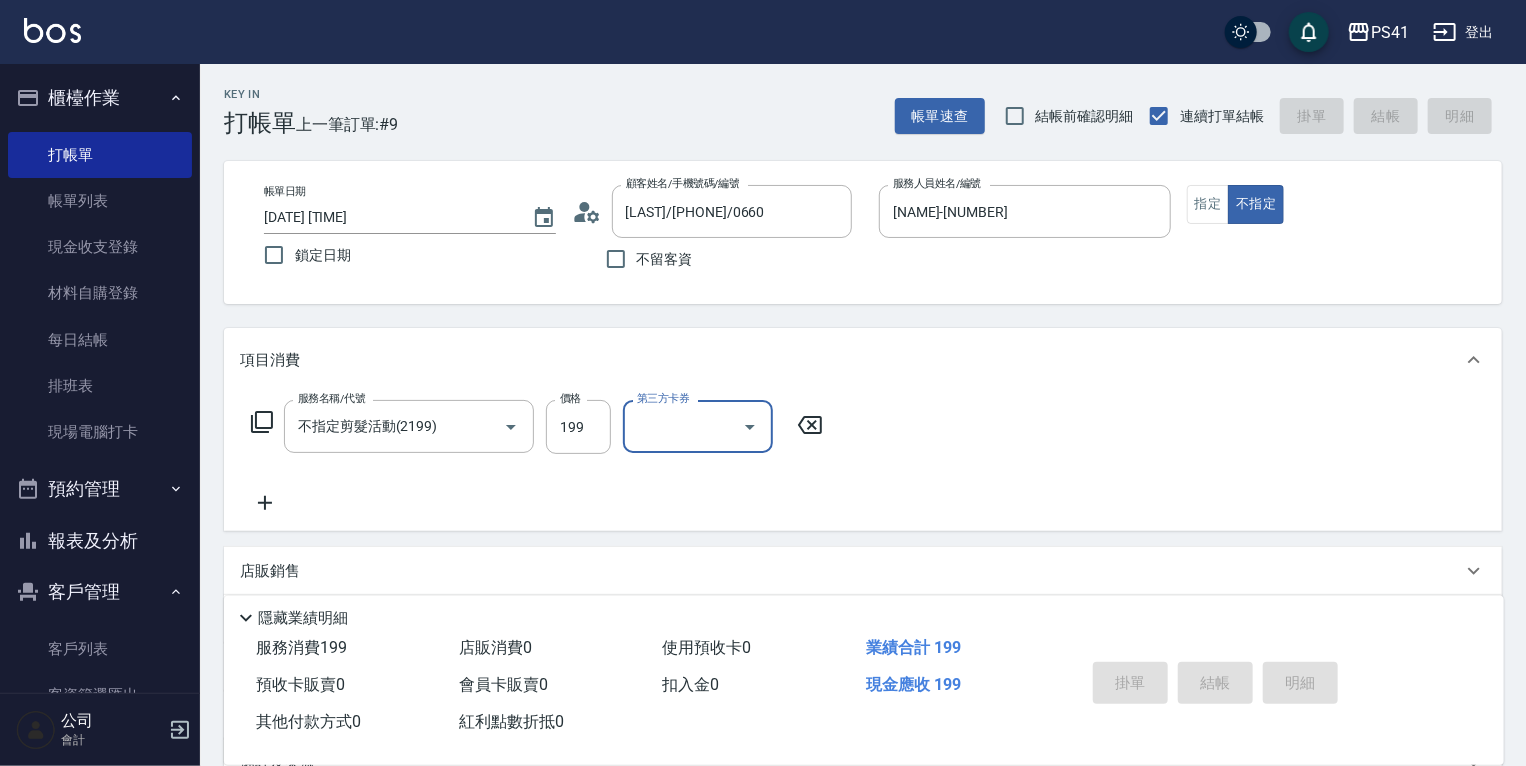 type 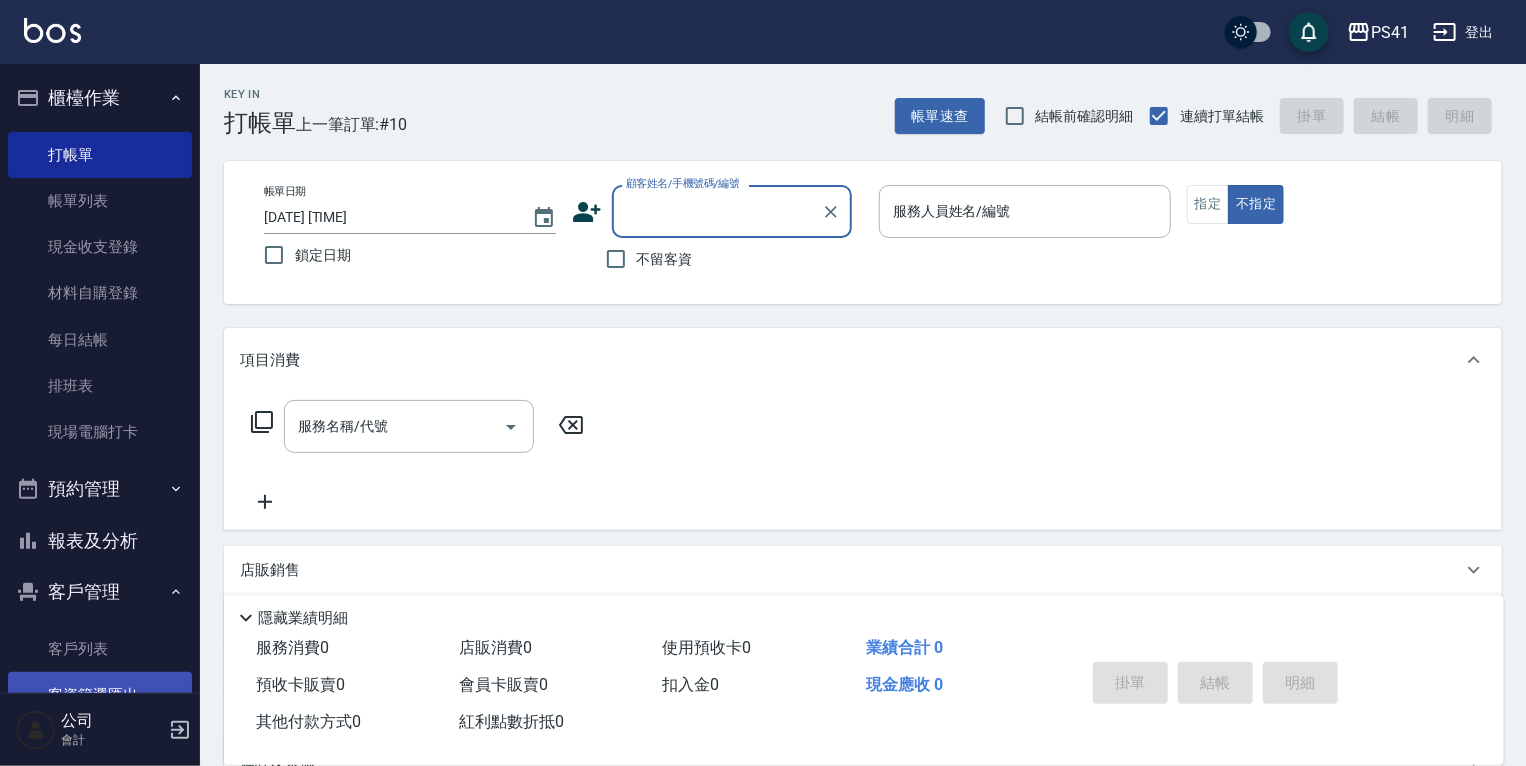 drag, startPoint x: 56, startPoint y: 658, endPoint x: 56, endPoint y: 690, distance: 32 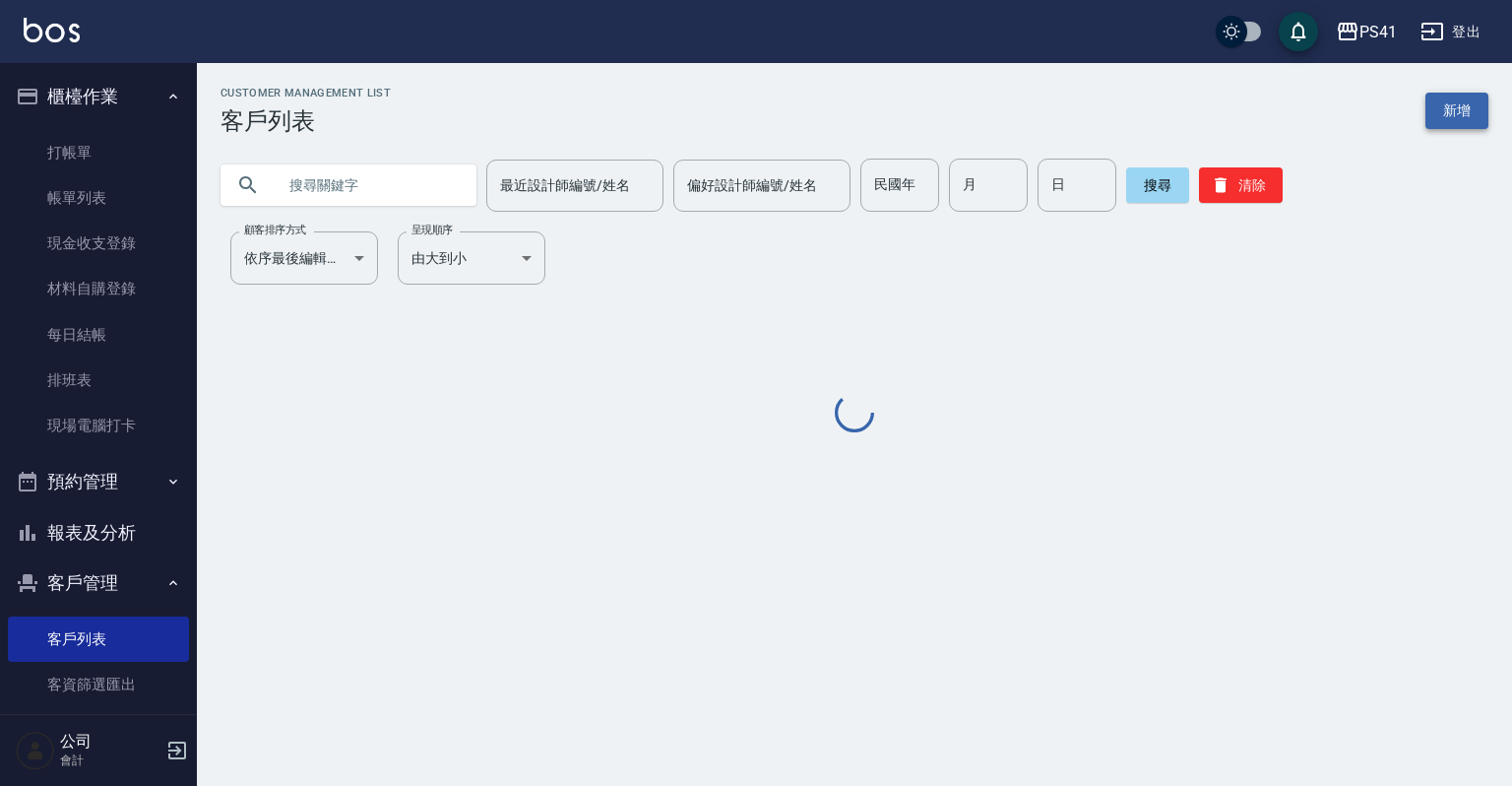 click on "新增" at bounding box center (1457, 110) 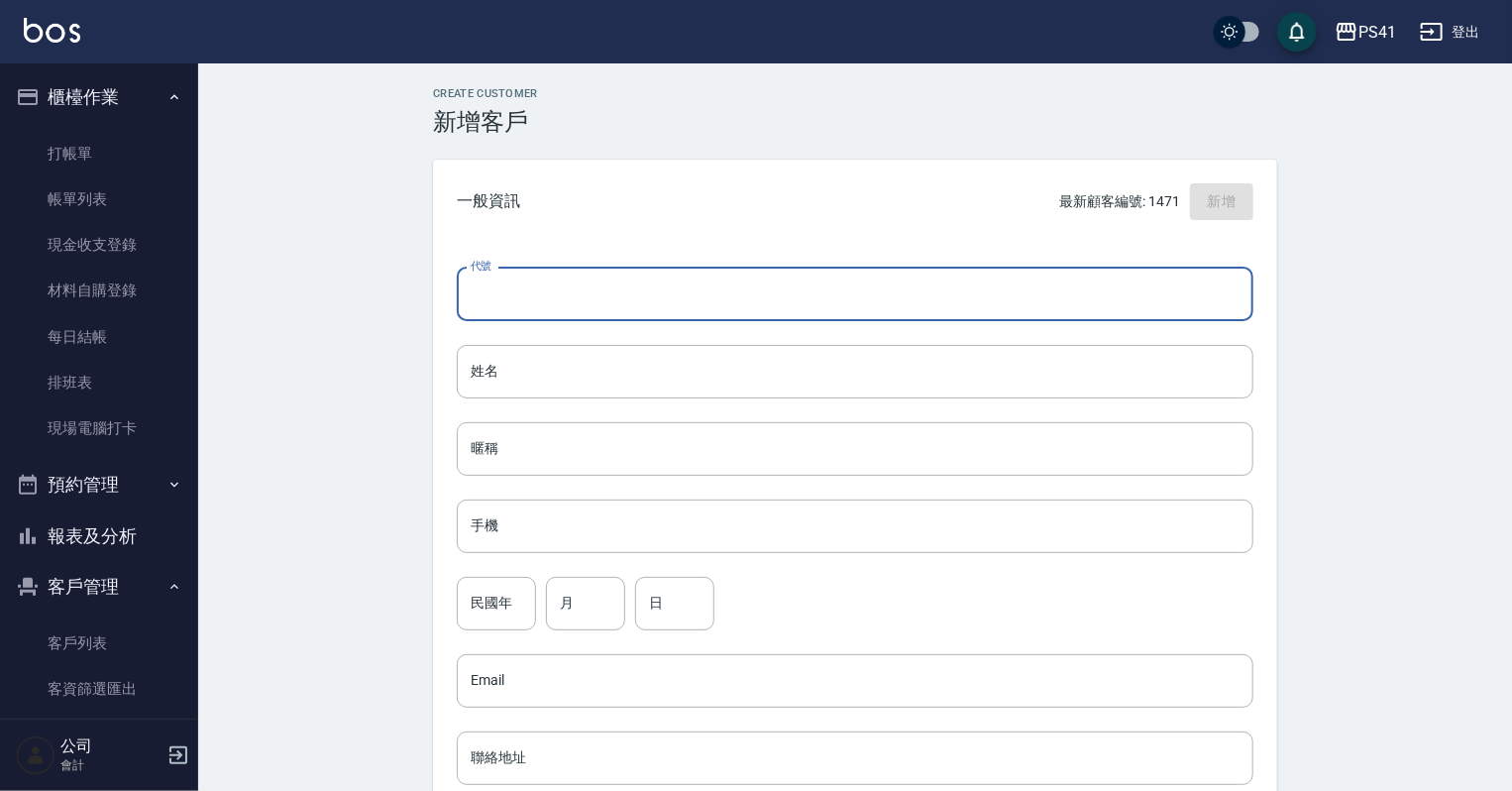 drag, startPoint x: 547, startPoint y: 310, endPoint x: 548, endPoint y: 298, distance: 12.0415946 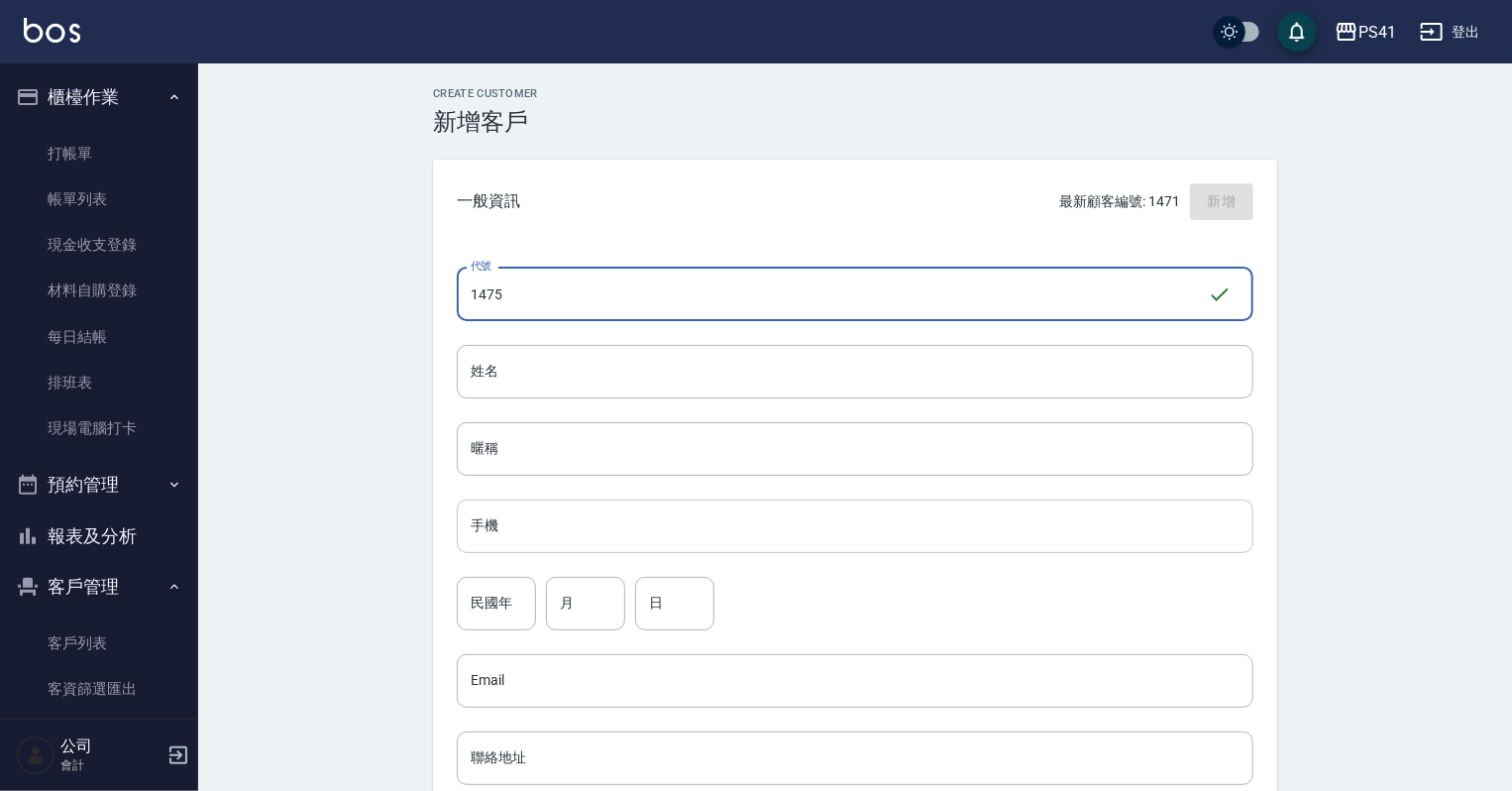 type on "1475" 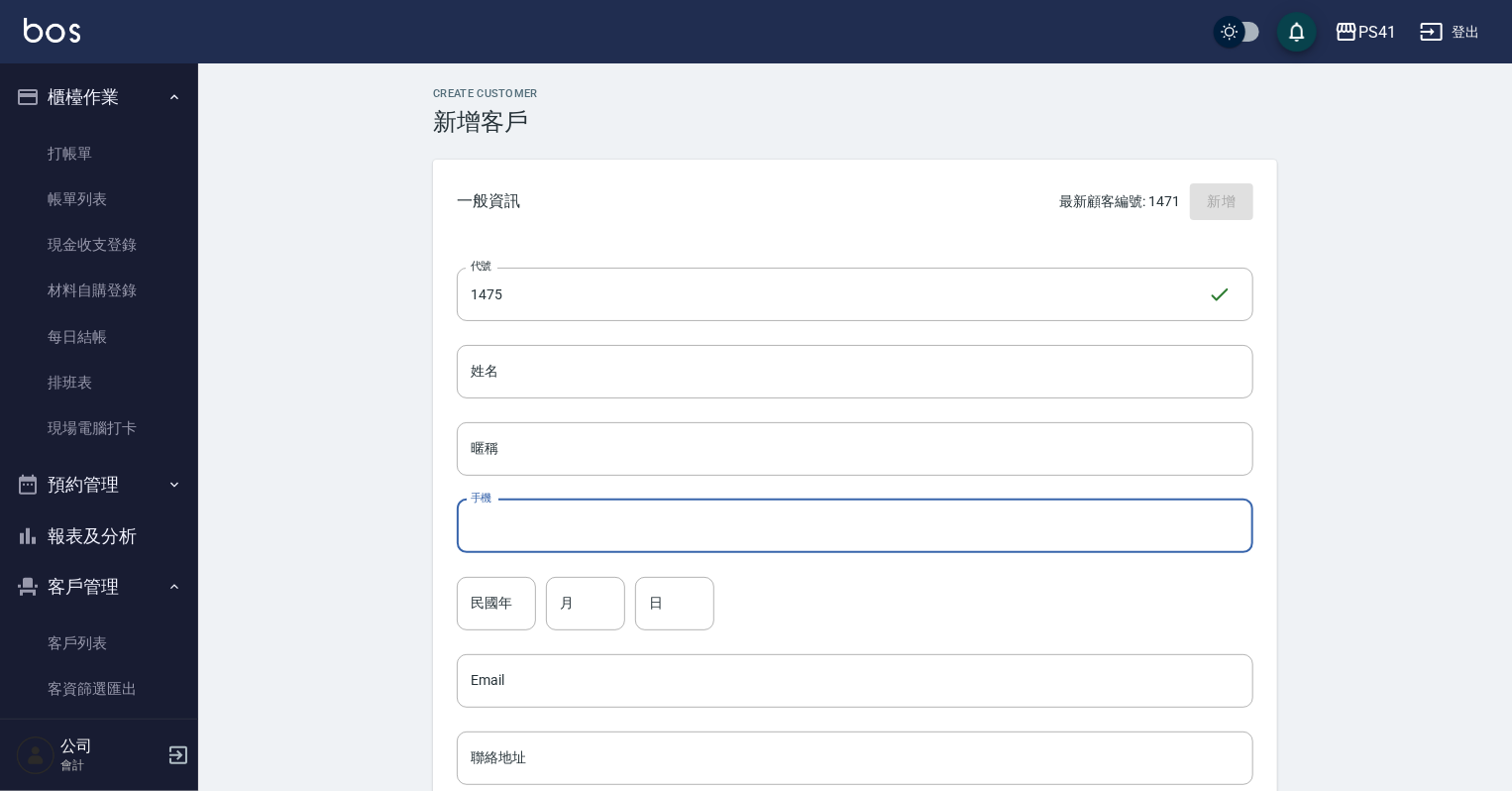 click on "手機" at bounding box center (855, 526) 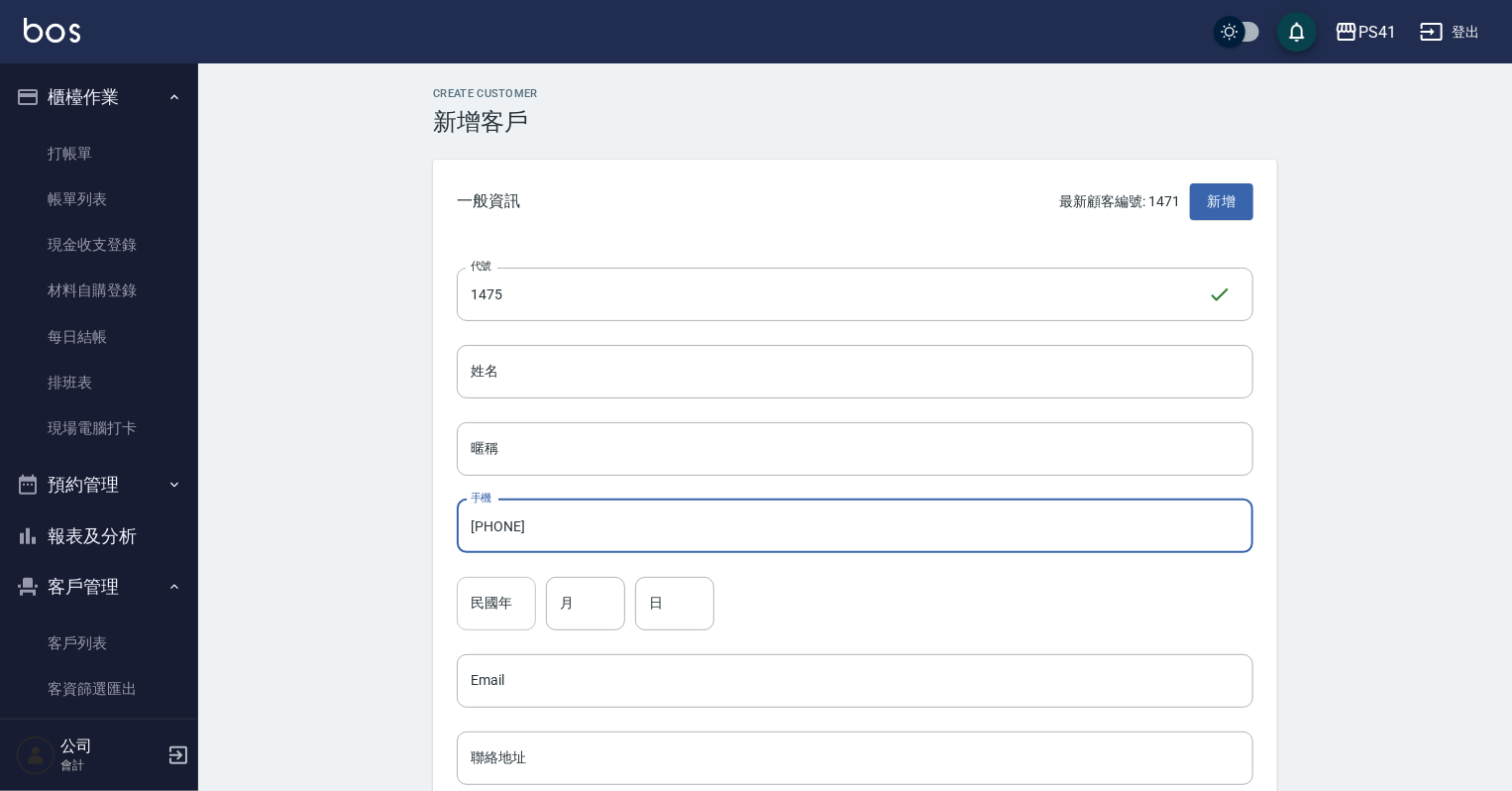 type on "[PHONE]" 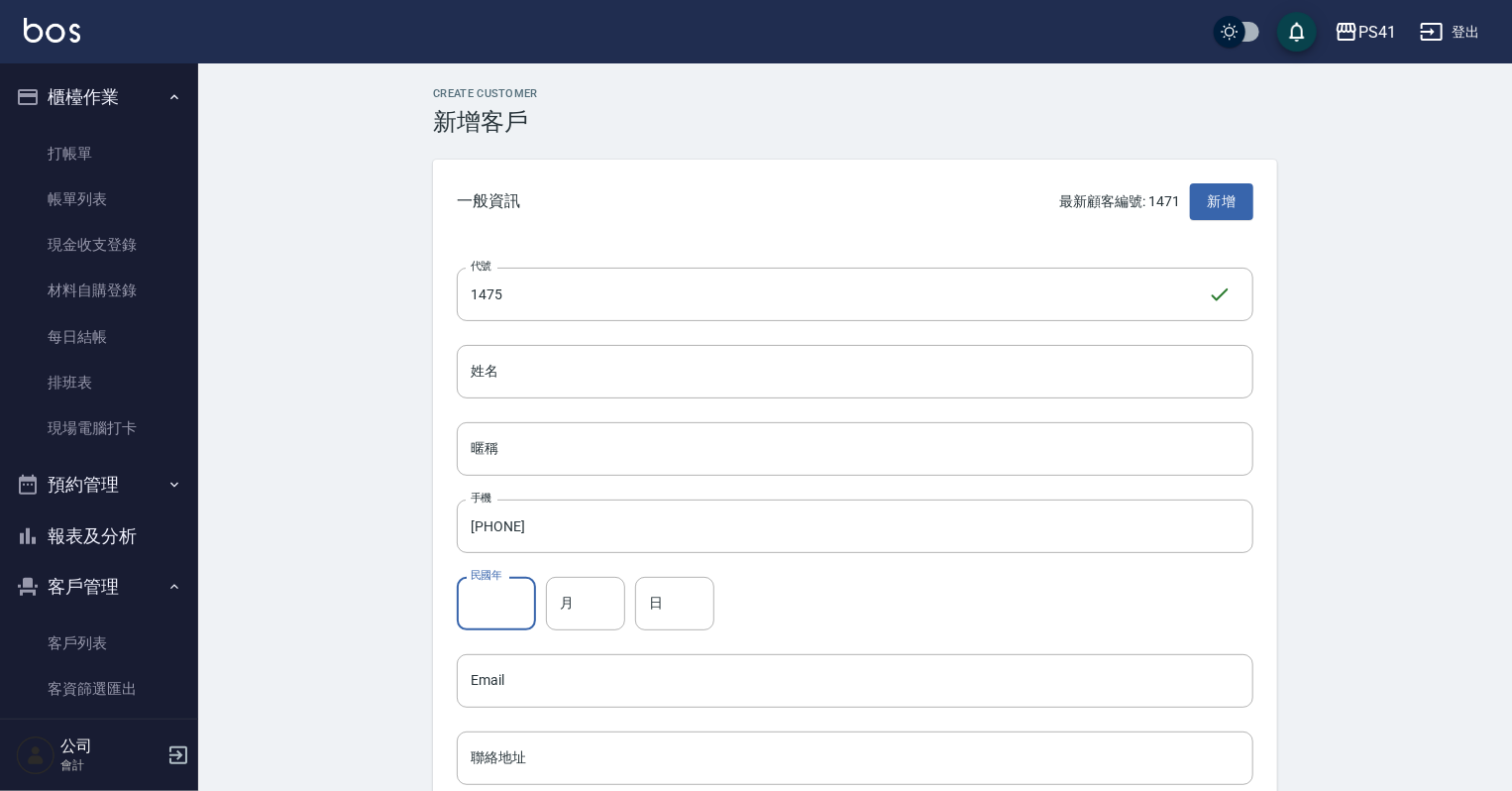 click on "民國年" at bounding box center [496, 604] 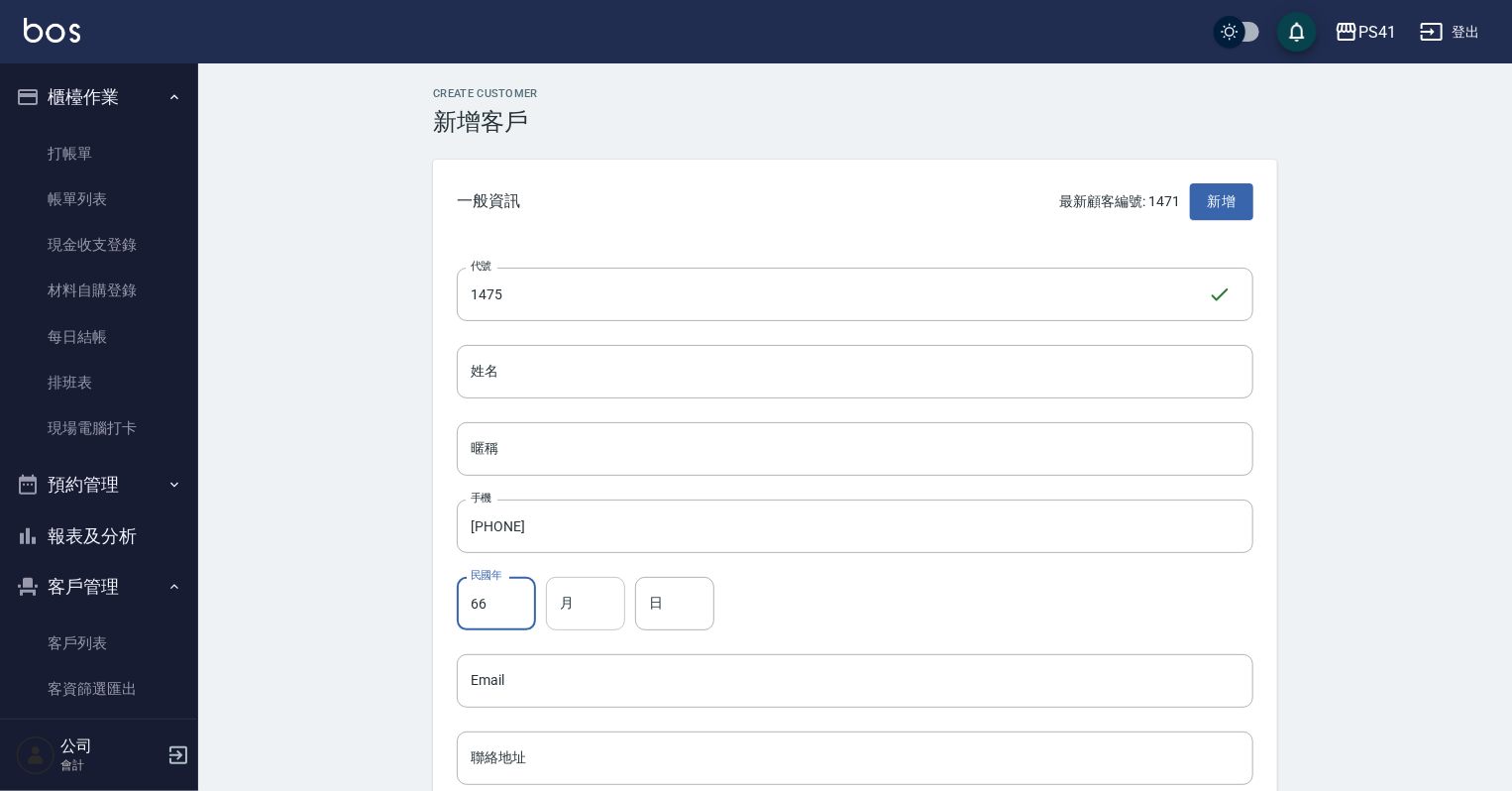 type on "66" 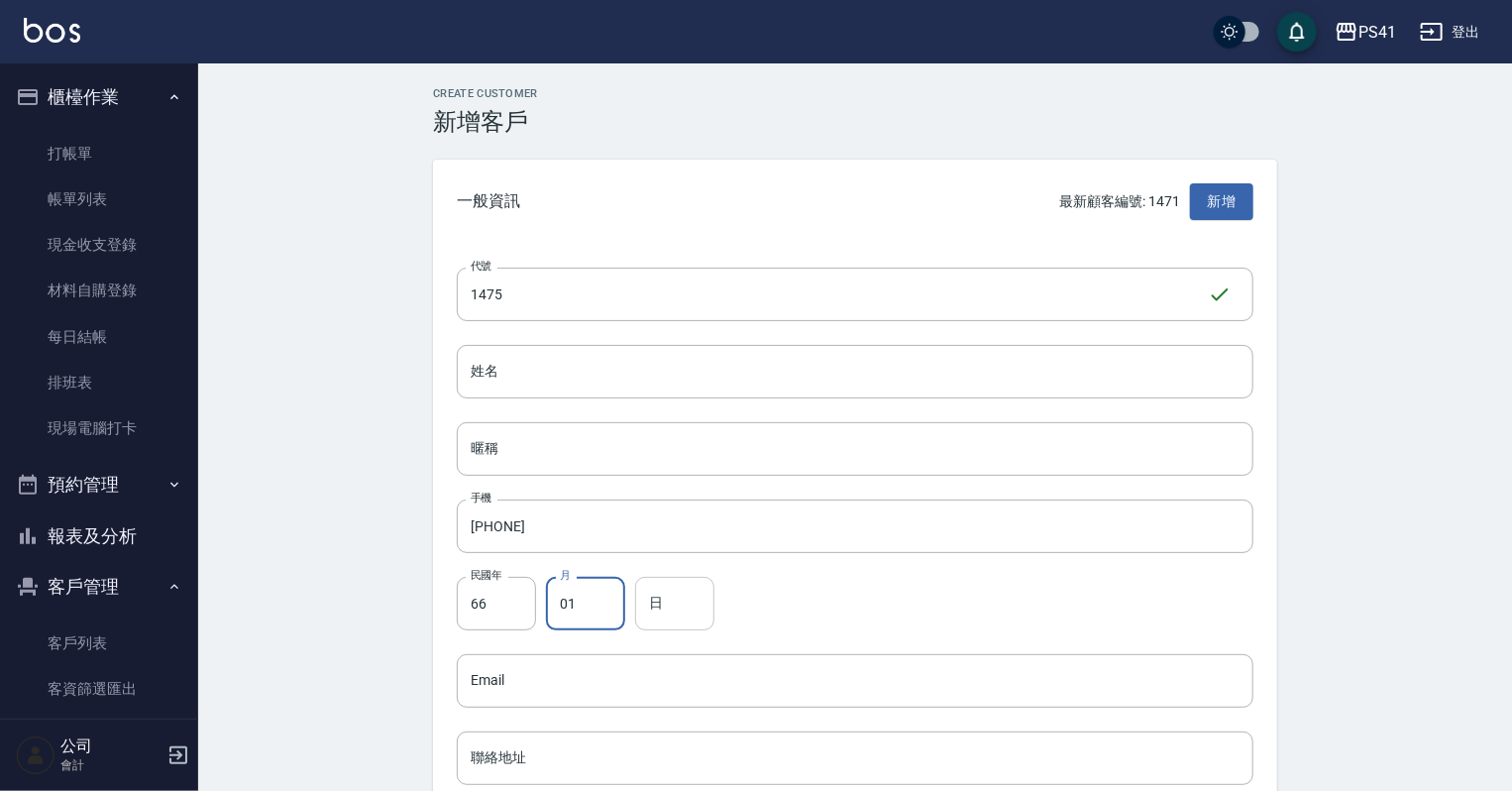 type on "01" 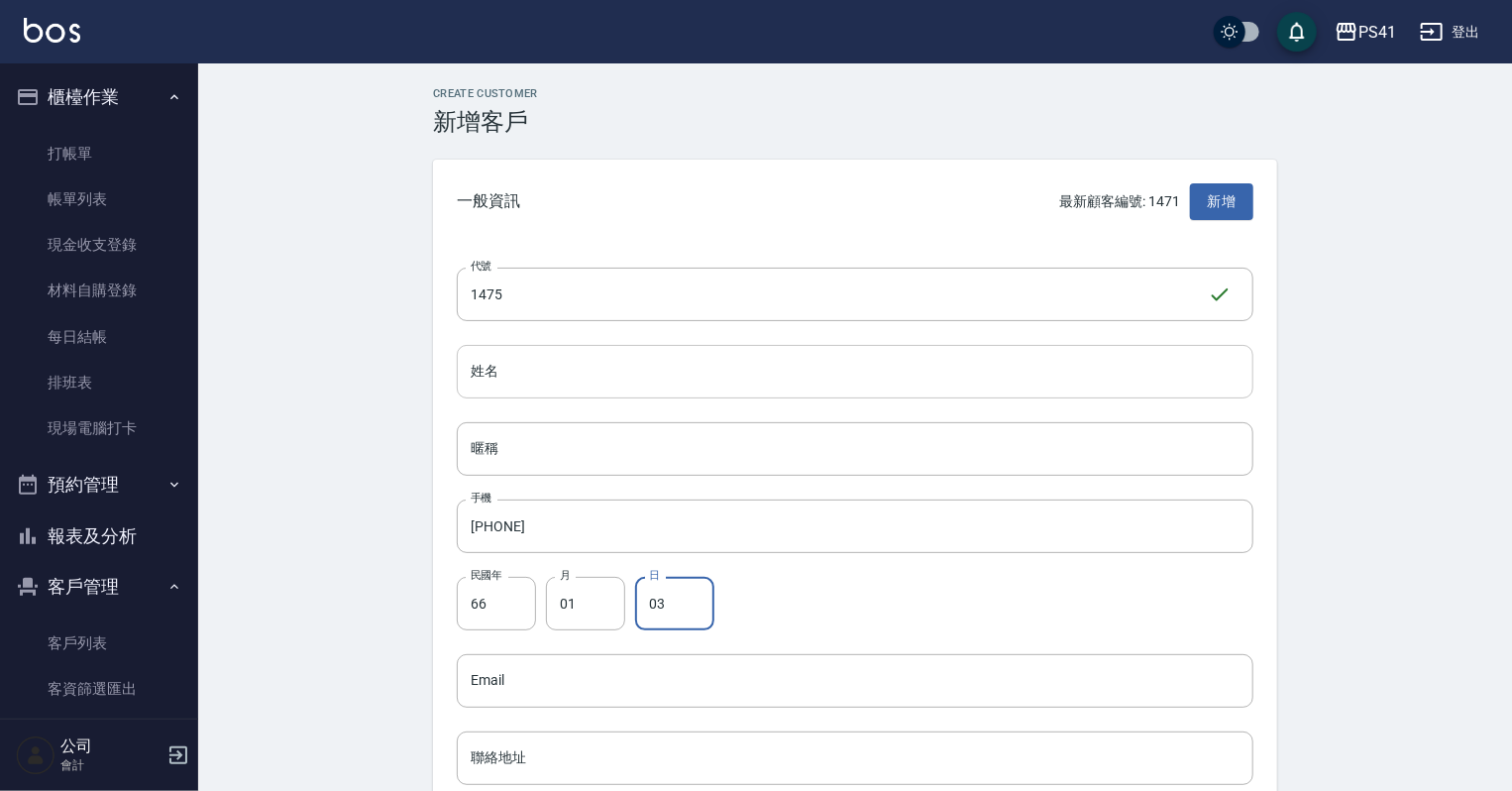 type on "03" 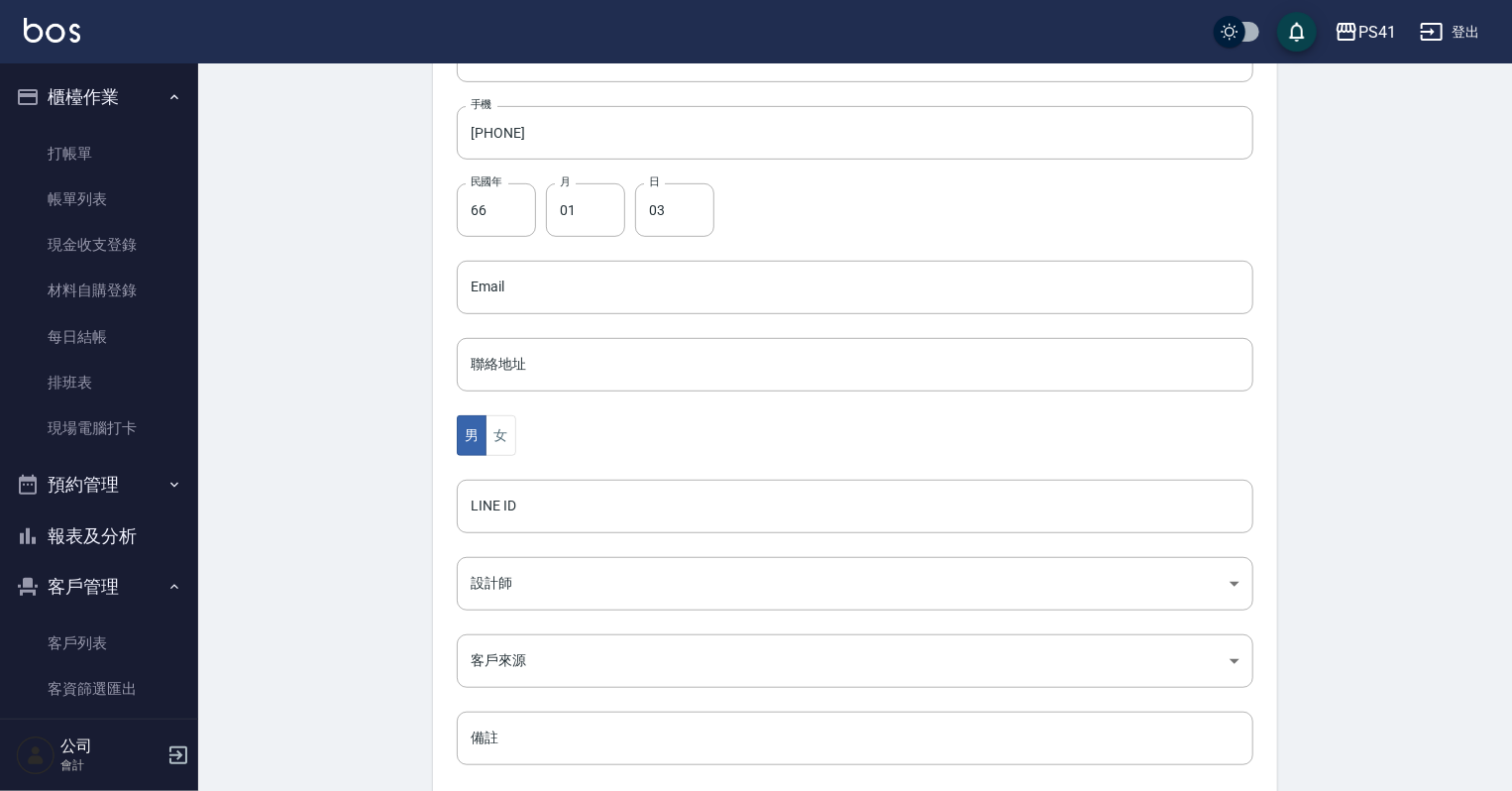 scroll, scrollTop: 396, scrollLeft: 0, axis: vertical 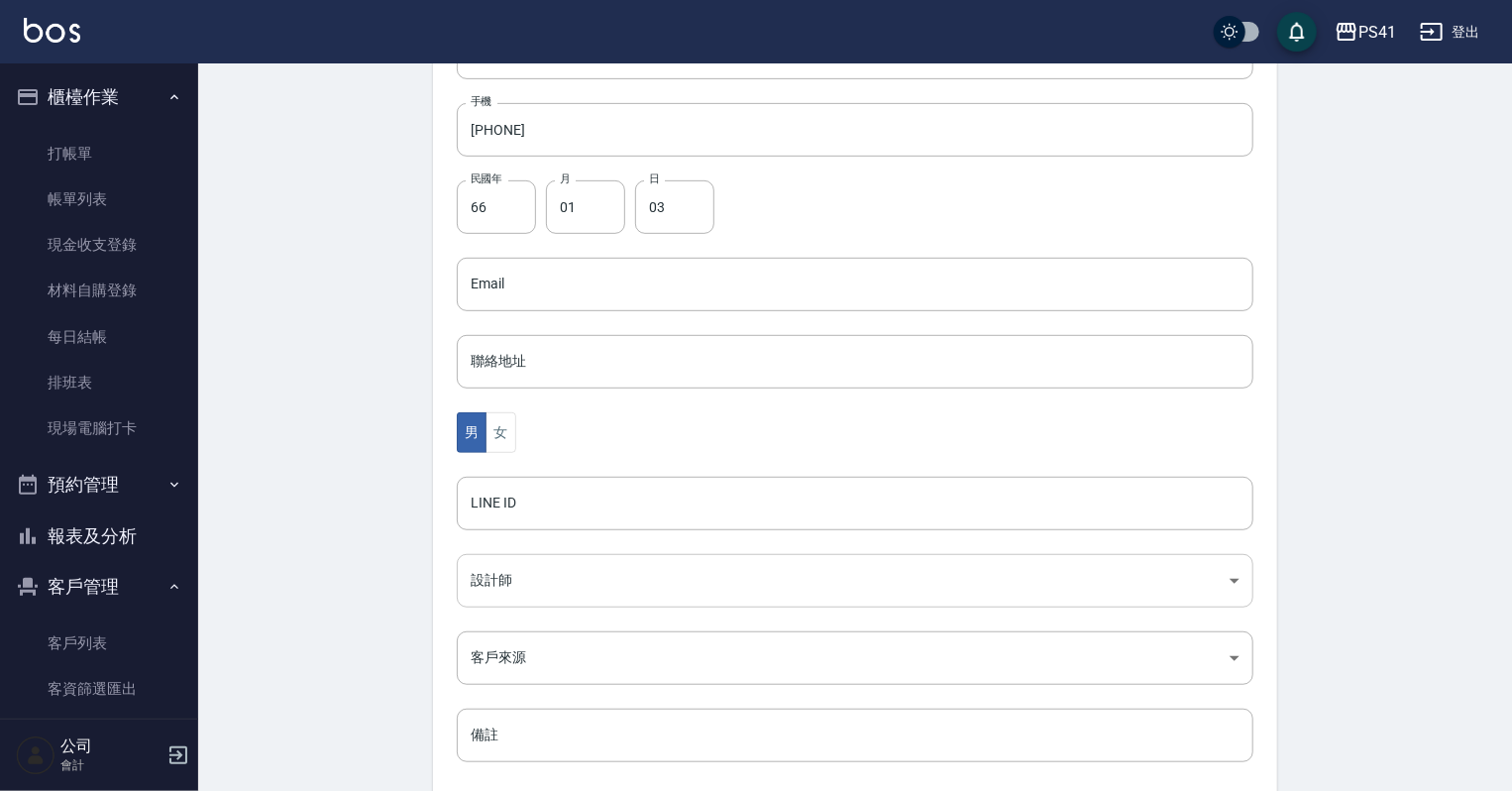 type on "[LAST]" 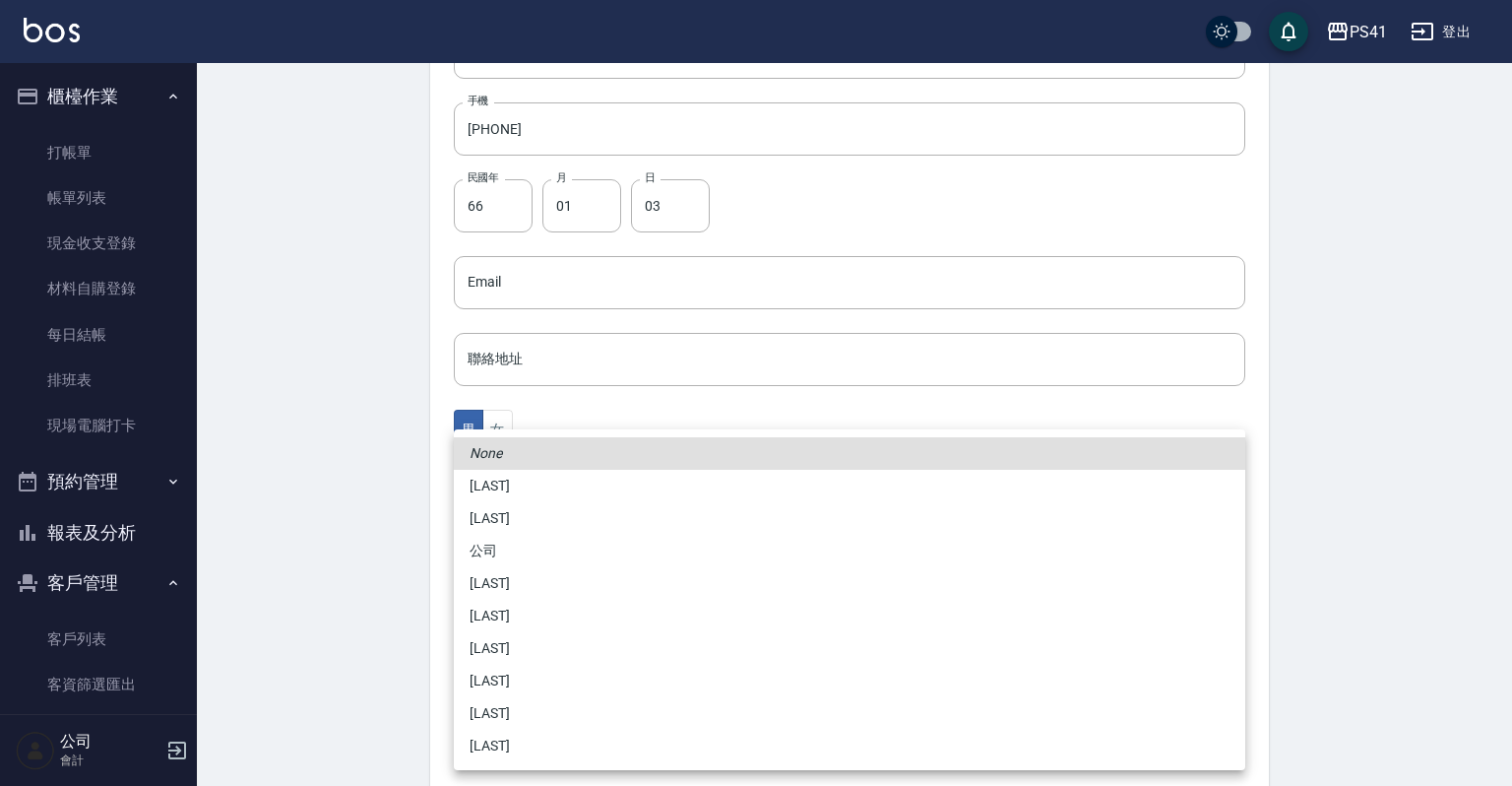 click on "PS41 登出 櫃檯作業 打帳單 帳單列表 現金收支登錄 材料自購登錄 每日結帳 排班表 現場電腦打卡 預約管理 預約管理 單日預約紀錄 單週預約紀錄 報表及分析 報表目錄 店家日報表 互助日報表 互助月報表 設計師日報表 設計師業績月報表 商品銷售排行榜 客戶管理 客戶列表 客資篩選匯出 卡券管理 行銷工具 活動發券明細 公司 會計 Create Customer 新增客戶 一般資訊 最新顧客編號: [NUMBER] 新增 代號 [NUMBER] ​ 代號 姓名 [NAME] 姓名 暱稱 暱稱 手機 [PHONE] 手機 民國年 [NUMBER] 民國年 月 [NUMBER] 月 日 [NUMBER] 日 Email Email 聯絡地址 聯絡地址 男 女 LINE ID LINE ID 設計師 ​ 設計師 客戶來源 ​ 客戶來源 備註 備註 新增 None [NAME] [NAME] [NAME] [NAME] [NAME] [NAME] [NAME] [NAME]" at bounding box center (756, 247) 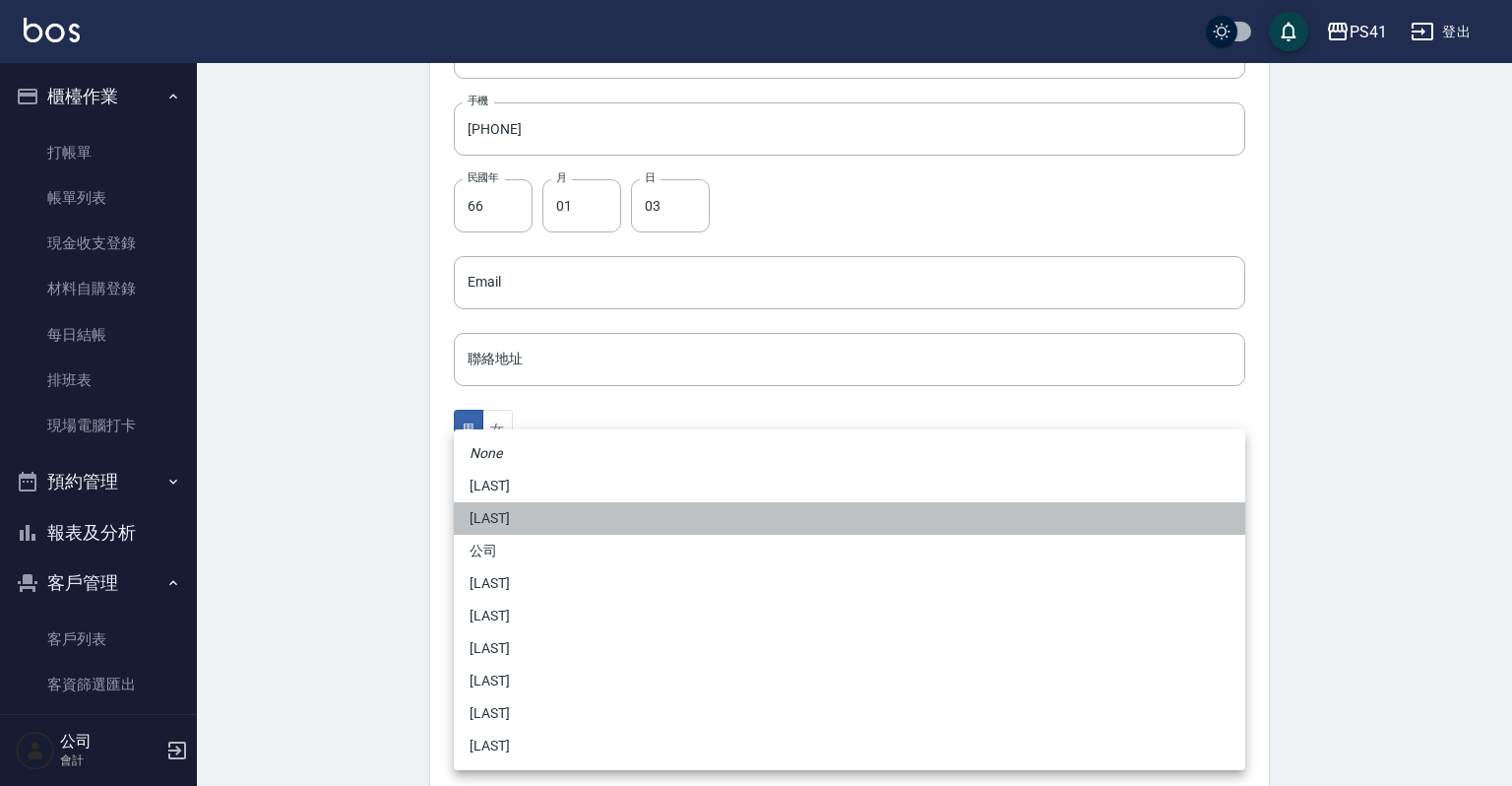 click on "[LAST]" at bounding box center (850, 518) 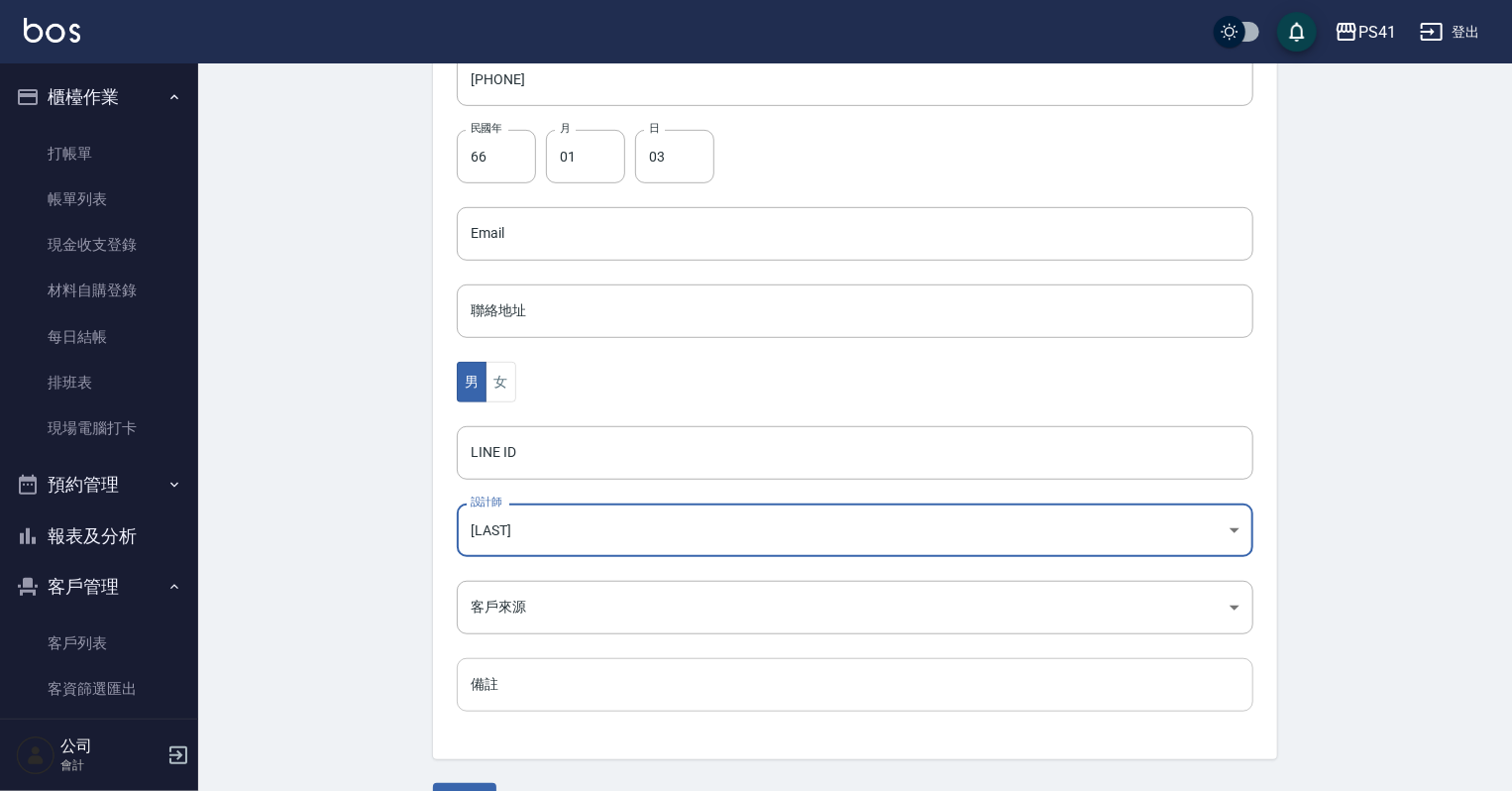 scroll, scrollTop: 499, scrollLeft: 0, axis: vertical 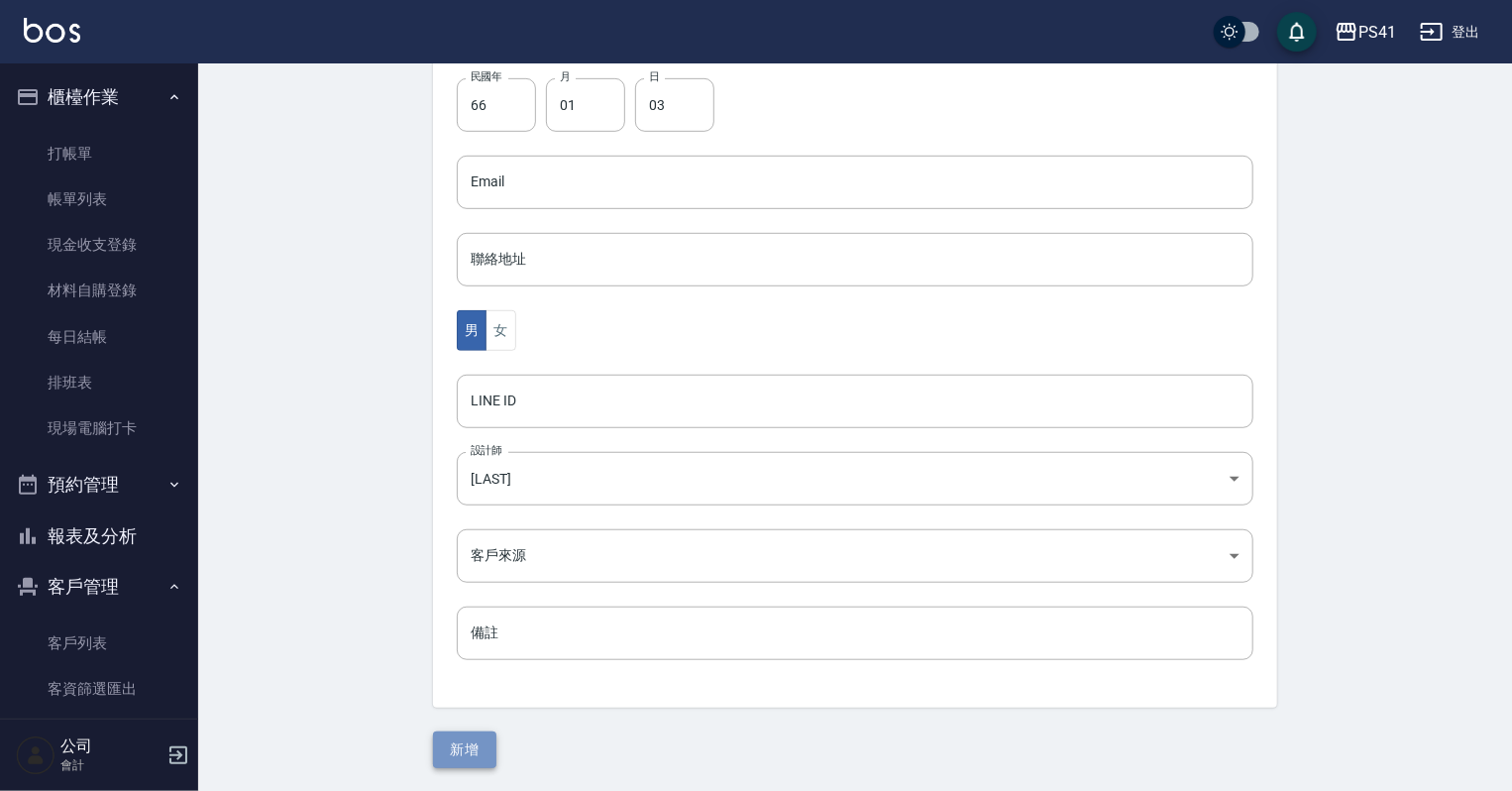 click on "新增" at bounding box center (465, 749) 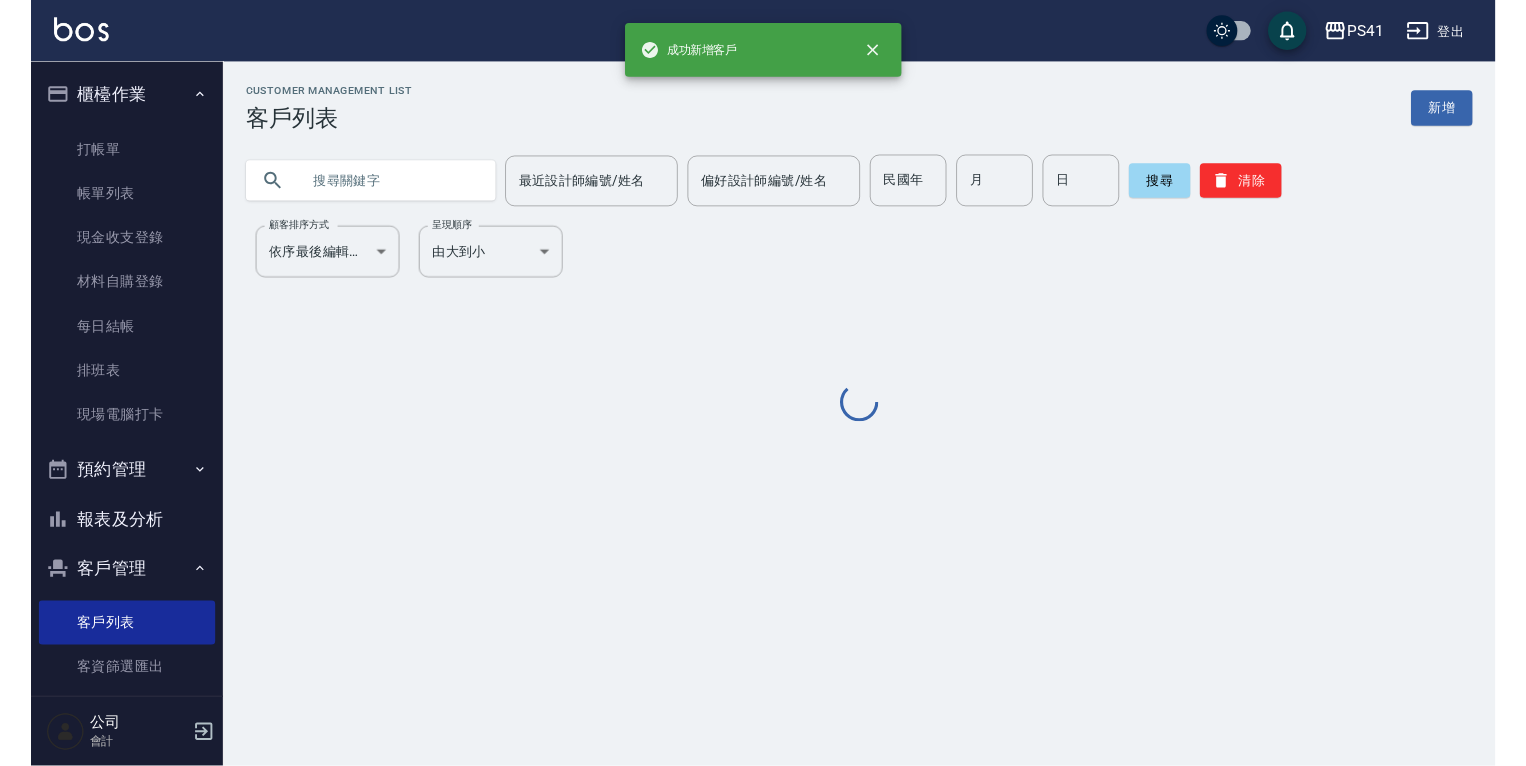 scroll, scrollTop: 0, scrollLeft: 0, axis: both 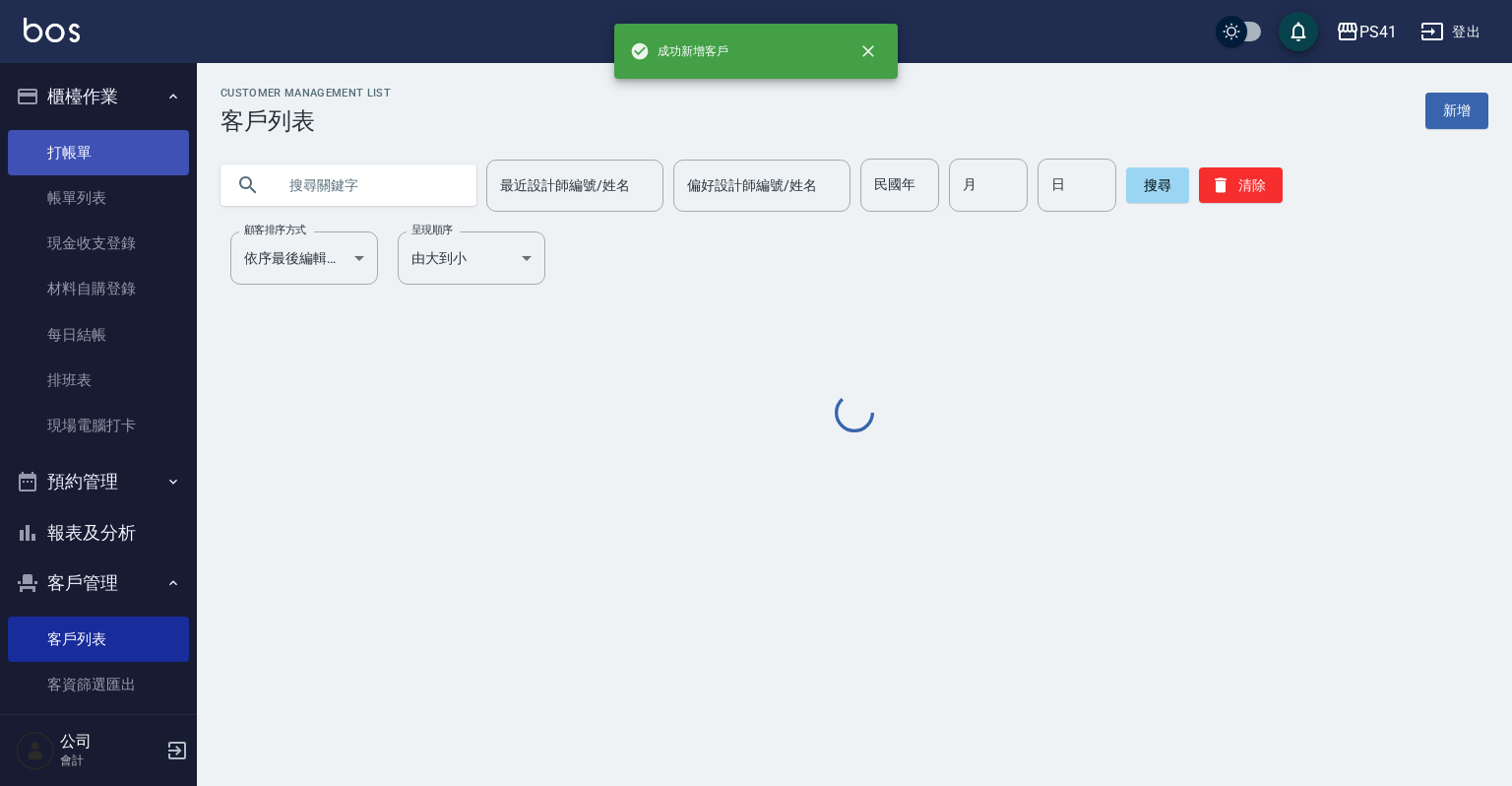 click on "打帳單" at bounding box center [98, 153] 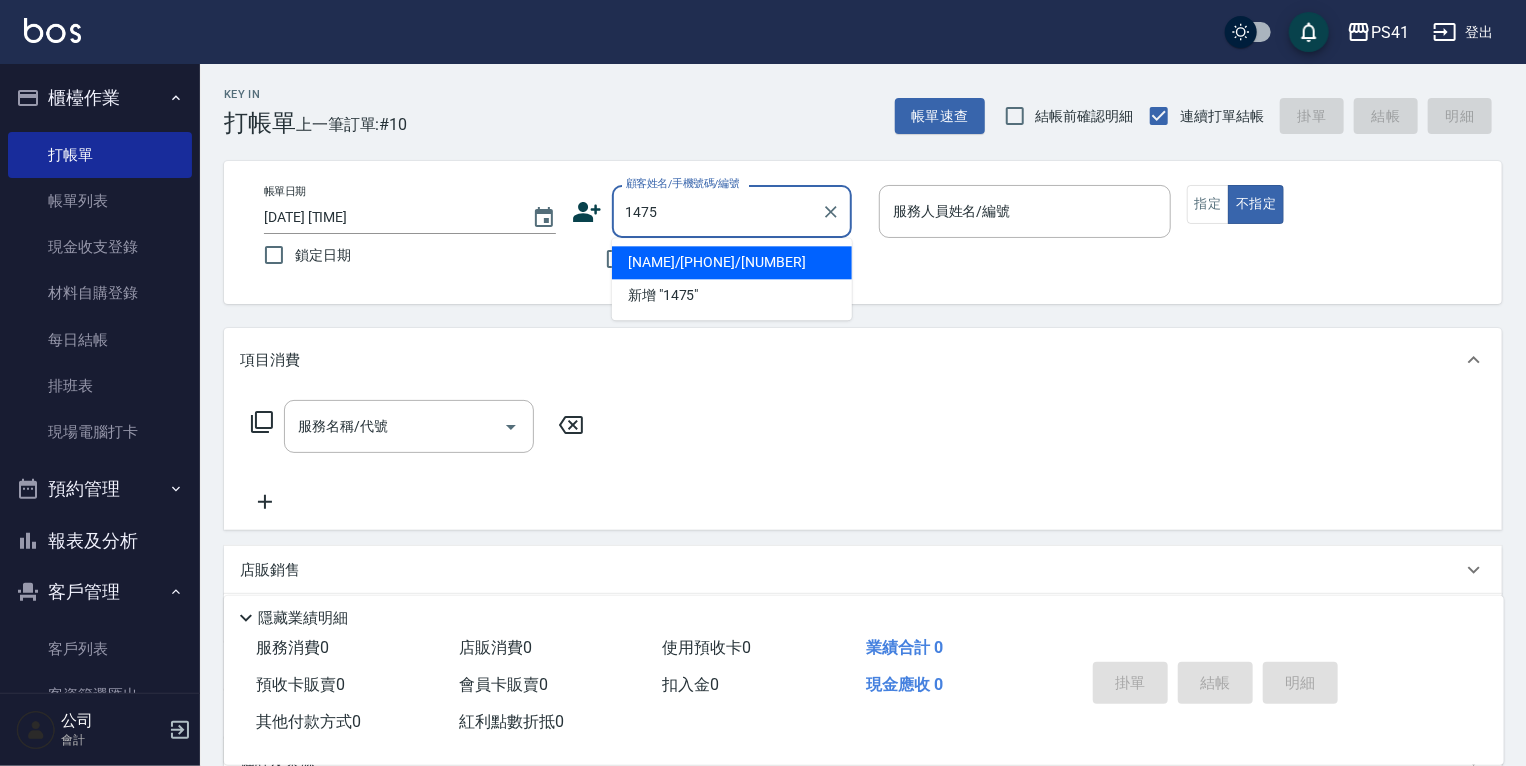type on "[NAME]/[PHONE]/[NUMBER]" 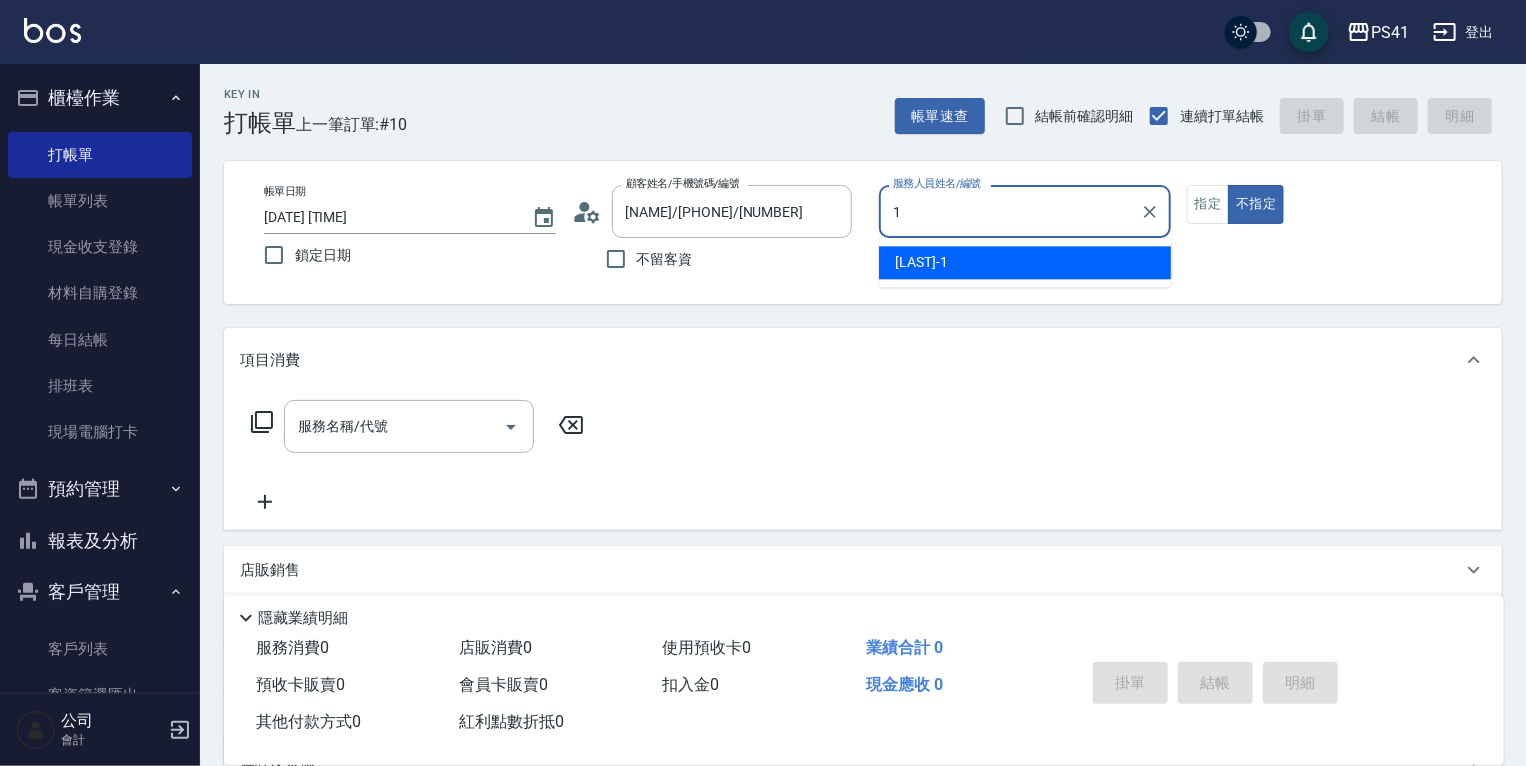 type on "[LAST]-1" 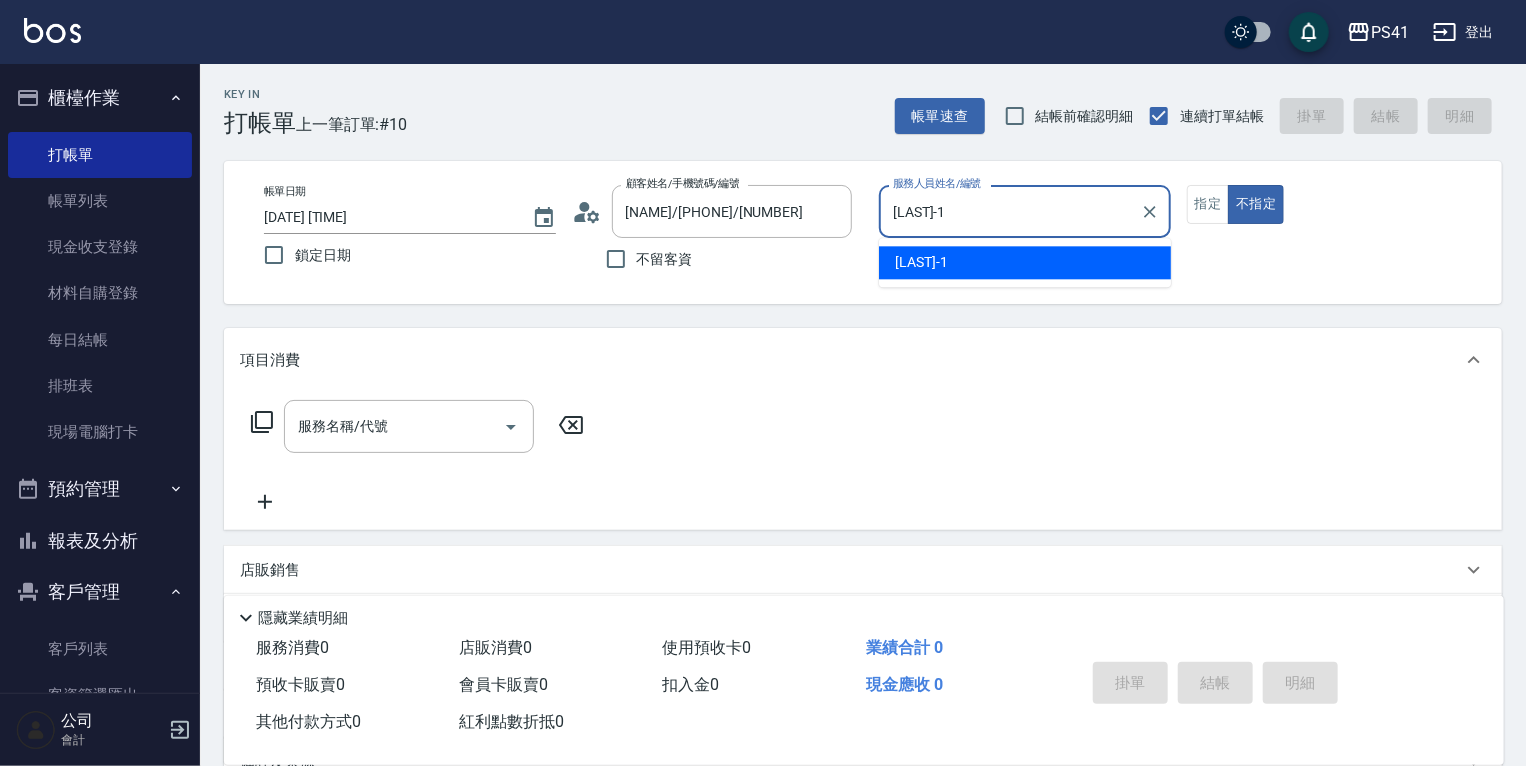 type on "false" 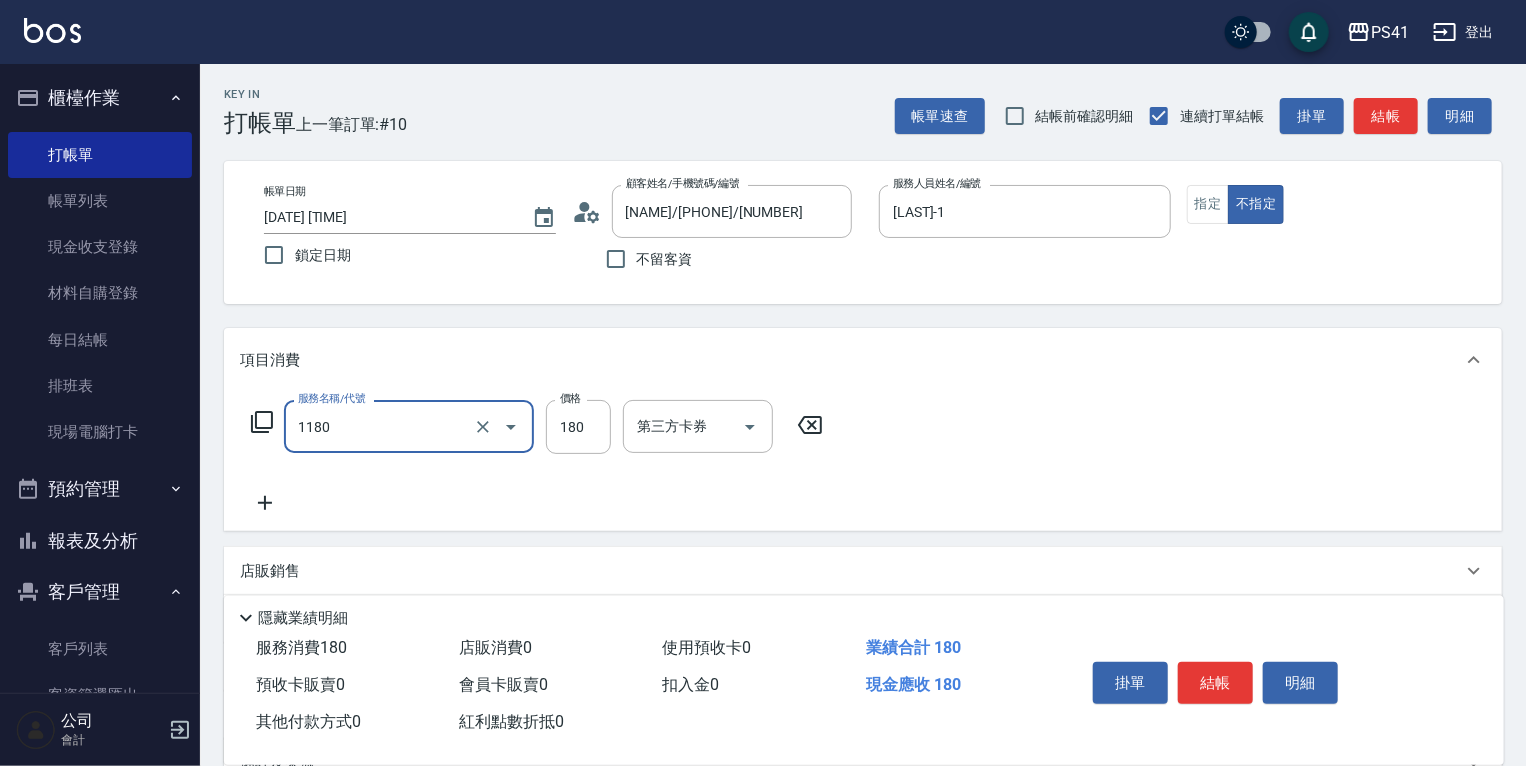 type on "洗髮(洗+剪不指定活動)(1180)" 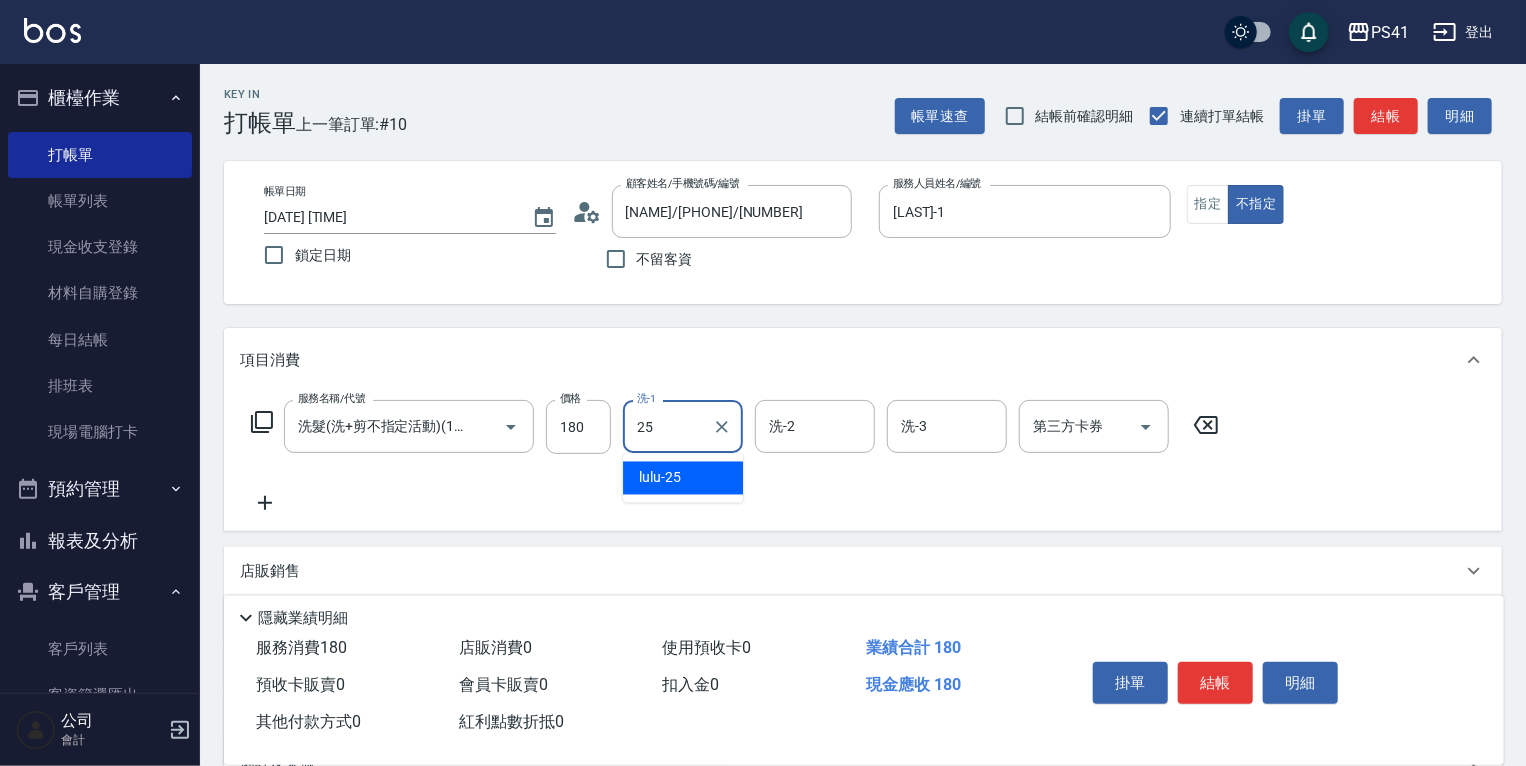 type on "lulu-25" 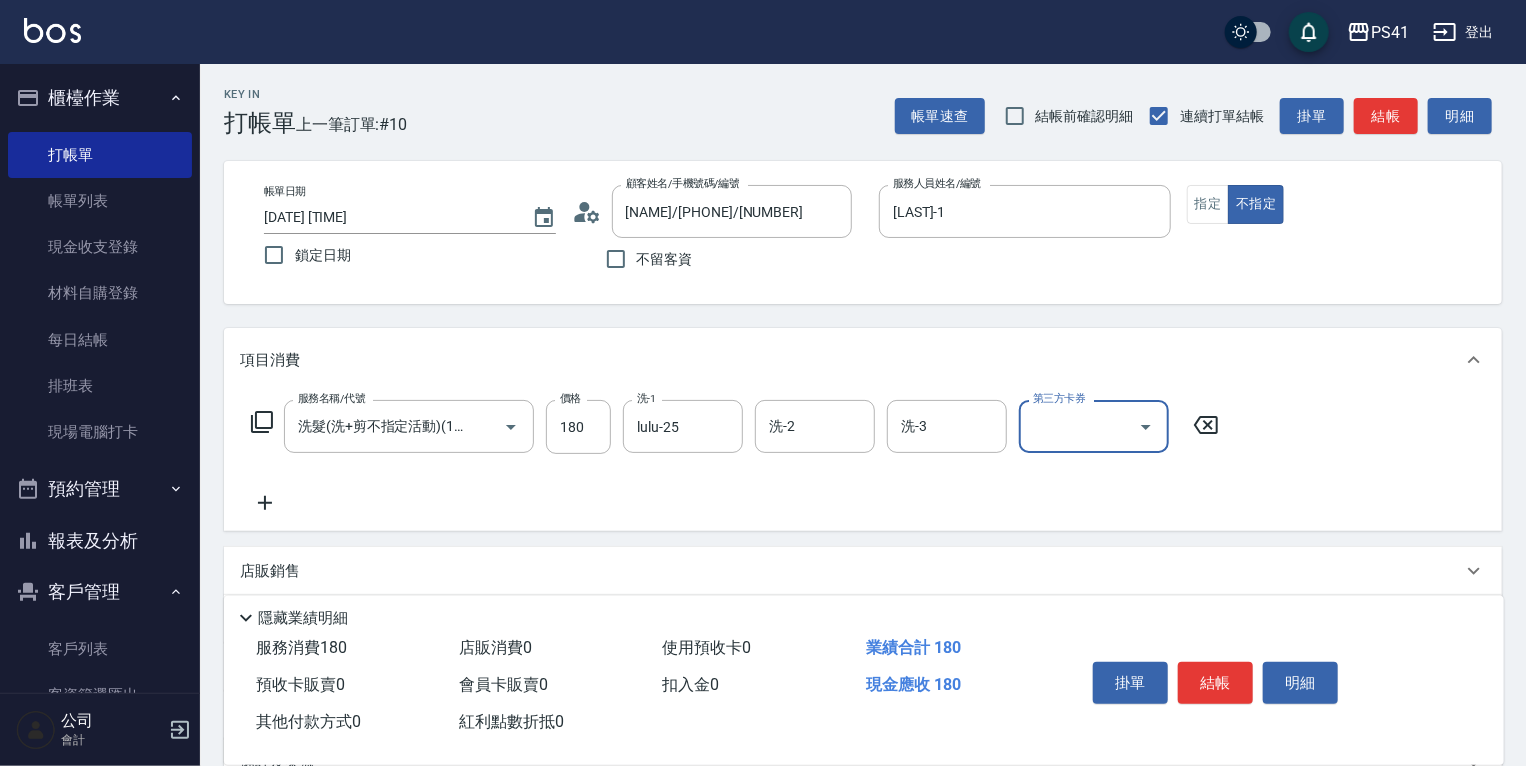 scroll, scrollTop: 0, scrollLeft: 0, axis: both 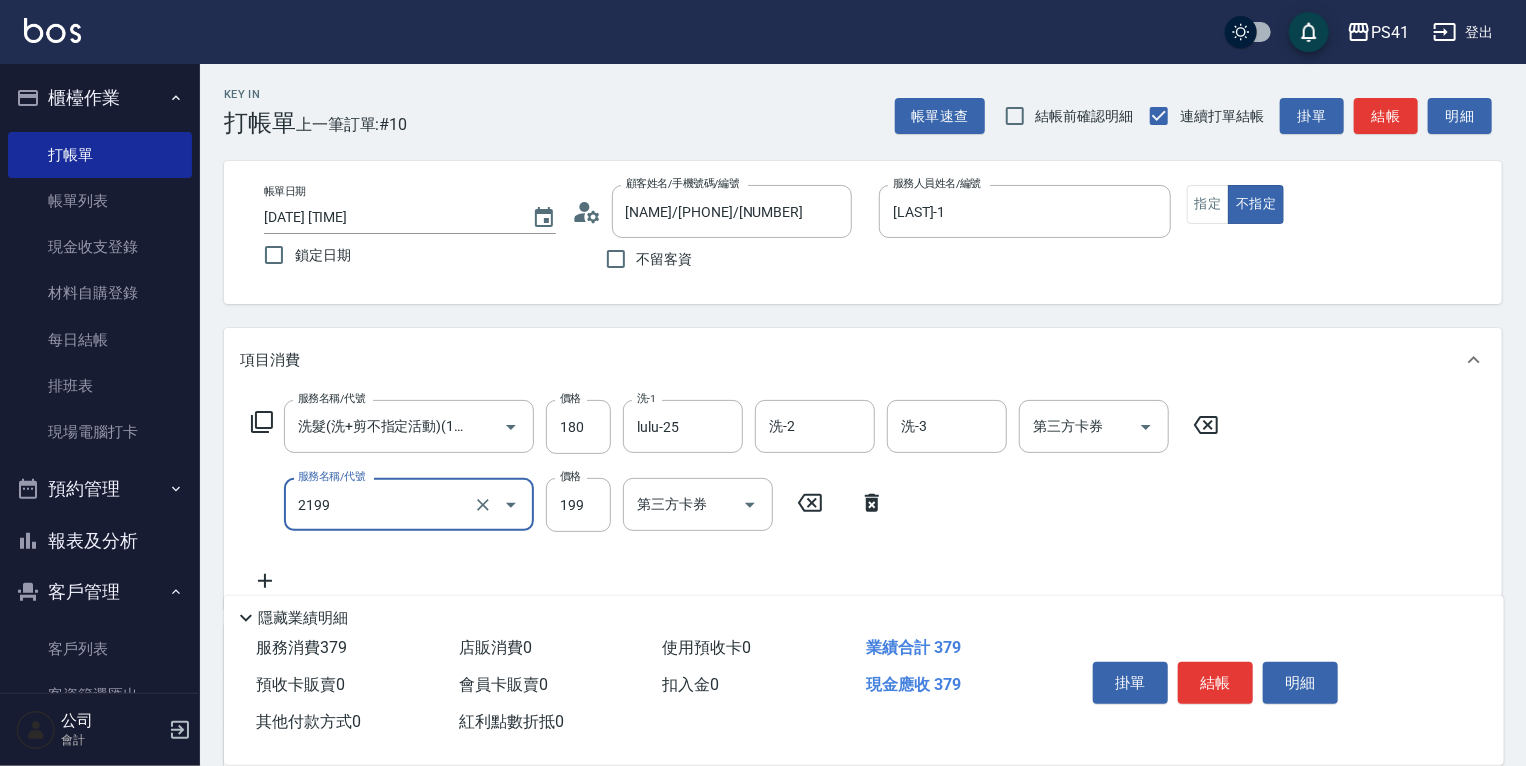 type on "不指定剪髮活動(2199)" 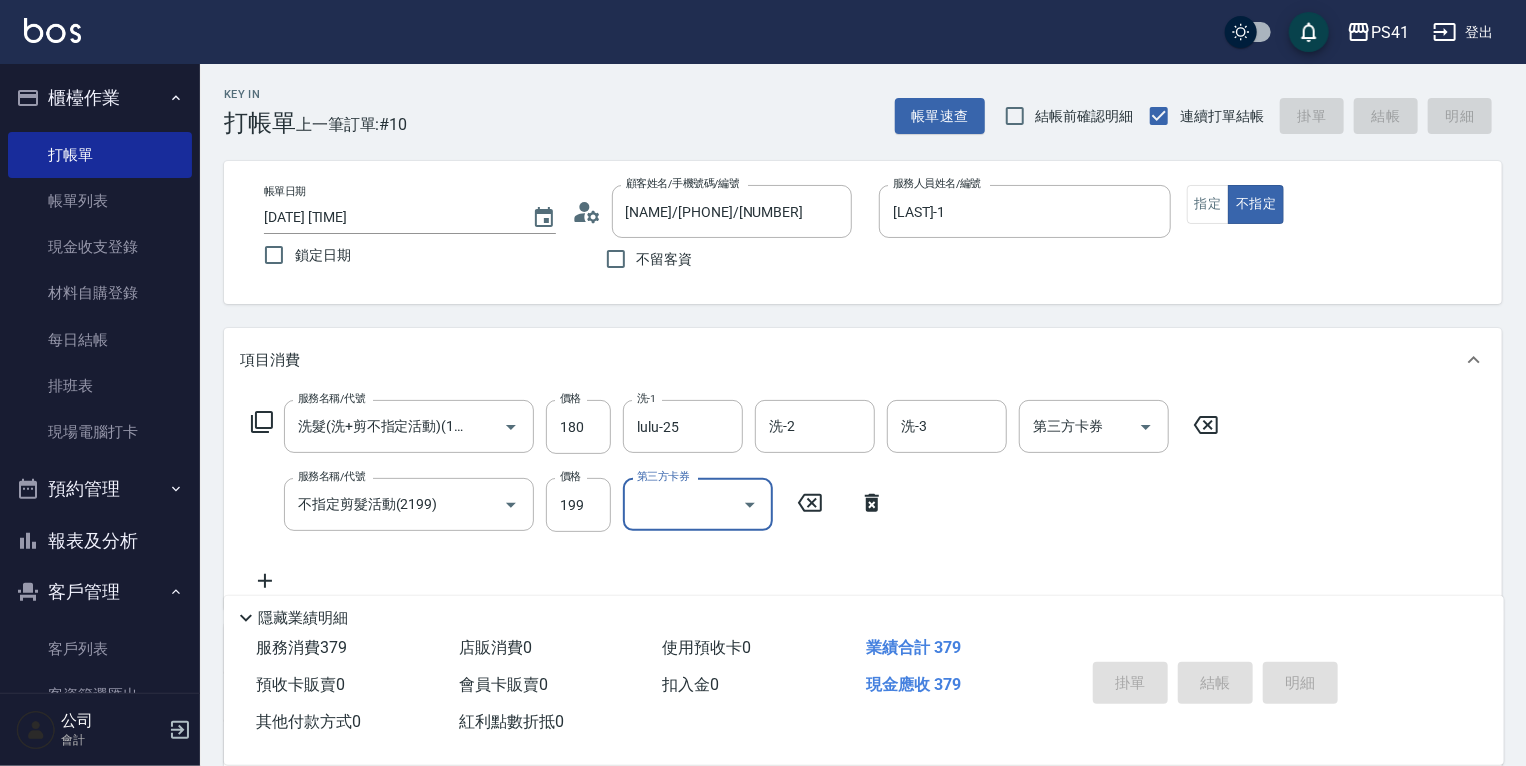 type 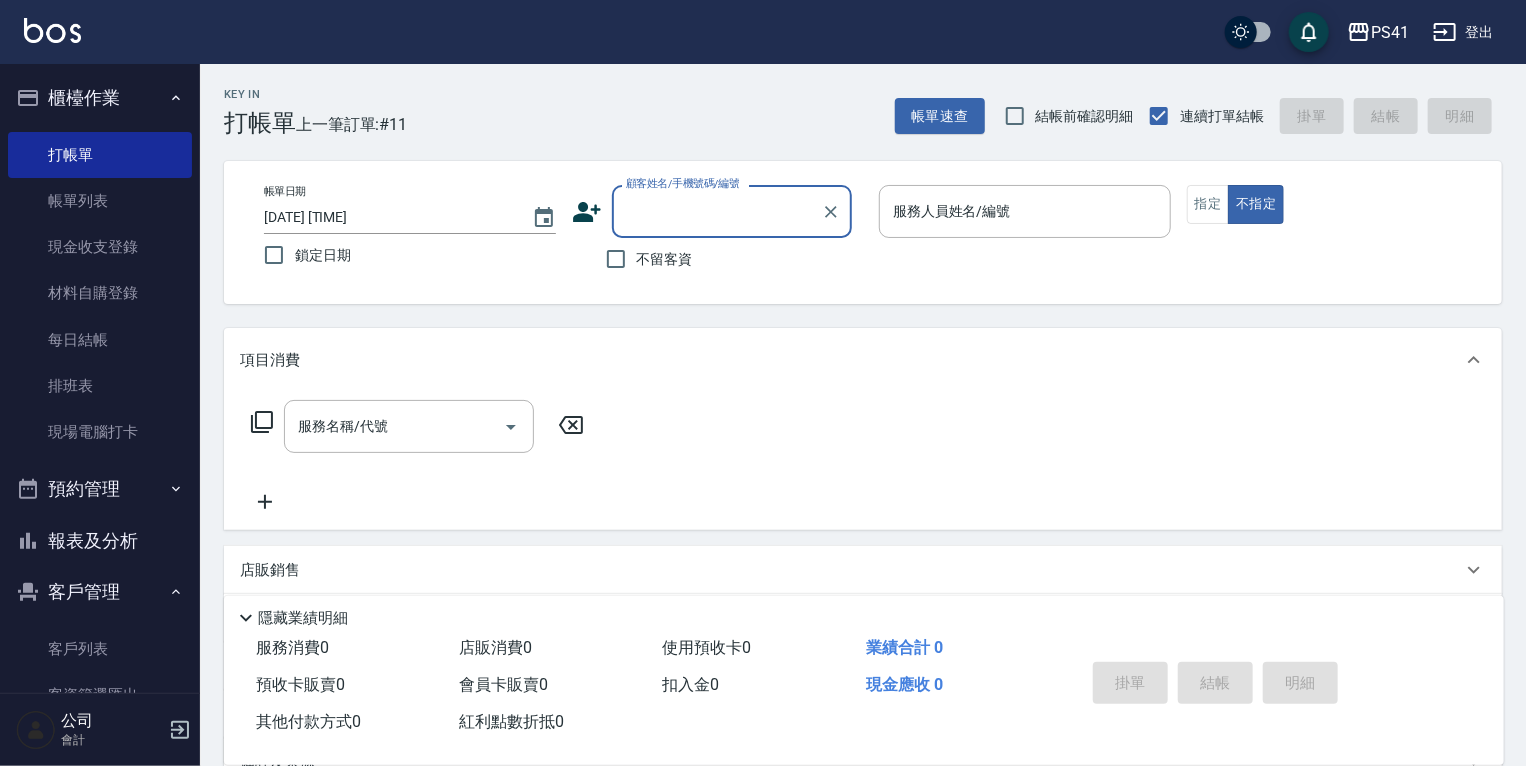 drag, startPoint x: 110, startPoint y: 668, endPoint x: 109, endPoint y: 698, distance: 30.016663 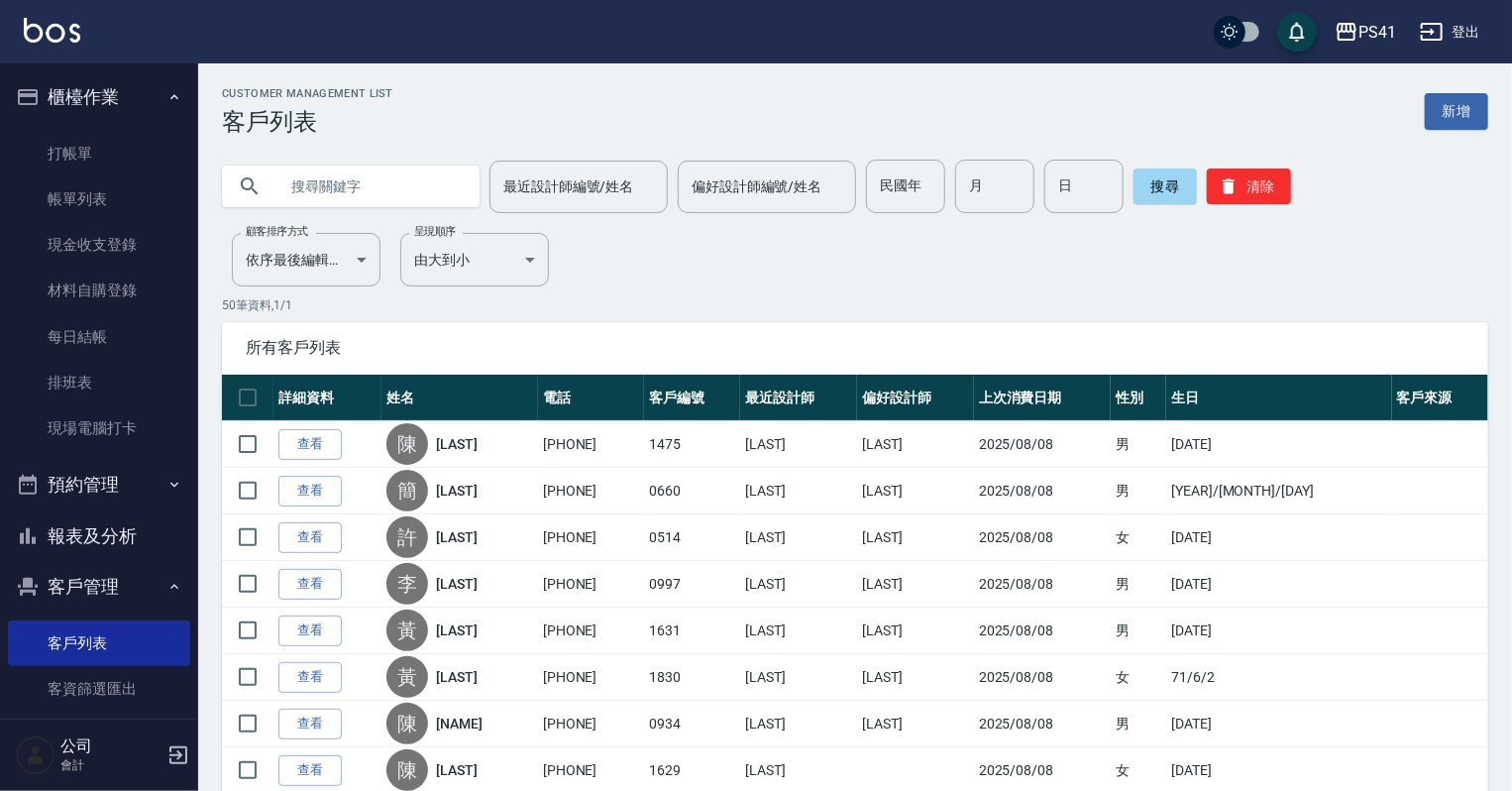 click at bounding box center [371, 186] 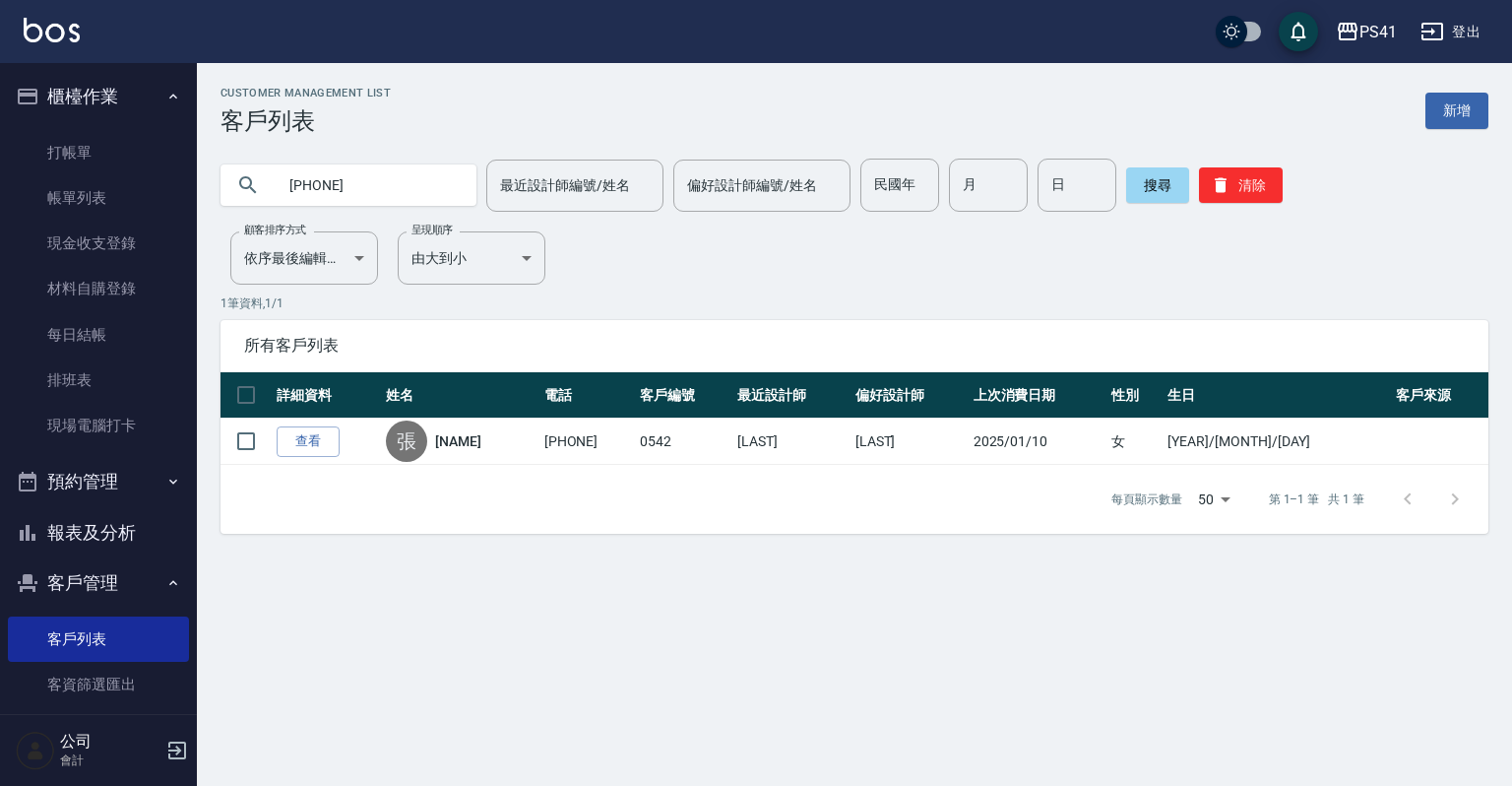 type on "[PHONE]" 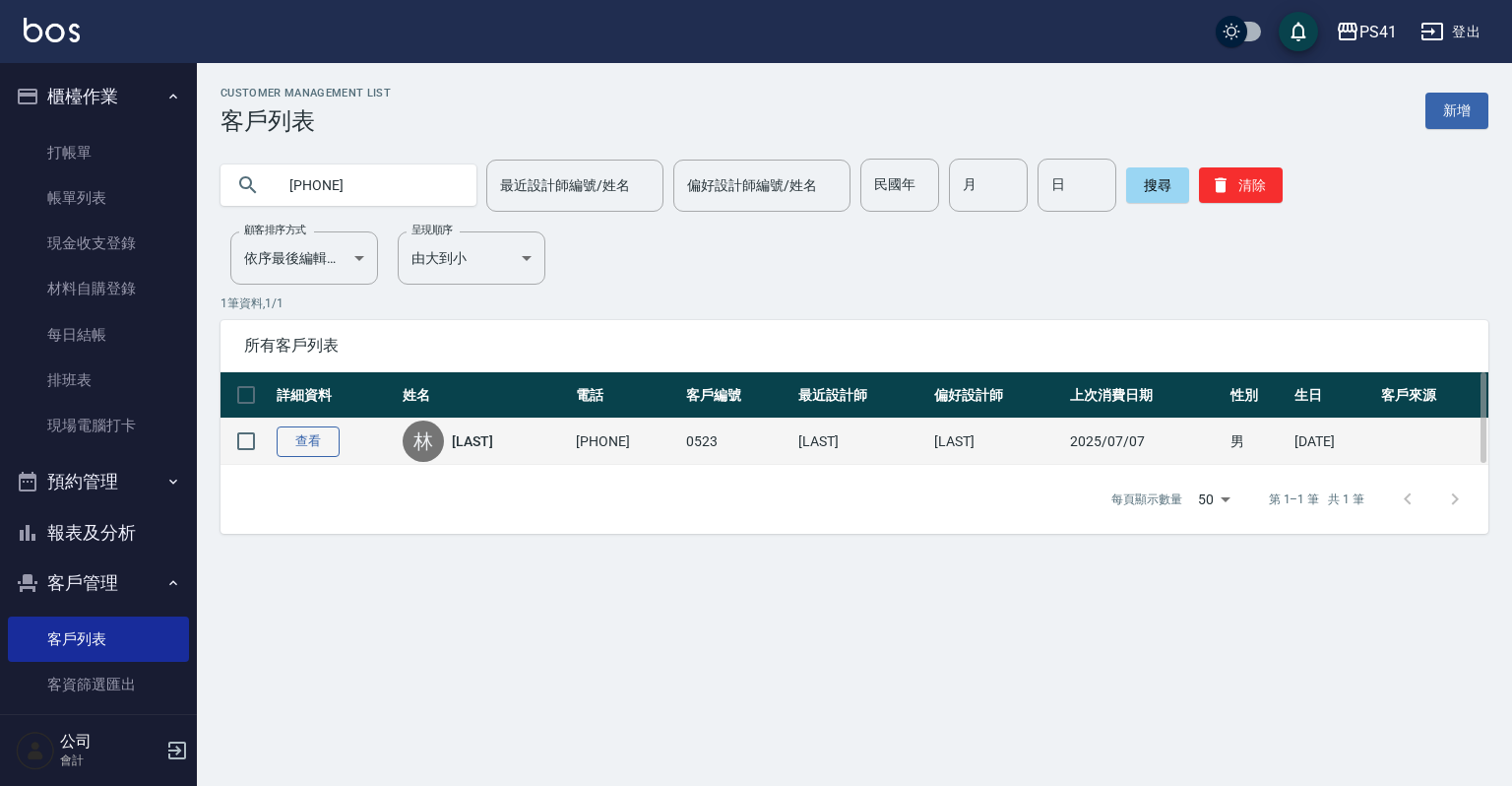 click on "查看" at bounding box center (308, 441) 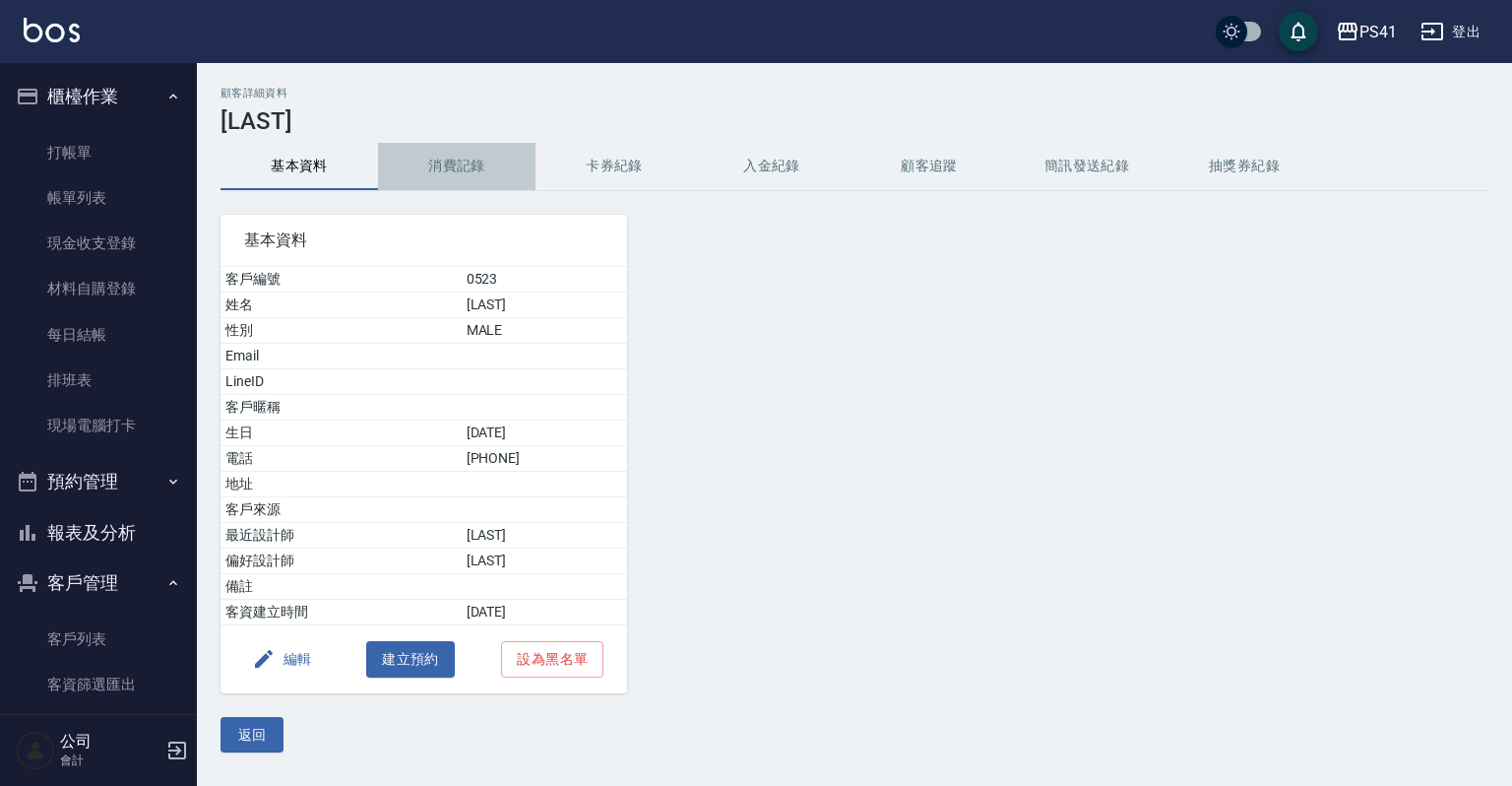 click on "消費記錄" at bounding box center (457, 166) 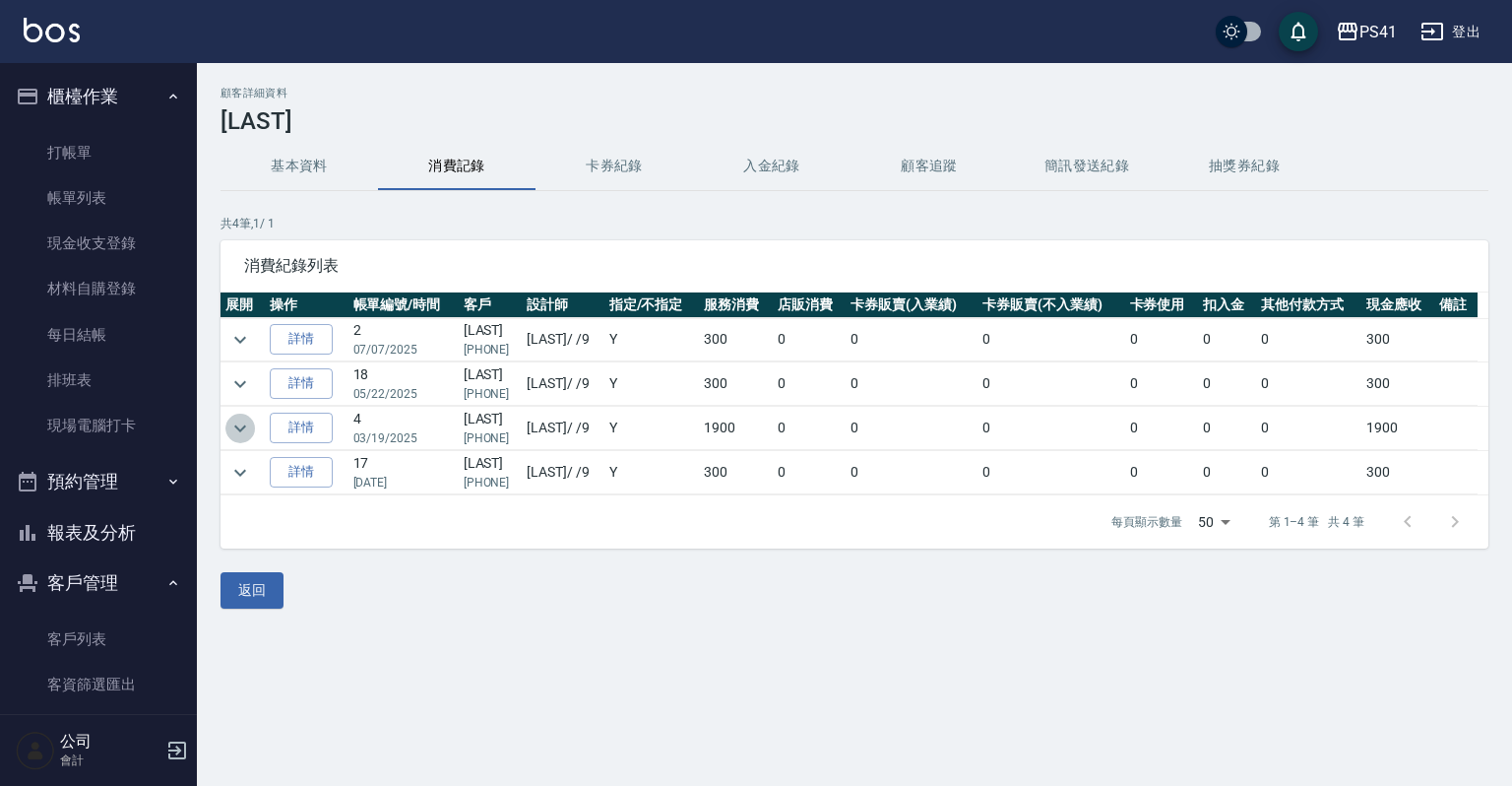 click 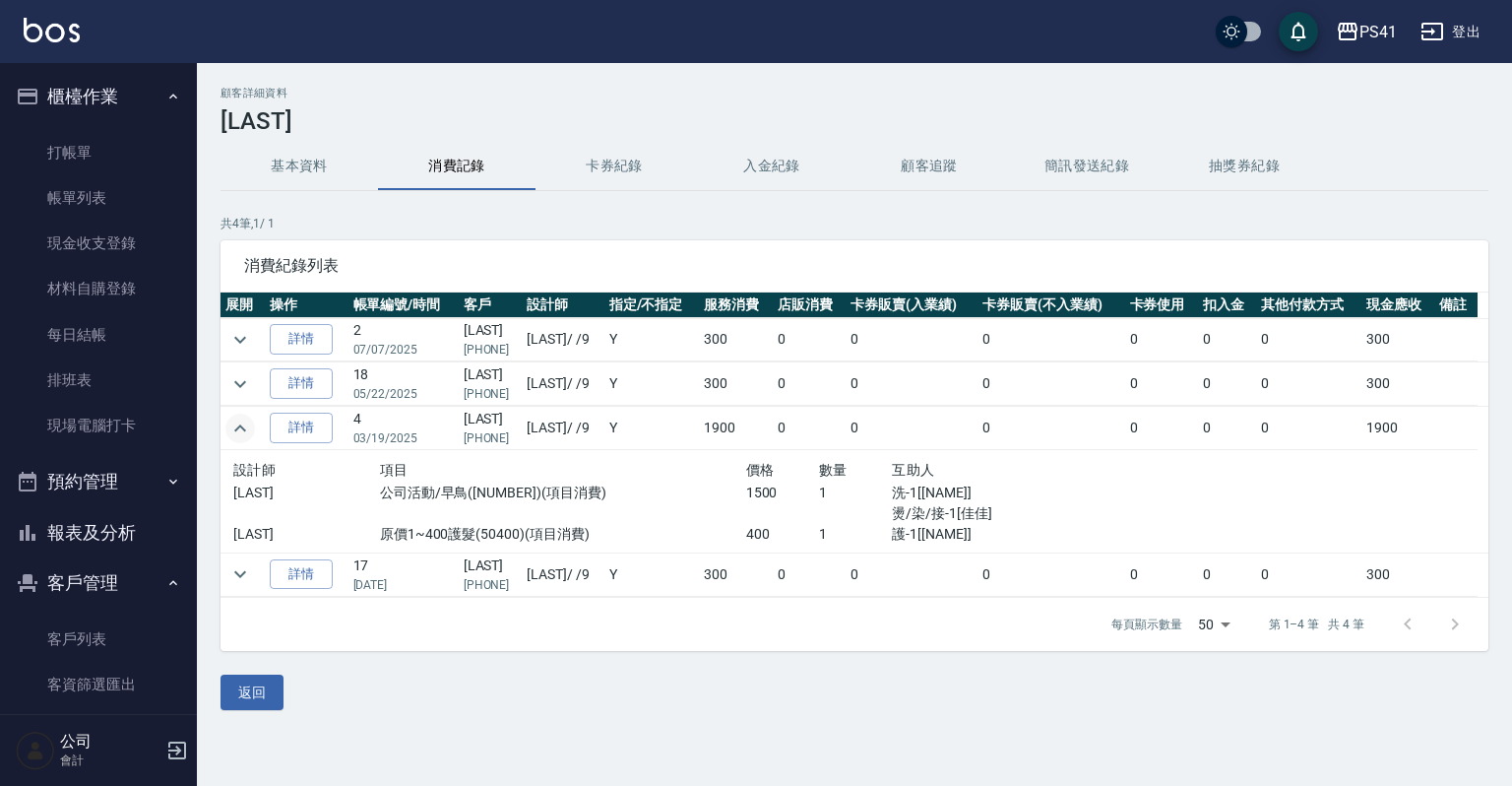 click at bounding box center (242, 428) 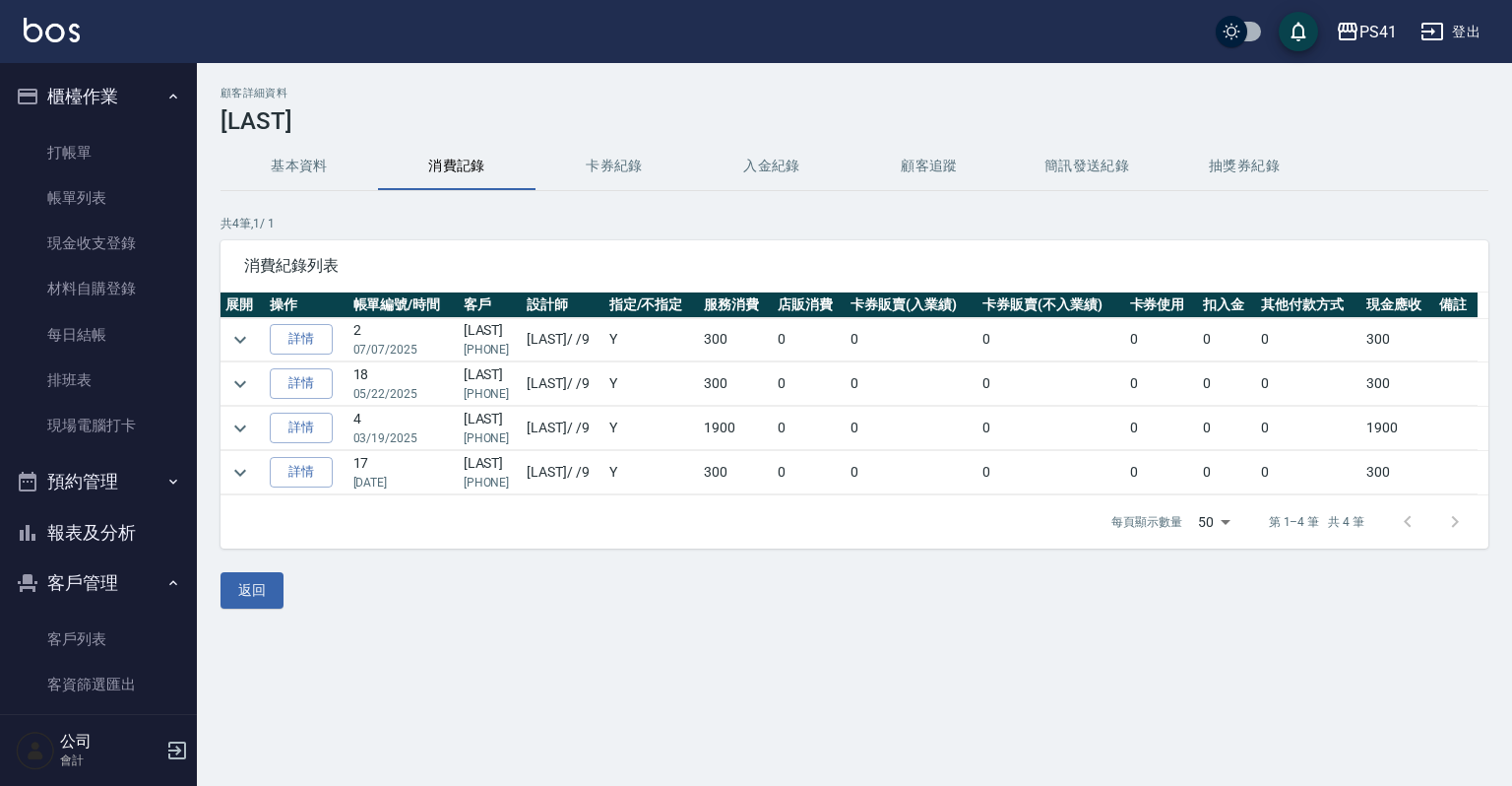 click on "基本資料" at bounding box center [299, 166] 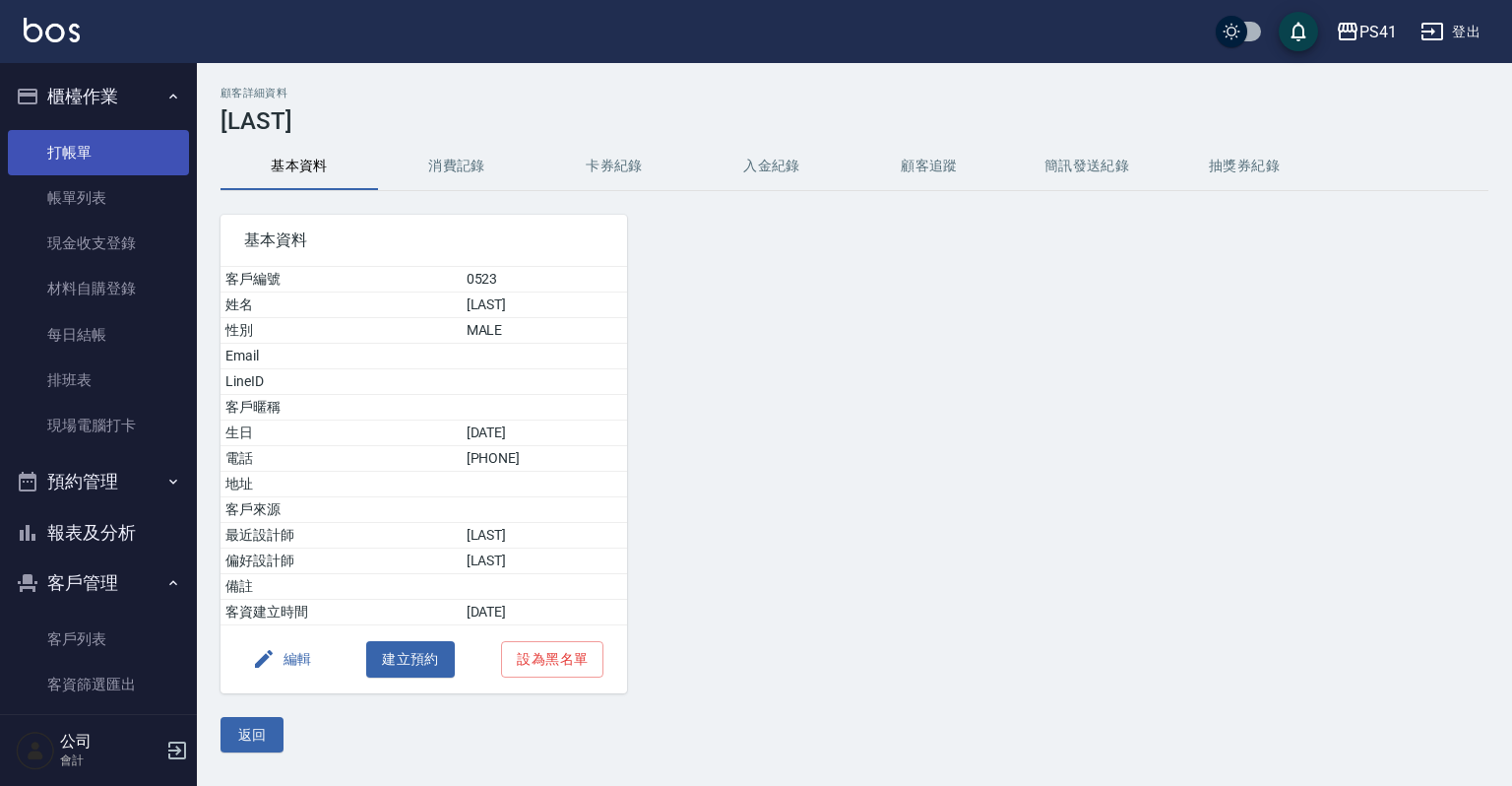 click on "打帳單" at bounding box center [98, 153] 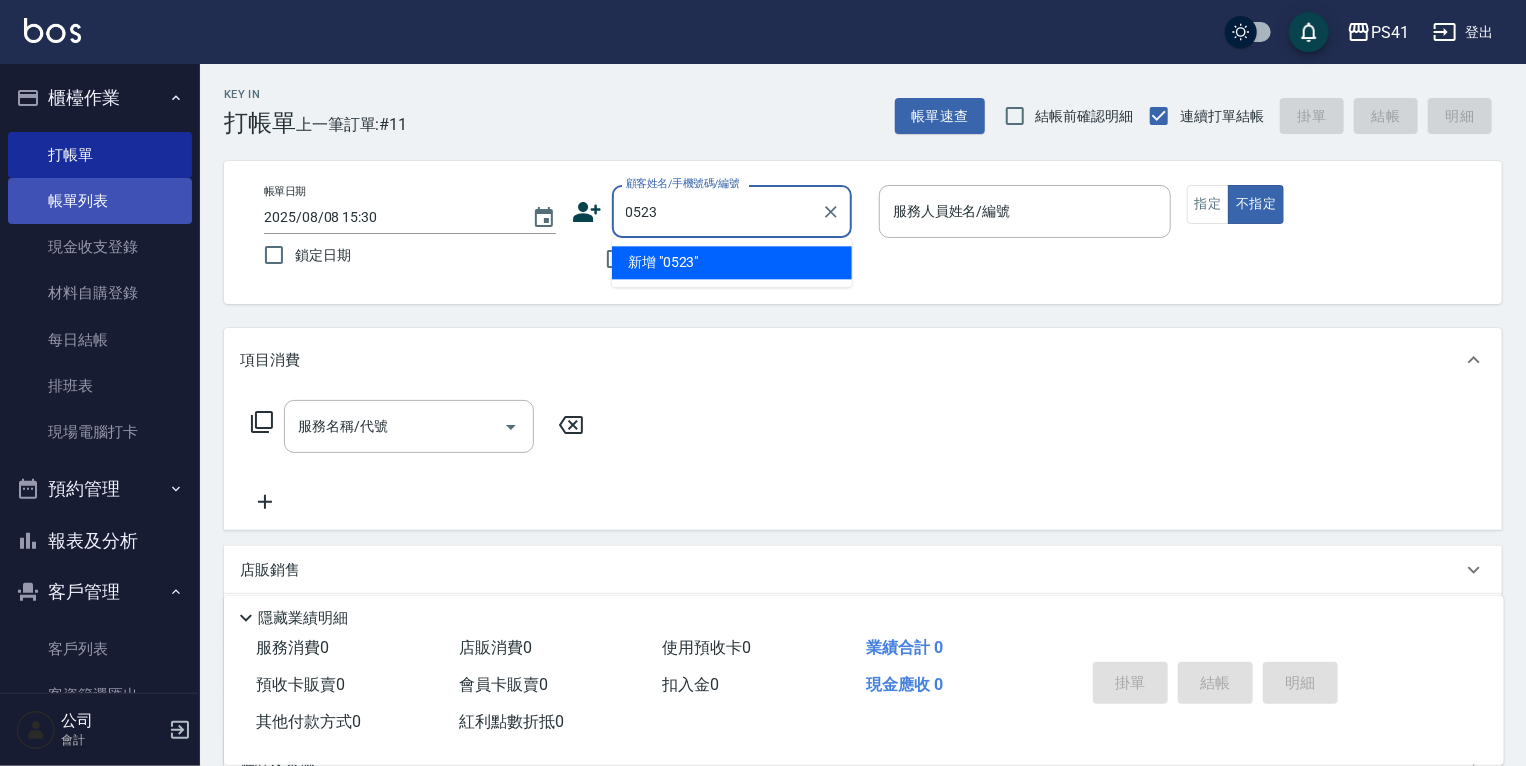 type on "0523" 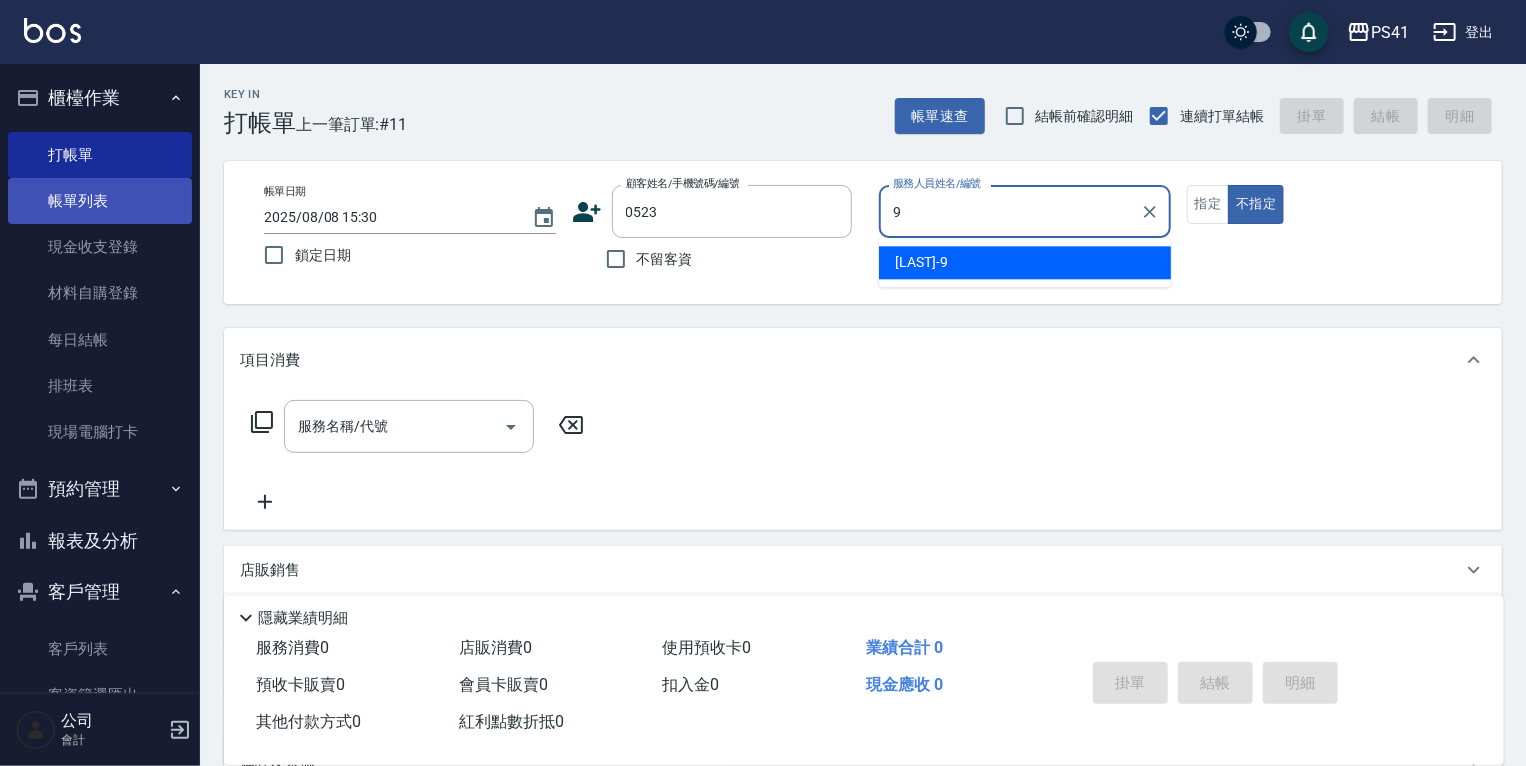 type on "[LAST]-9" 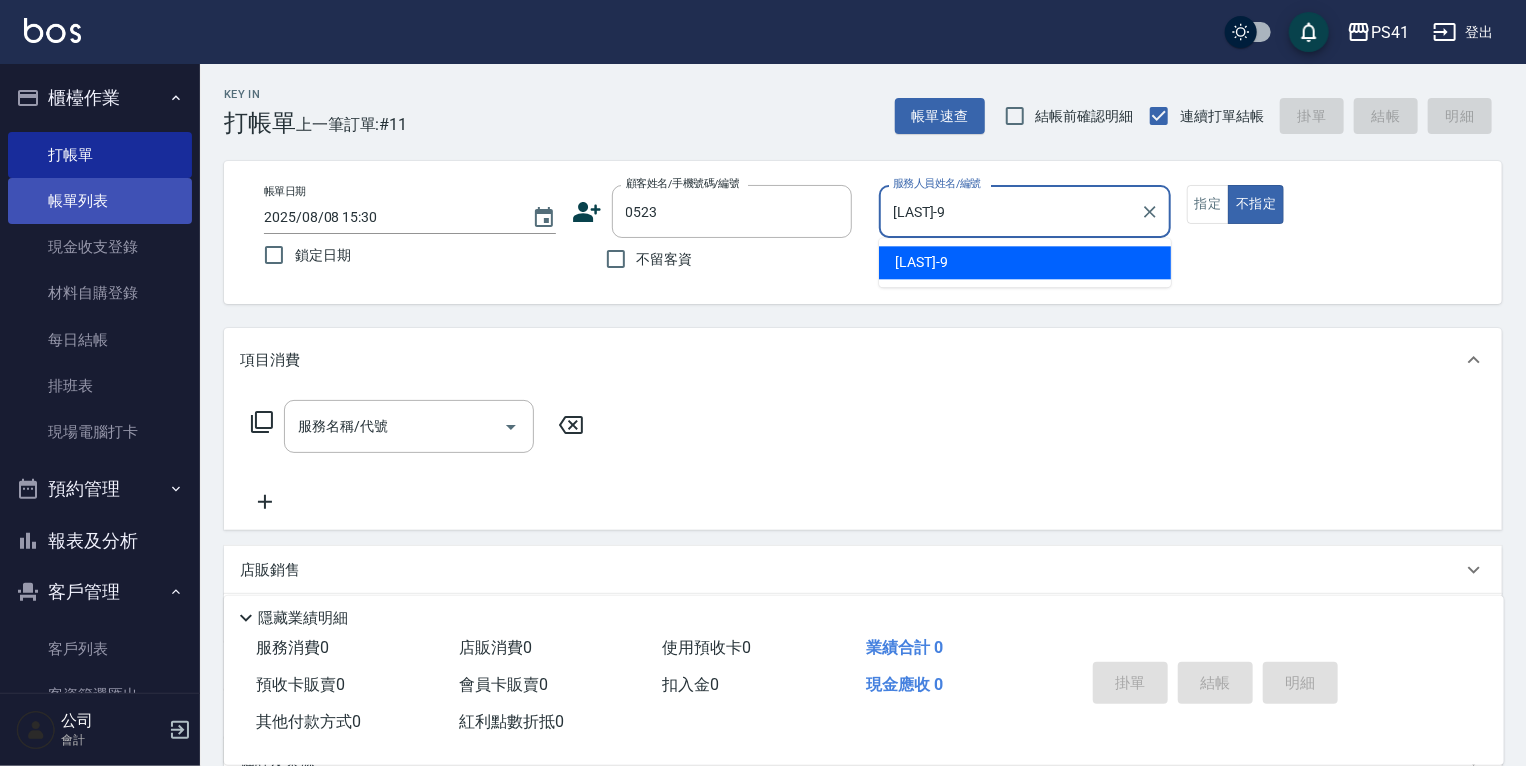 type on "false" 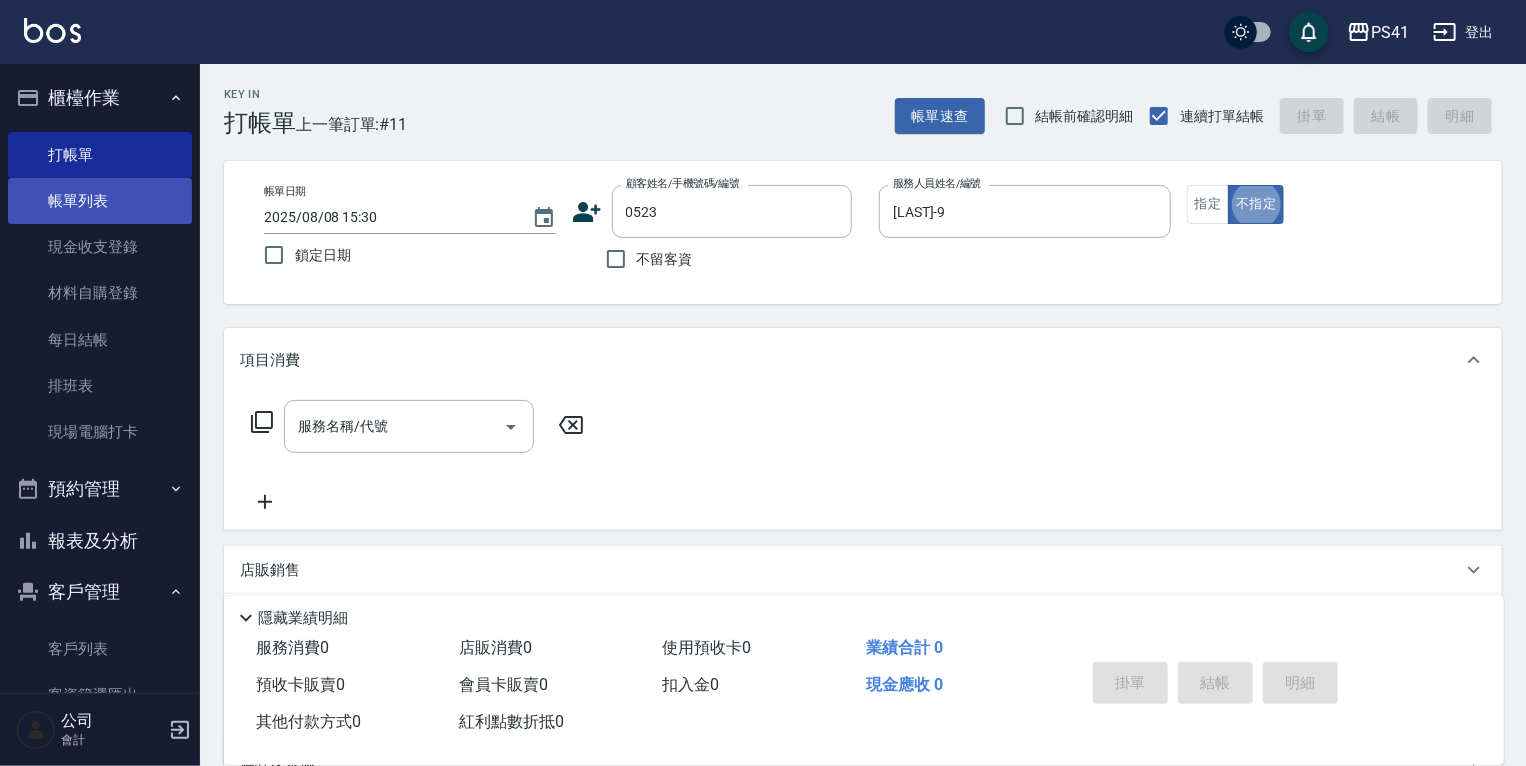 type on "[LAST]/[PHONE]/0523" 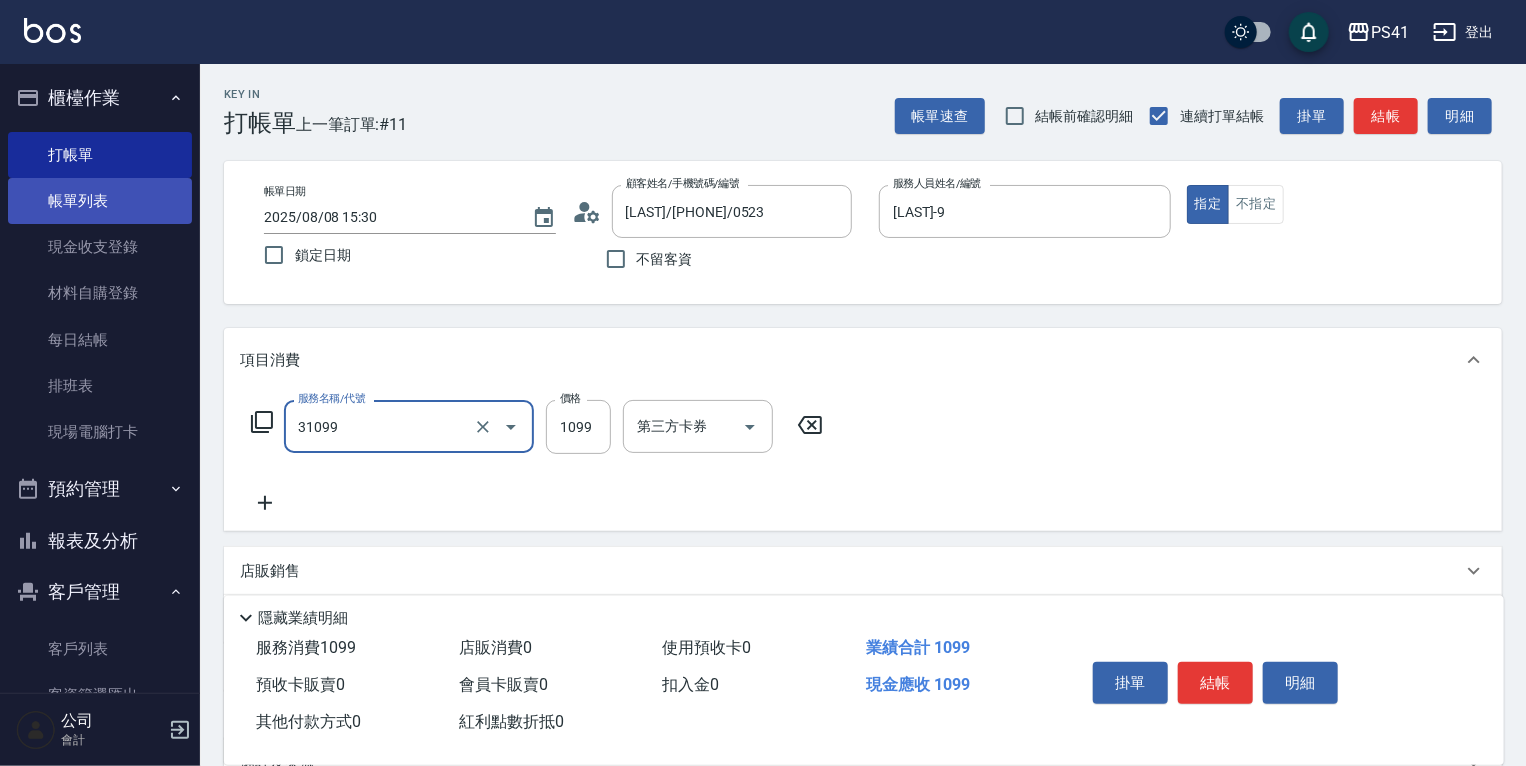 type on "公司活動/早鳥(31099)" 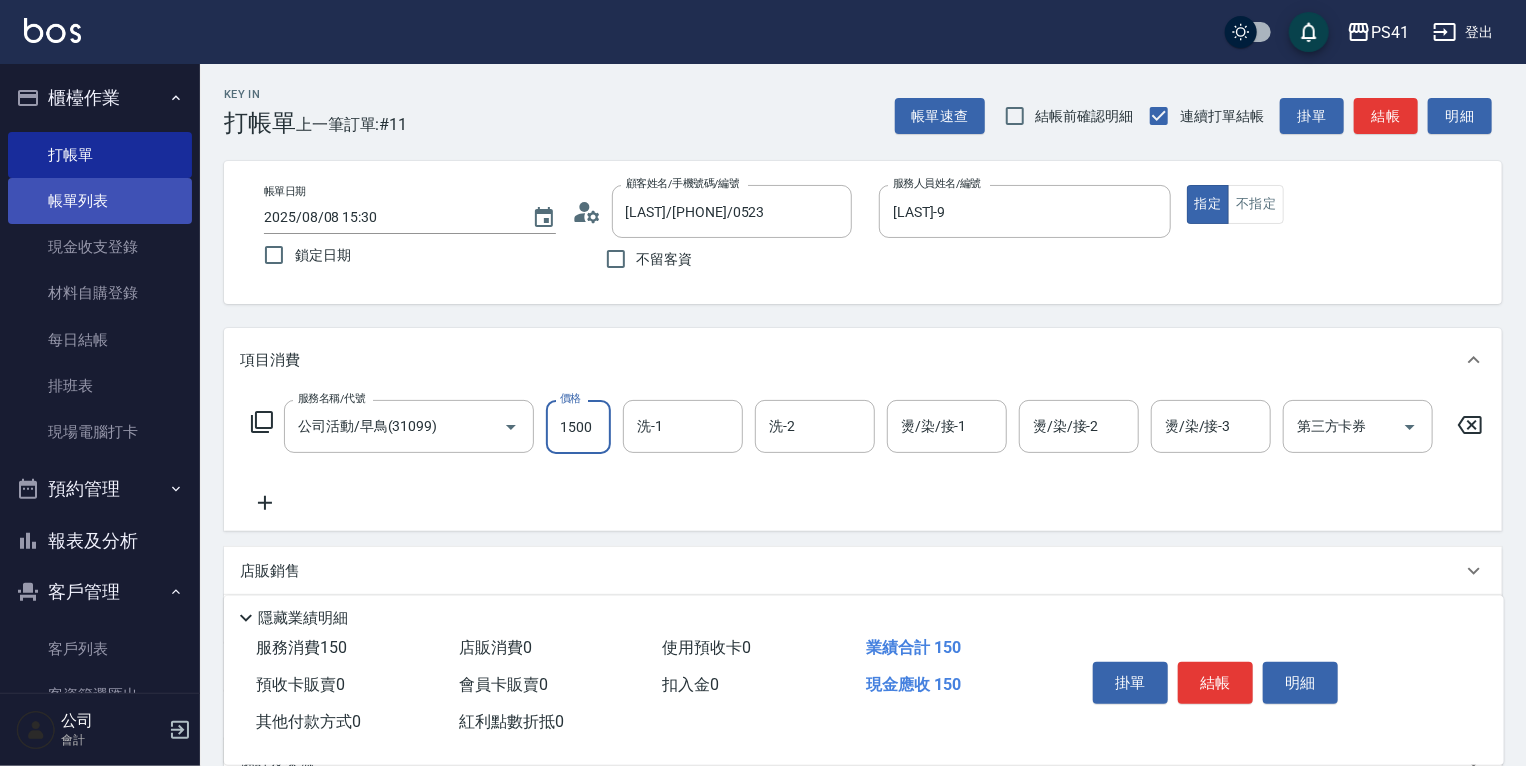 type on "1500" 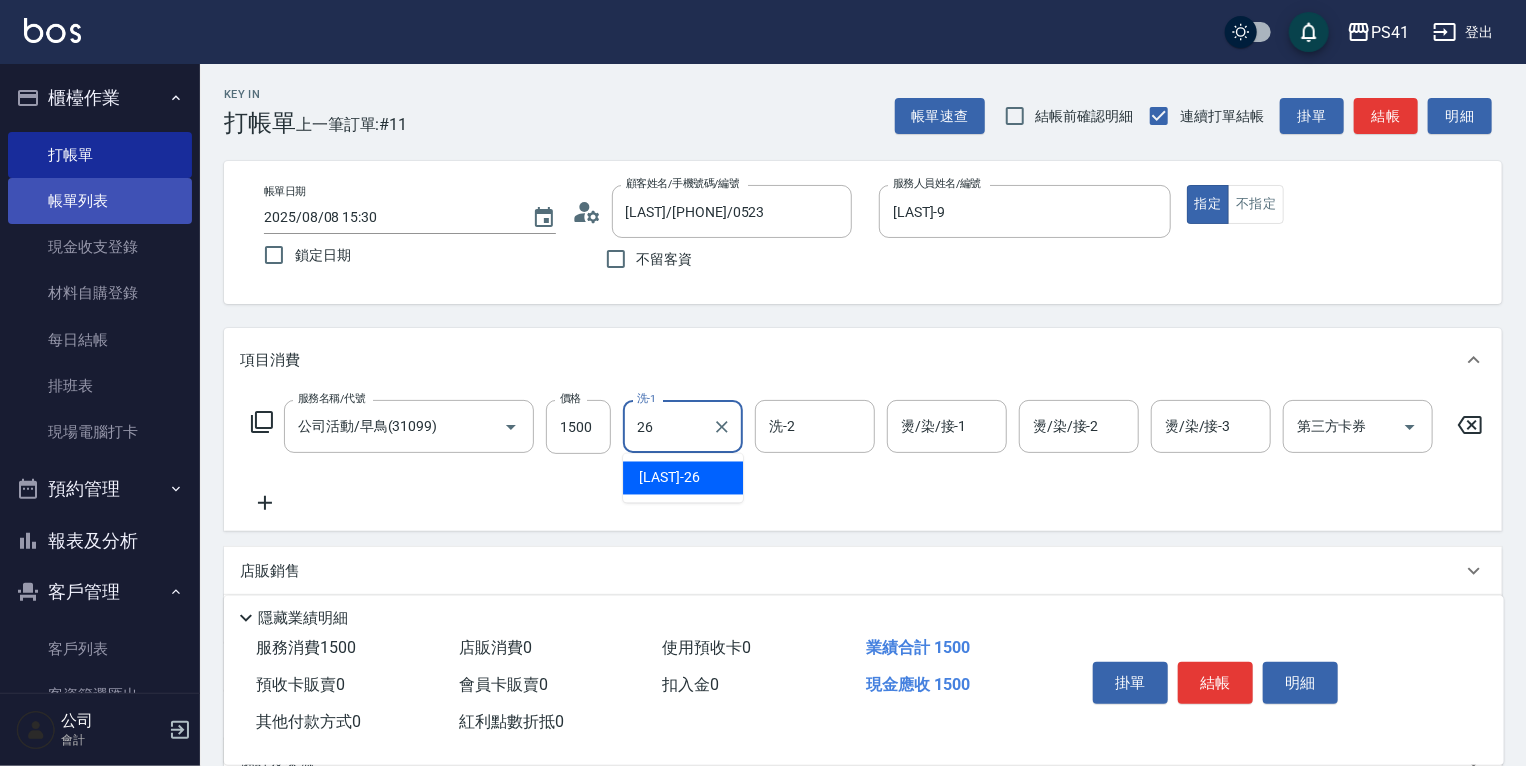 type on "[NAME]-[NUMBER]" 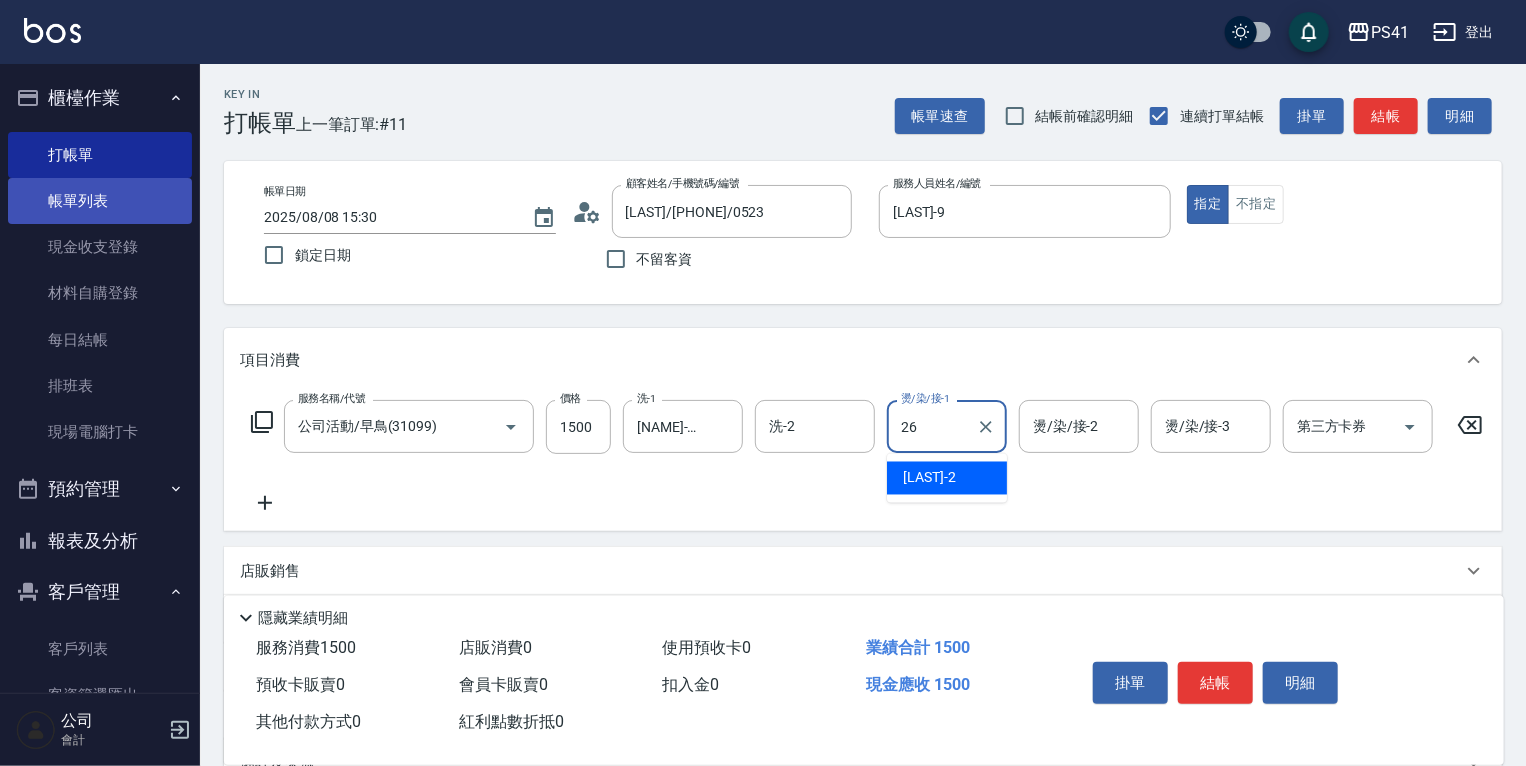type on "[NAME]-[NUMBER]" 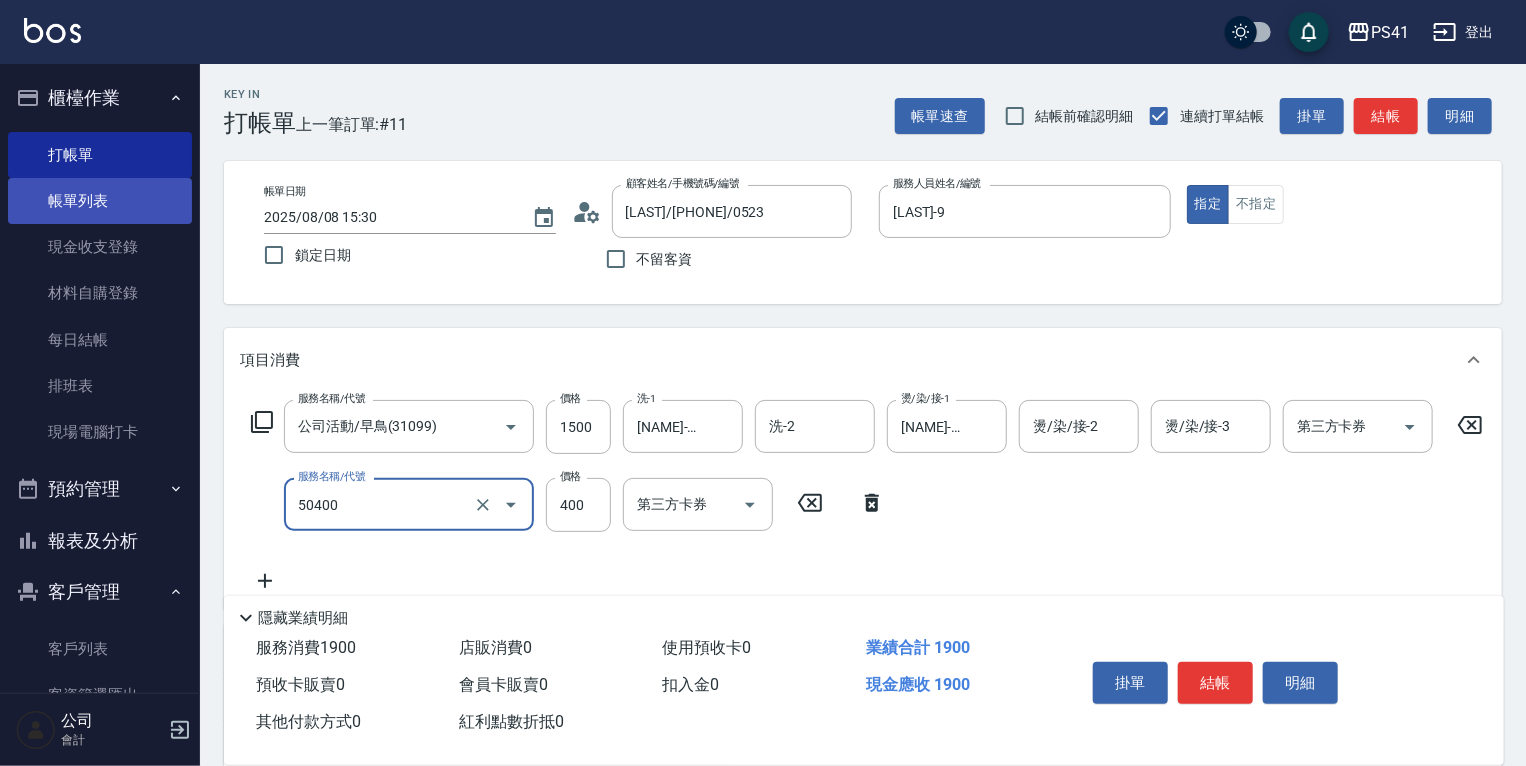 type on "原價1~400護髮(50400)" 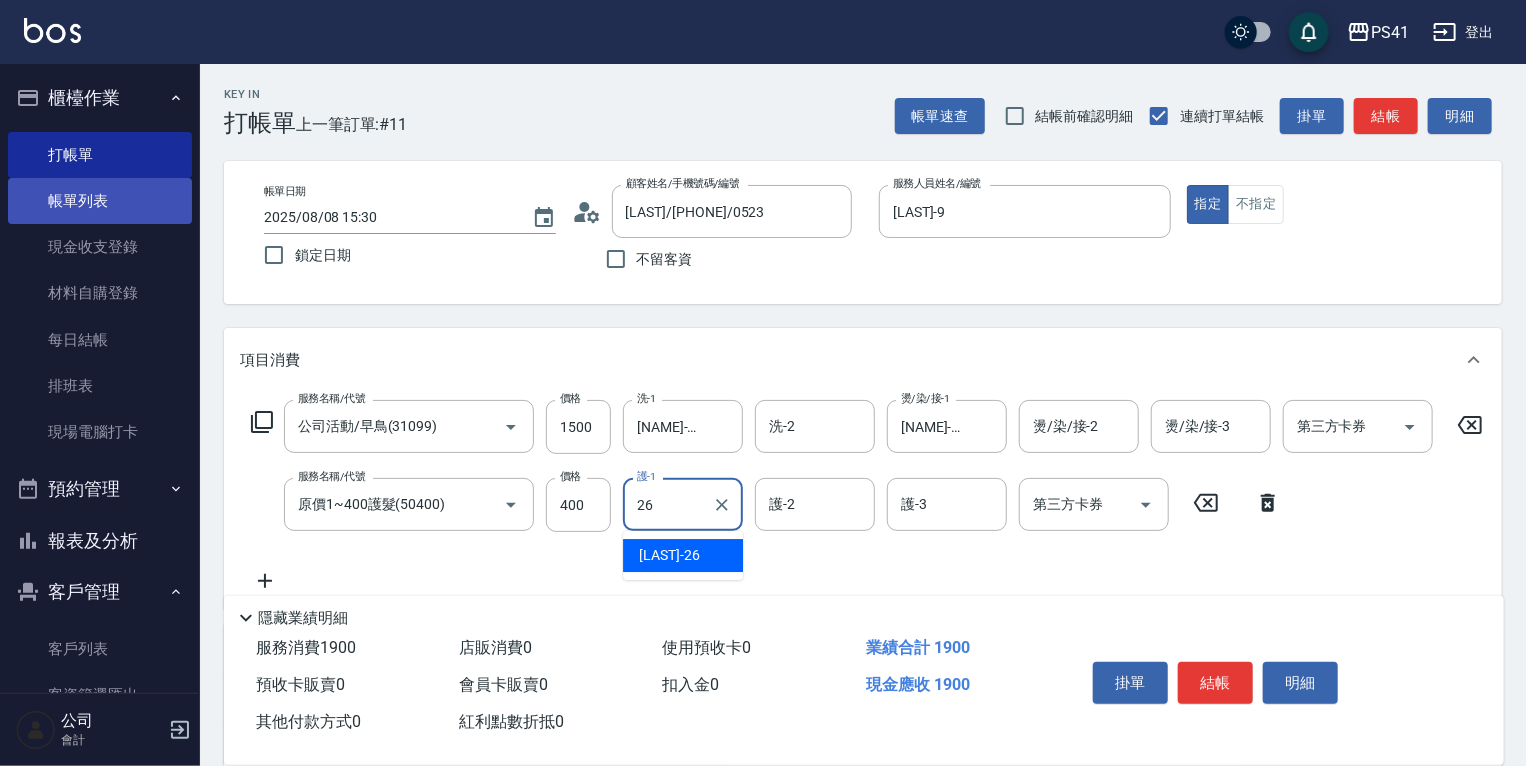 type on "[NAME]-[NUMBER]" 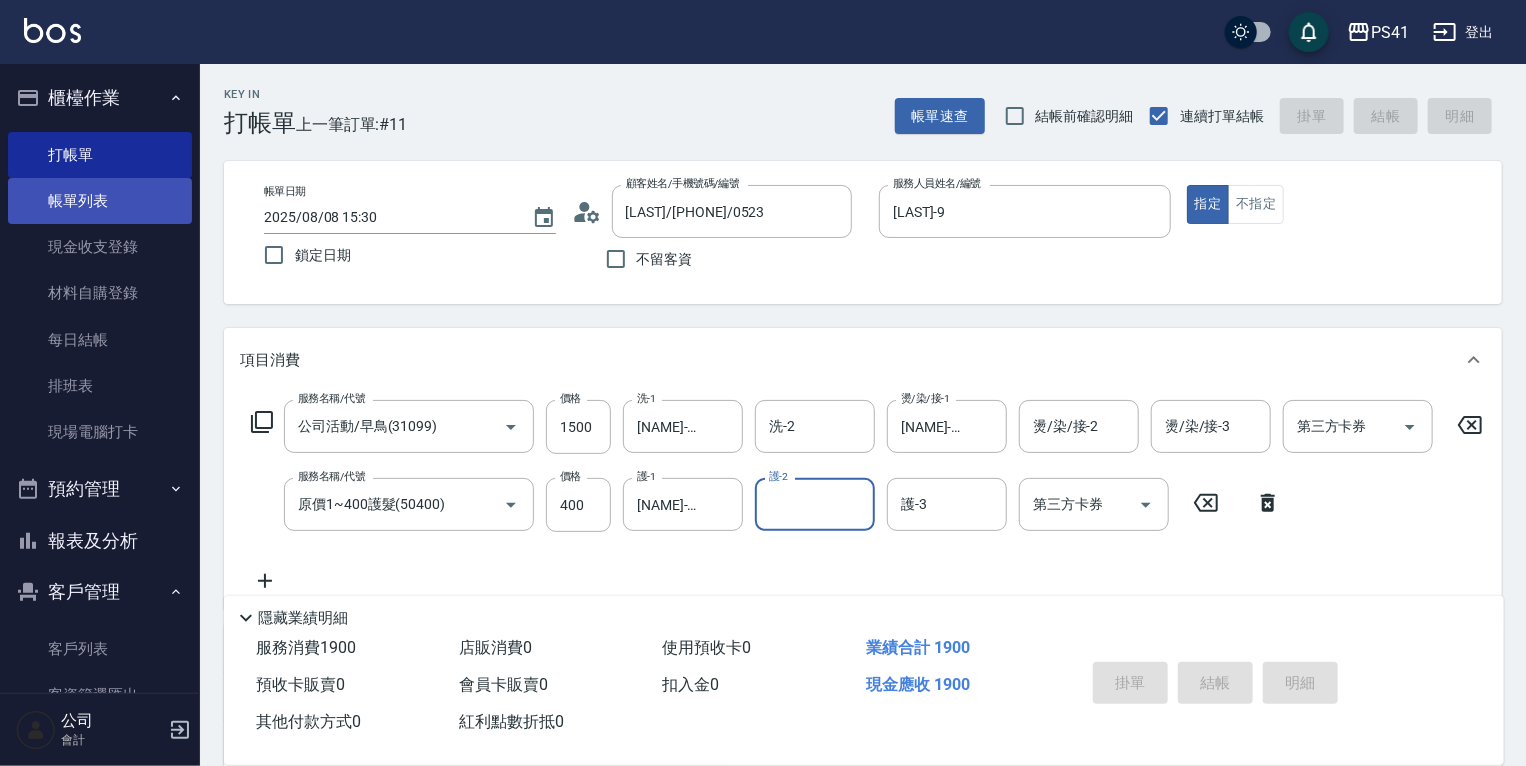 type 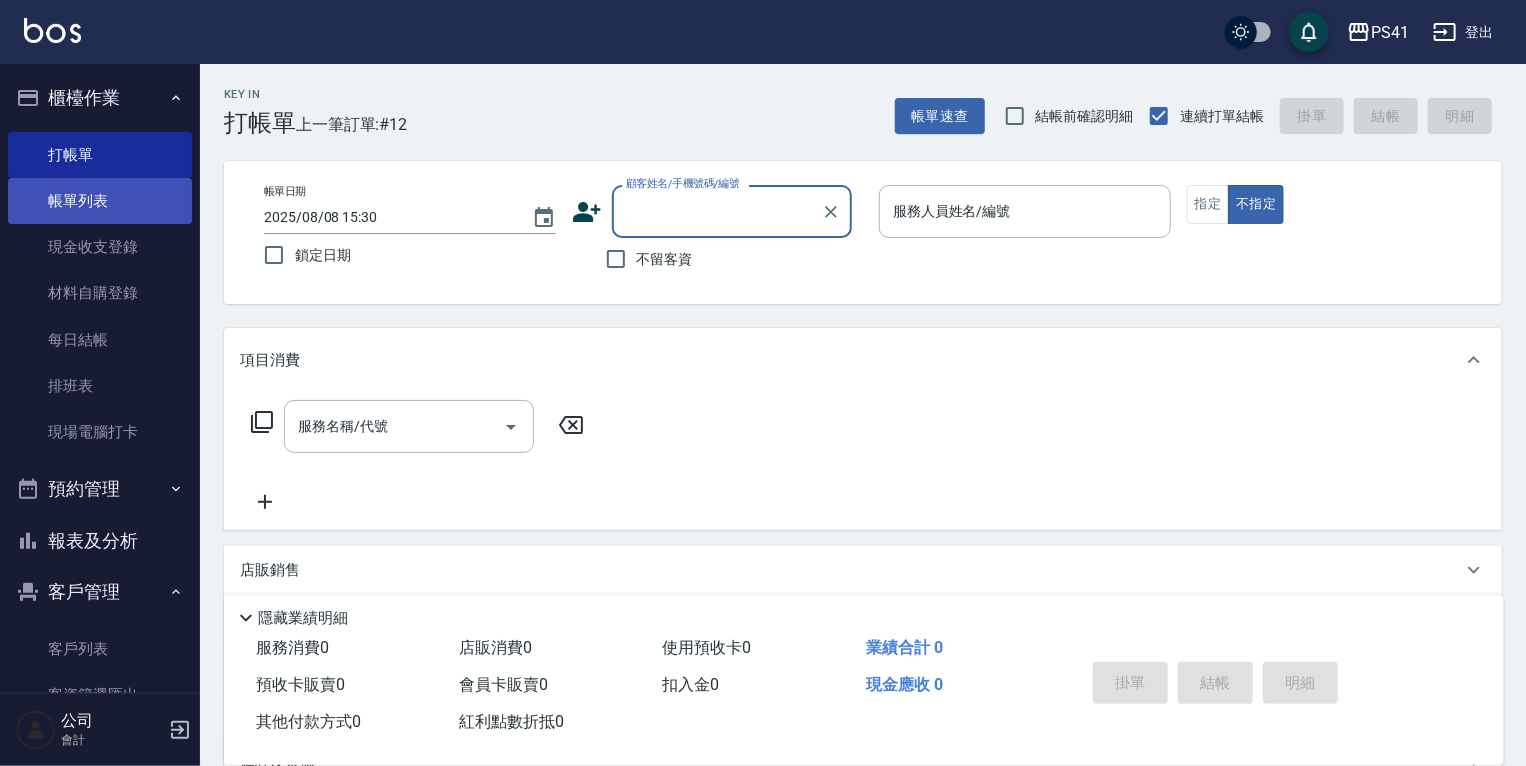 click on "帳單列表" at bounding box center (100, 201) 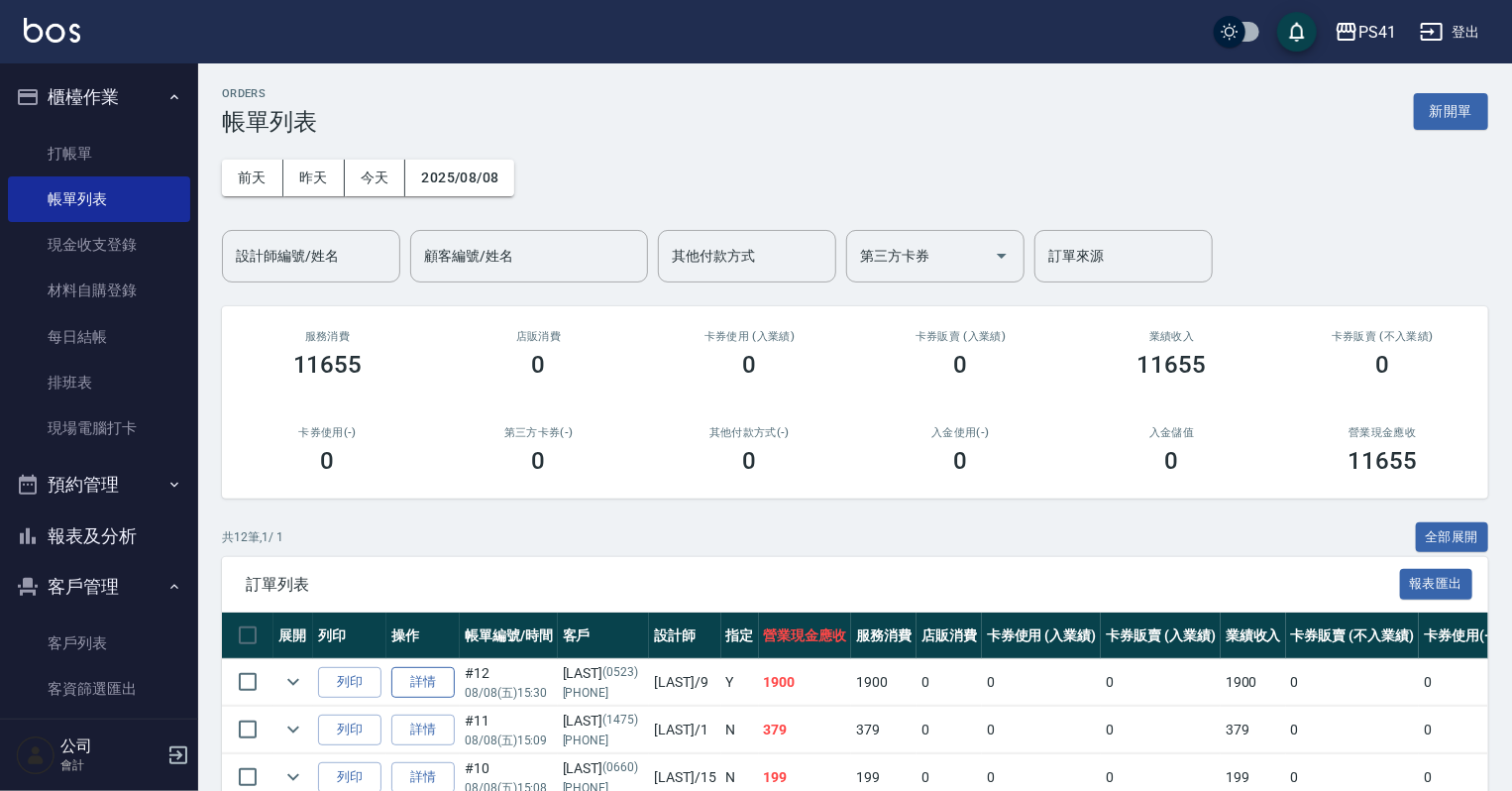 click on "詳情" at bounding box center [423, 682] 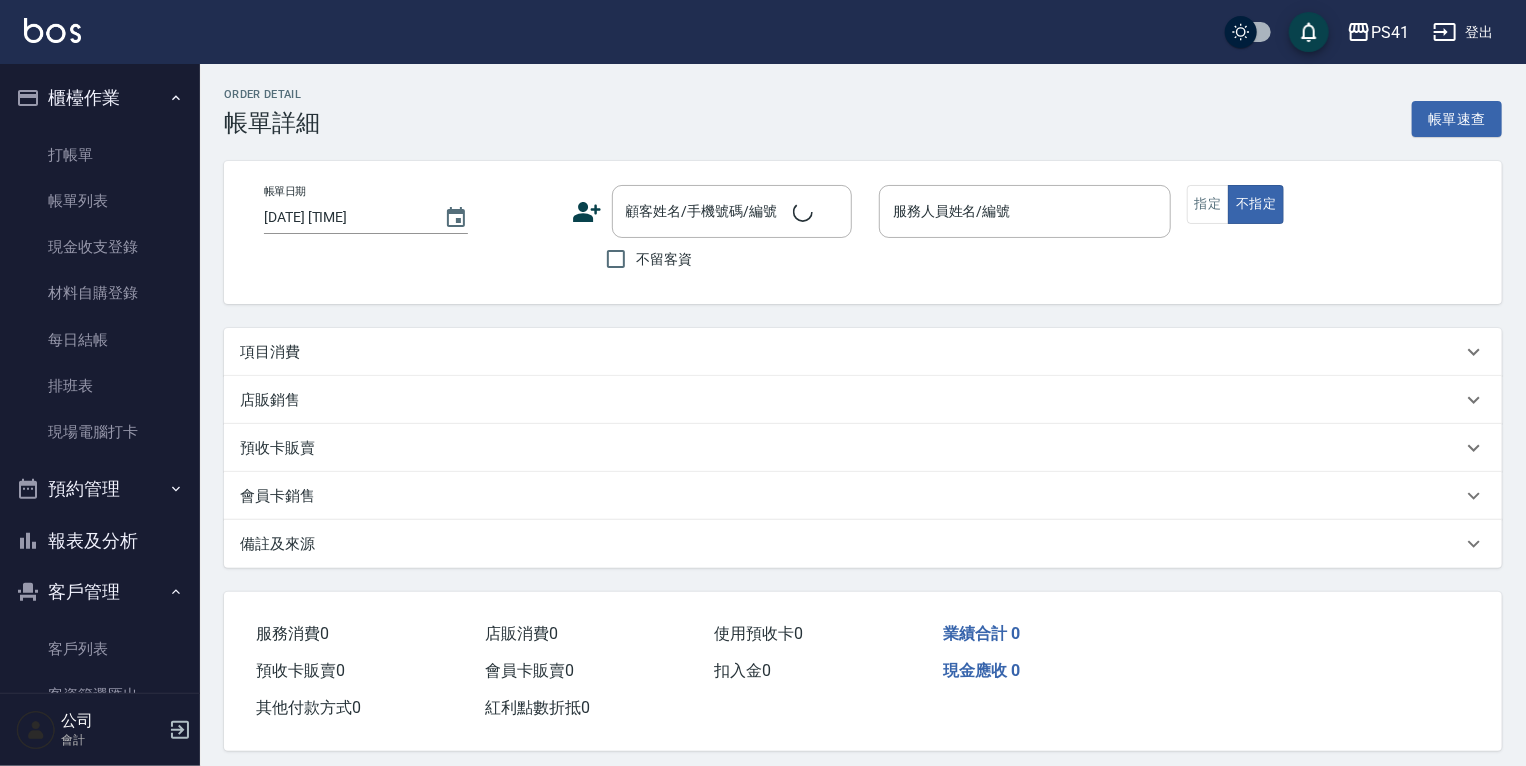 type on "2025/08/08 15:30" 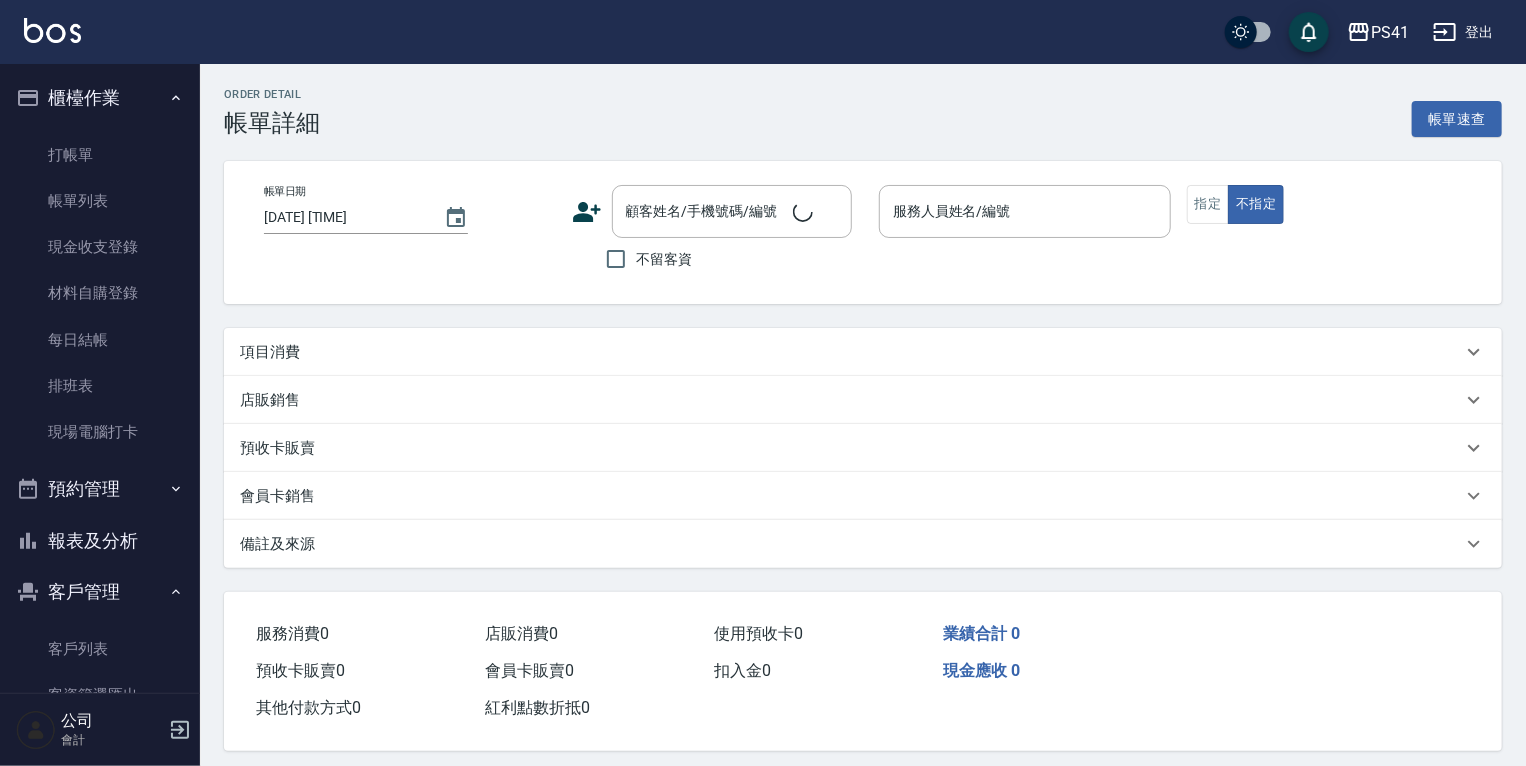 type on "[LAST]-9" 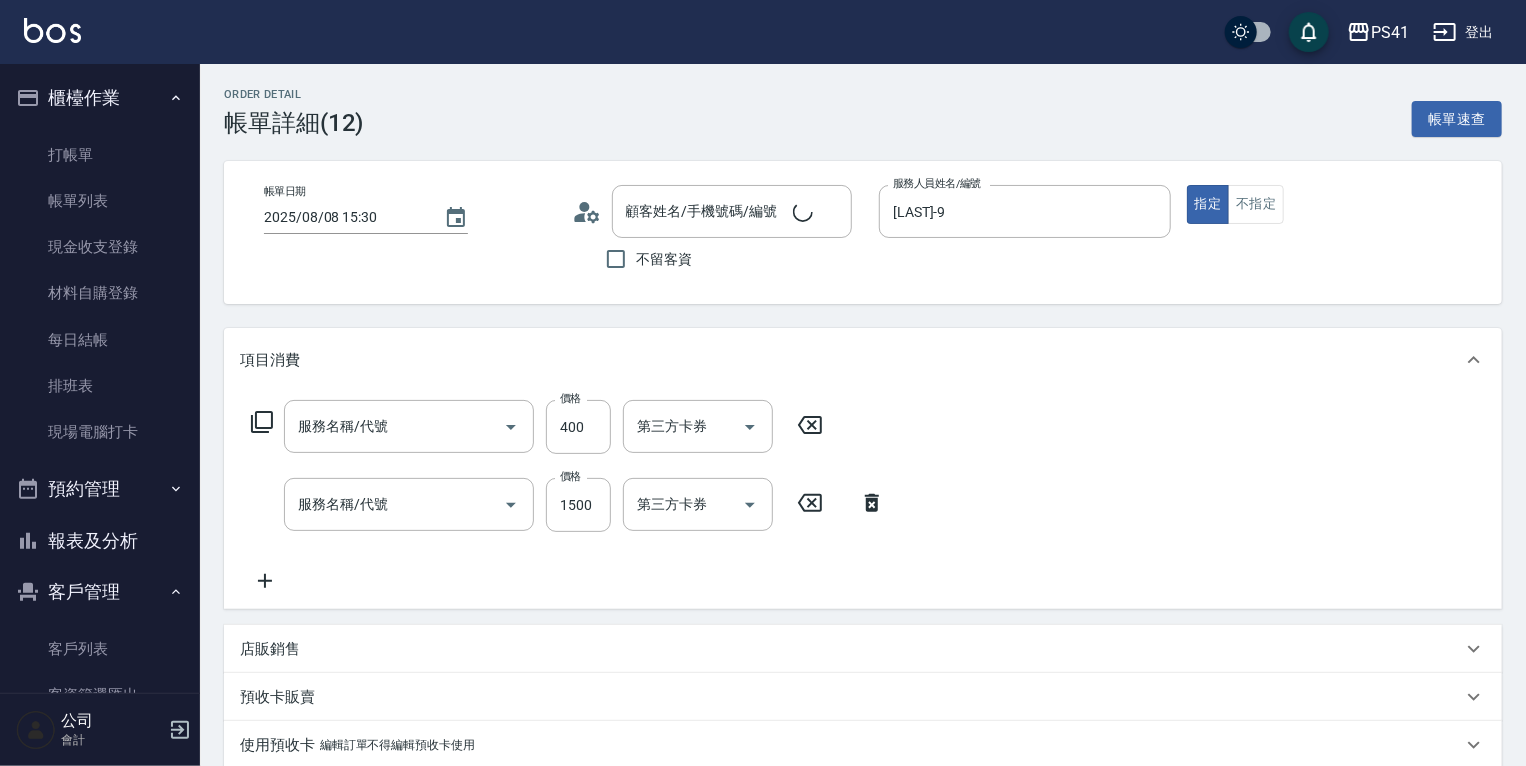 type on "[LAST]/[PHONE]/0523" 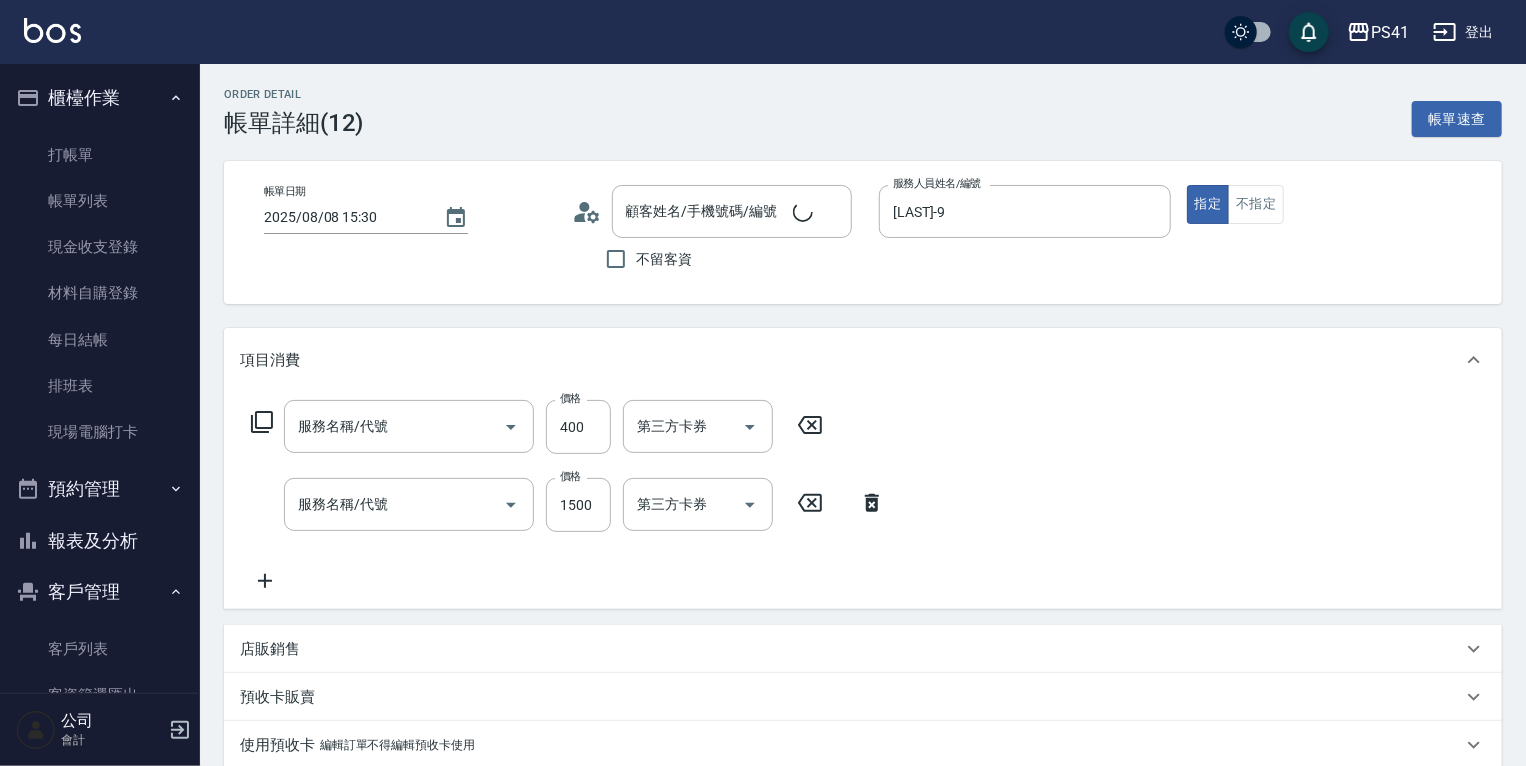 type on "原價1~400護髮(50400)" 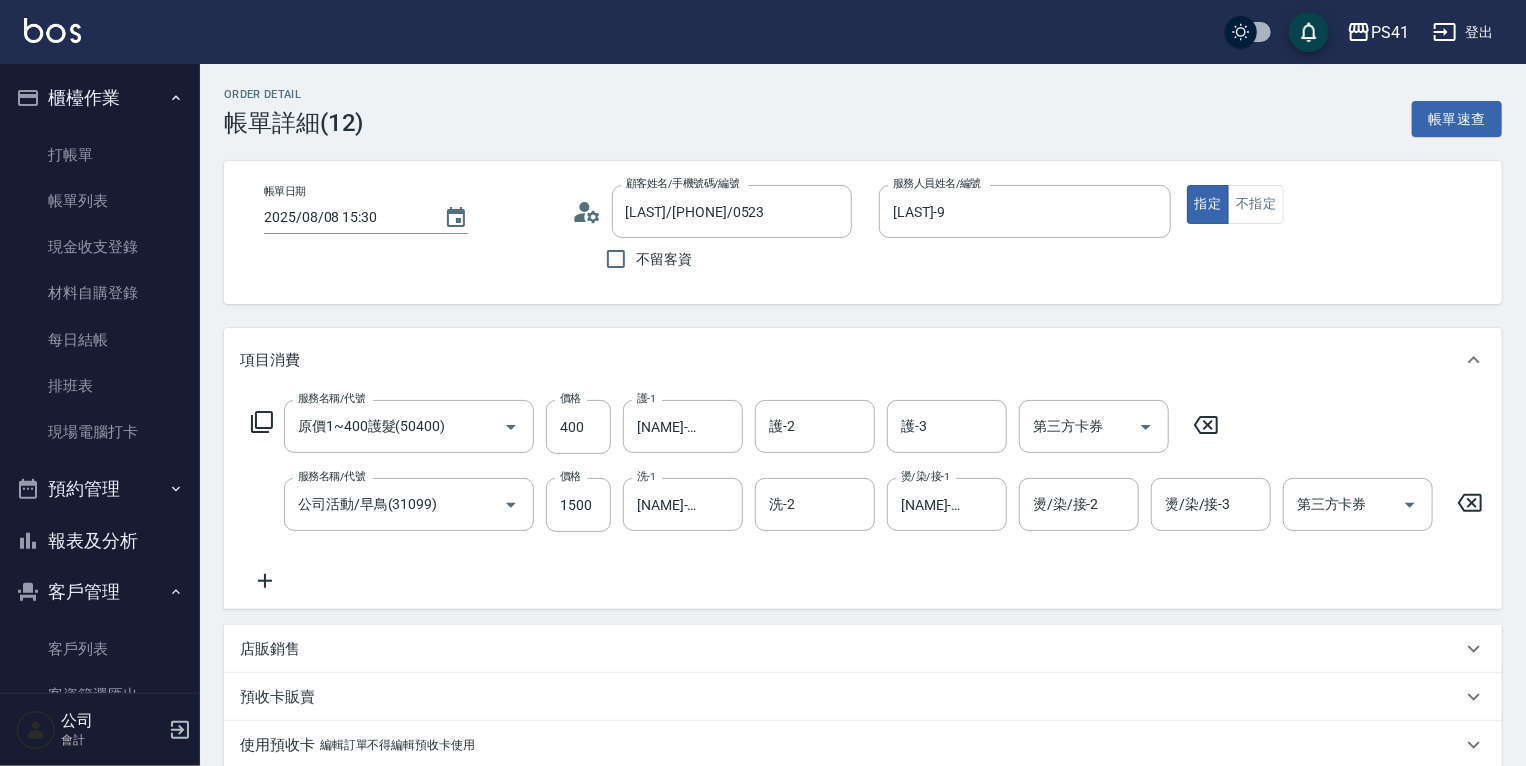 click 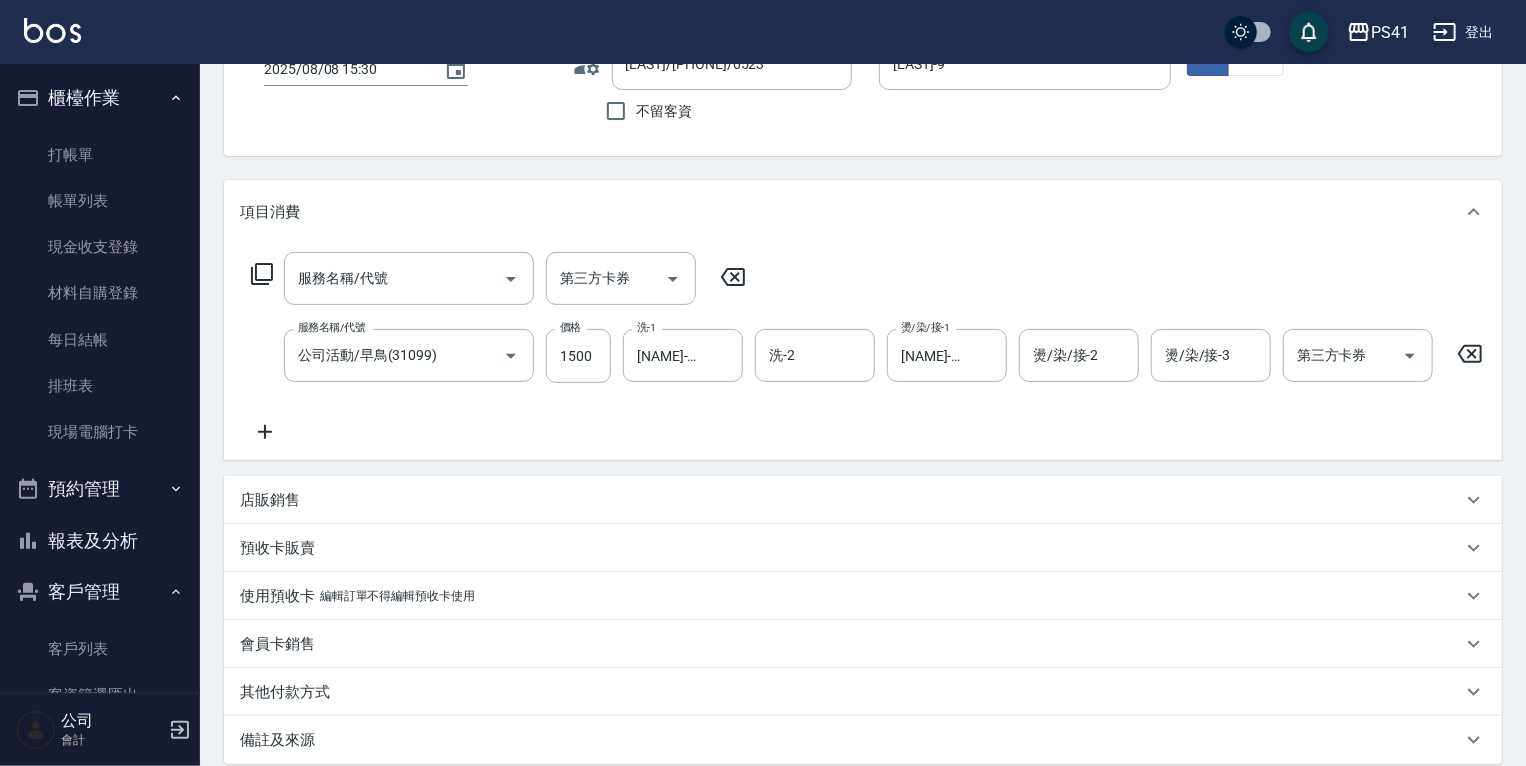 scroll, scrollTop: 371, scrollLeft: 0, axis: vertical 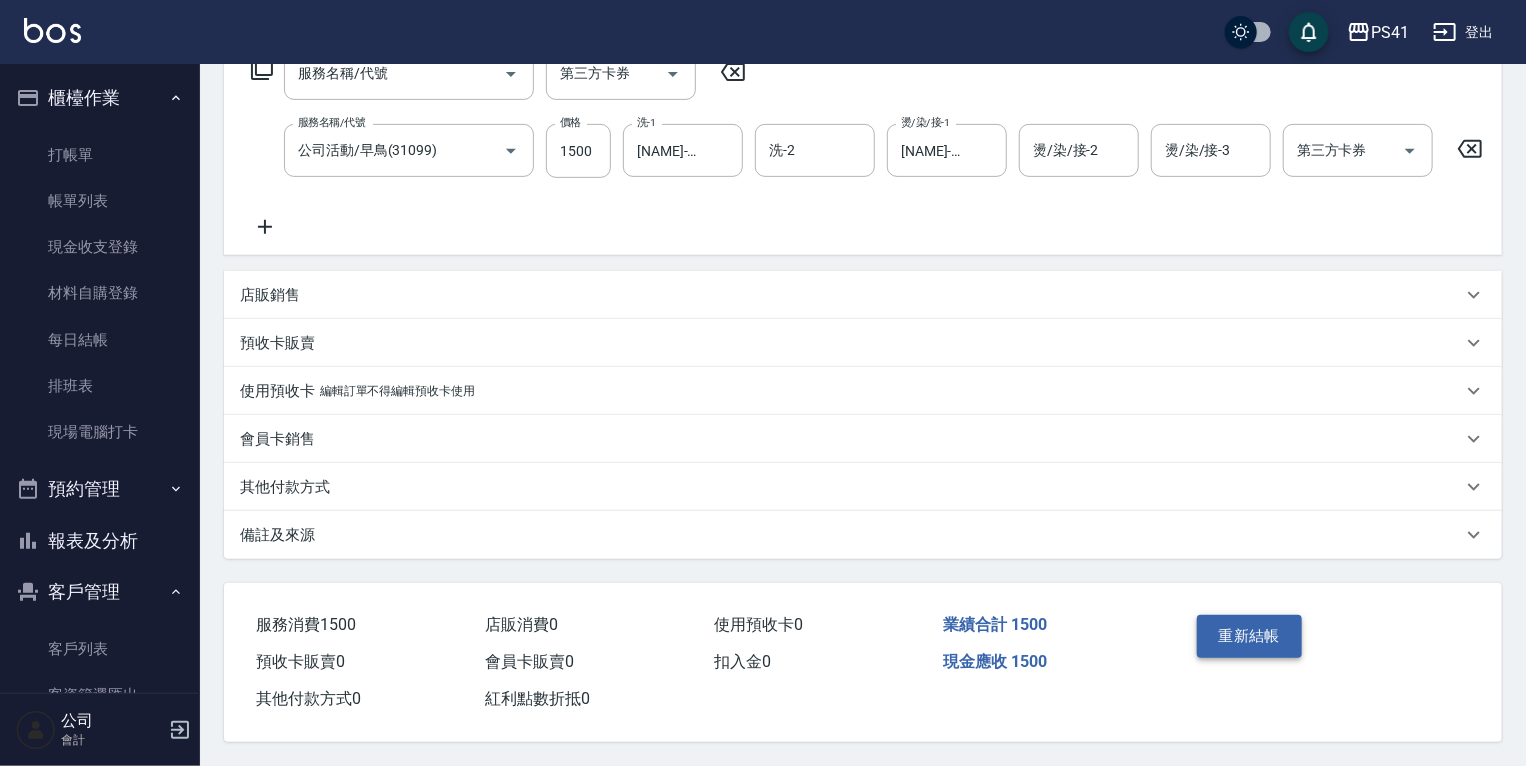 click on "重新結帳" at bounding box center (1250, 636) 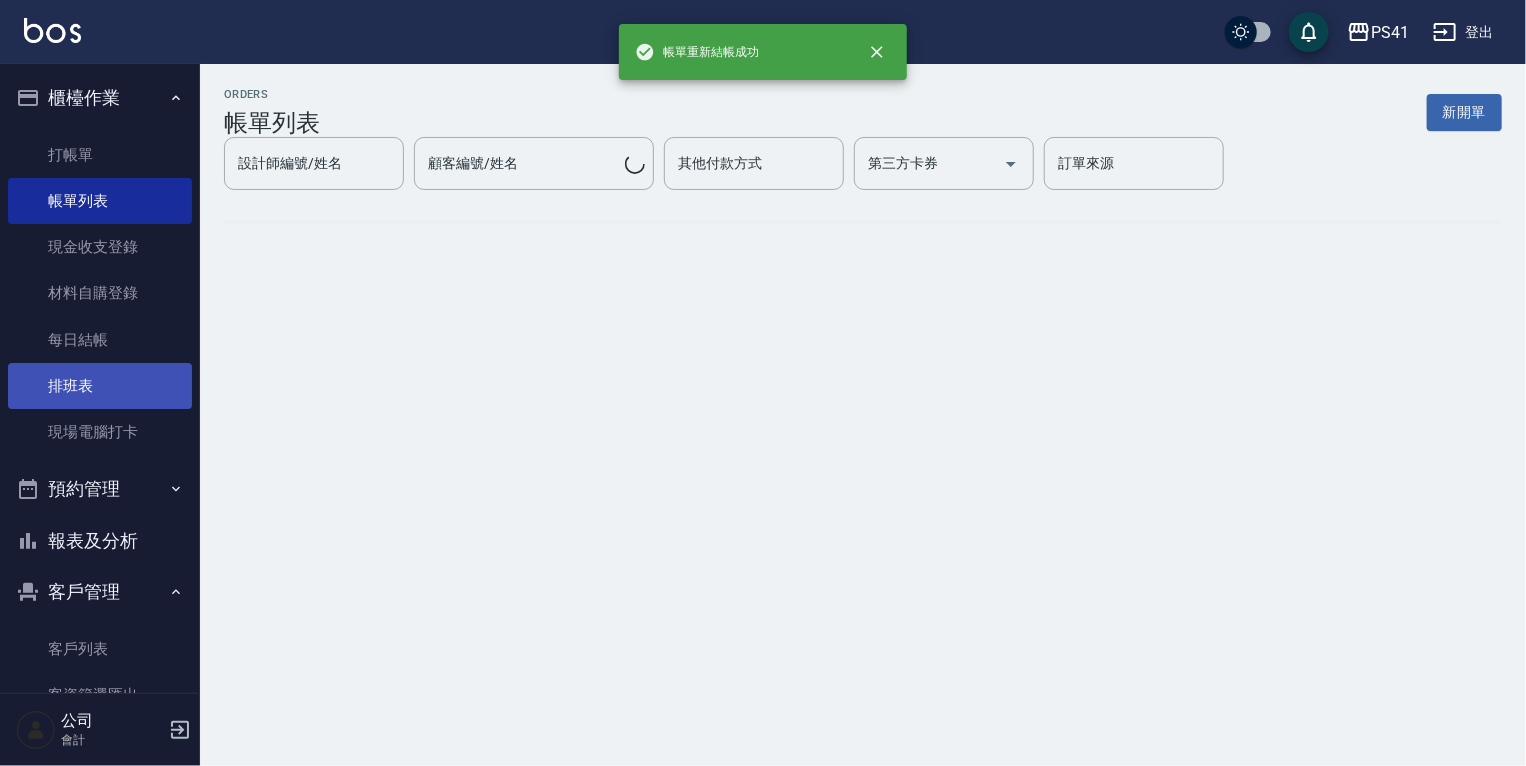 scroll, scrollTop: 0, scrollLeft: 0, axis: both 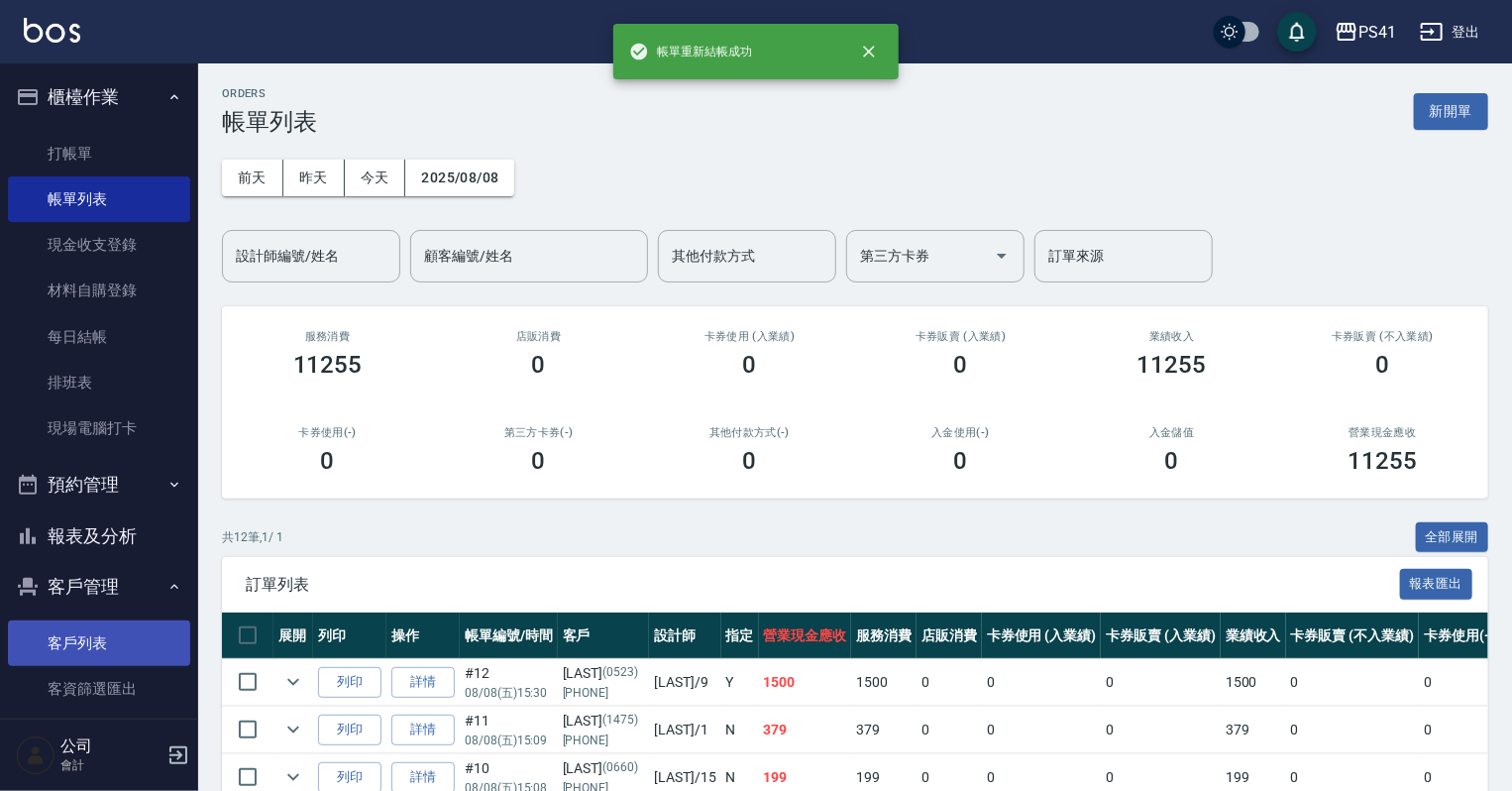click on "客戶列表" at bounding box center (99, 643) 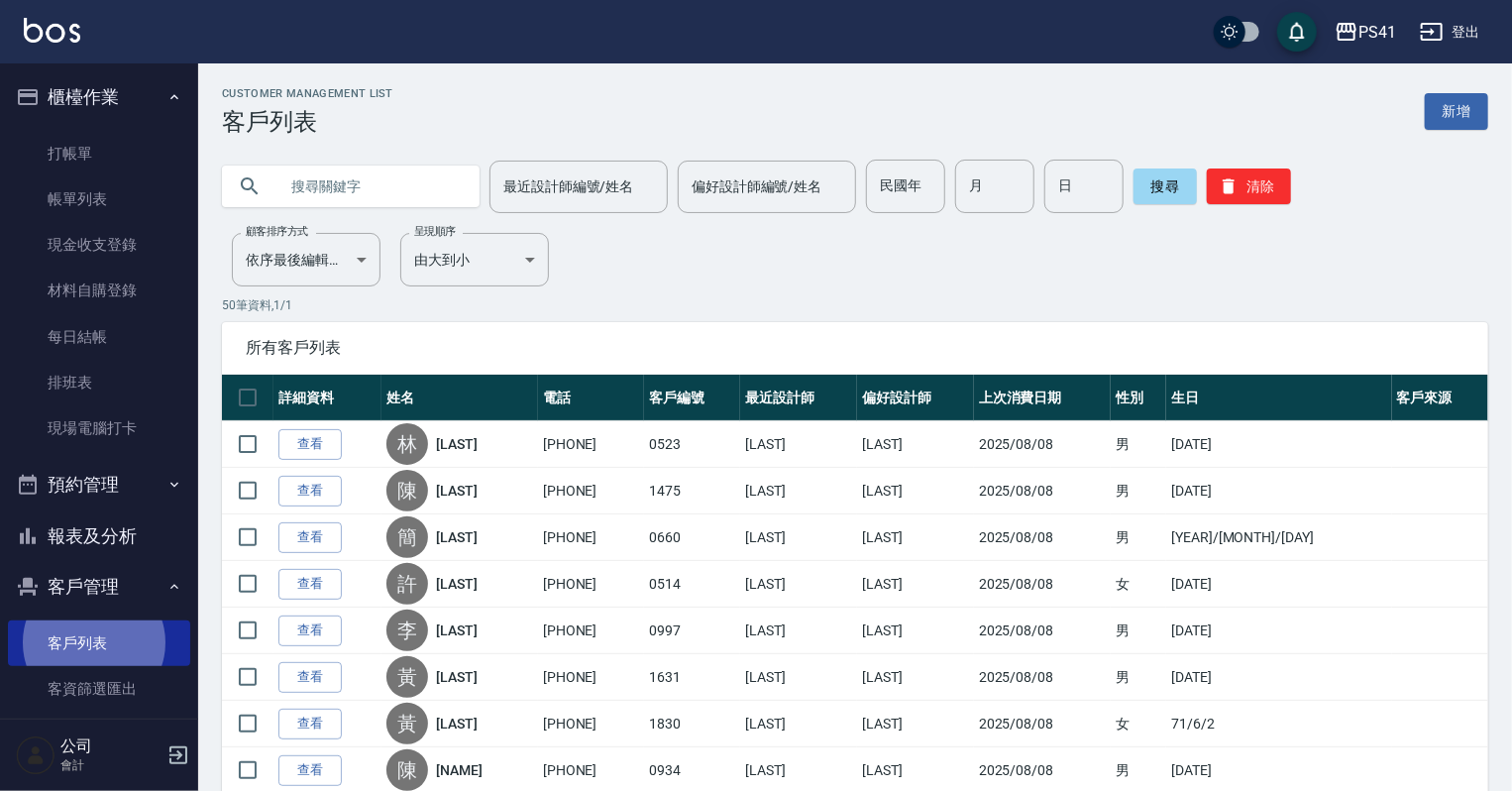 drag, startPoint x: 89, startPoint y: 530, endPoint x: 91, endPoint y: 517, distance: 13.152946 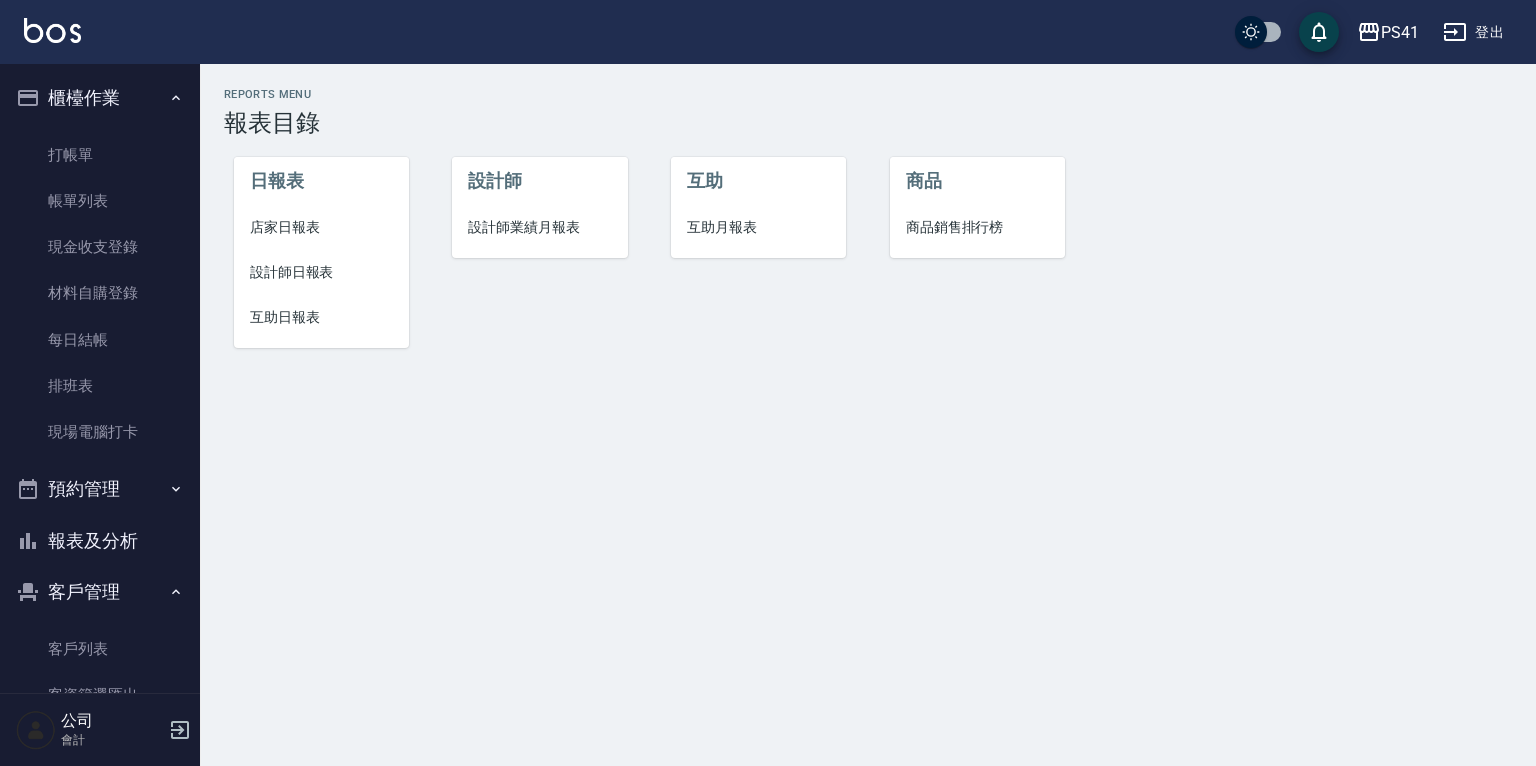 click on "設計師日報表" at bounding box center [321, 272] 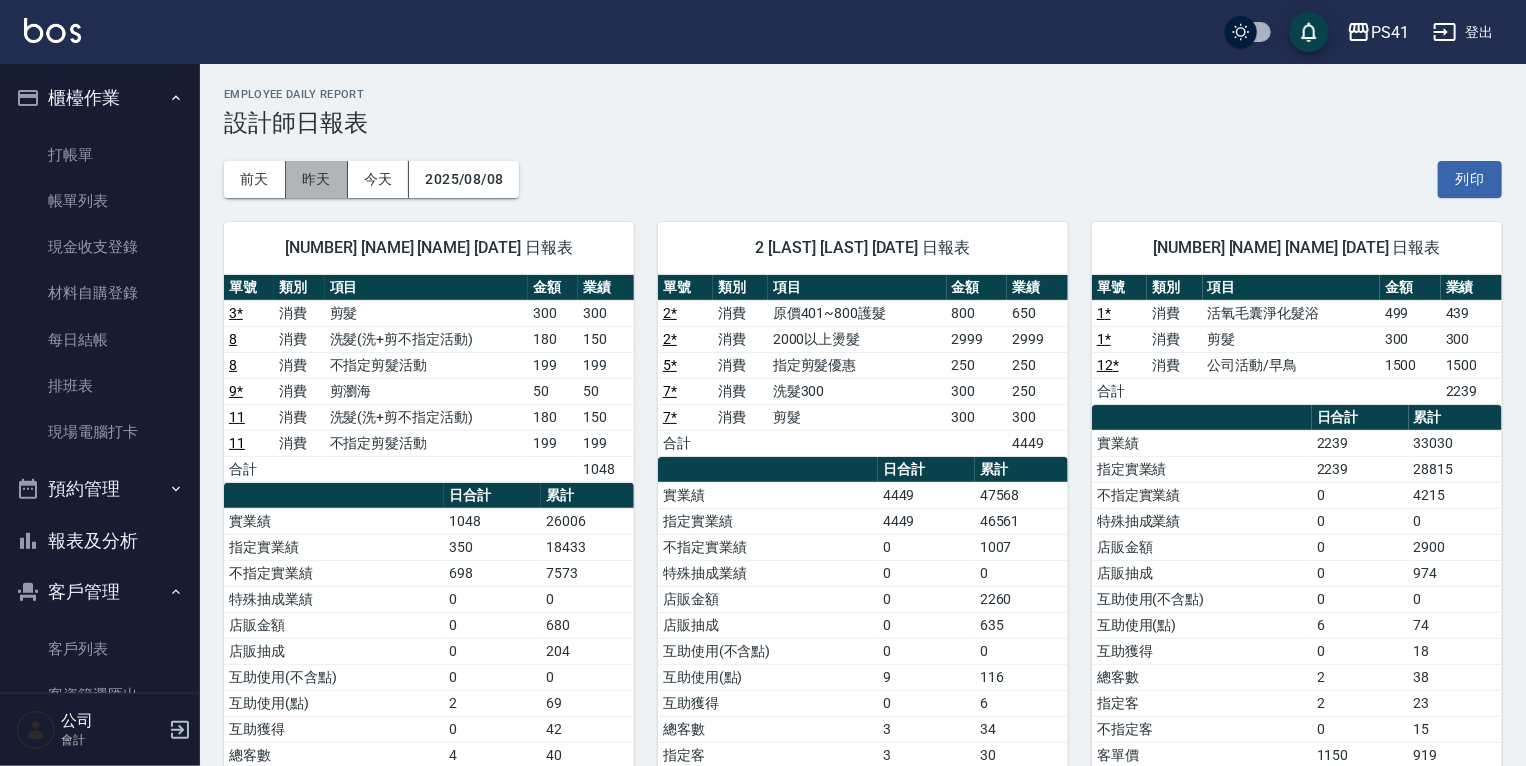 click on "昨天" at bounding box center [317, 179] 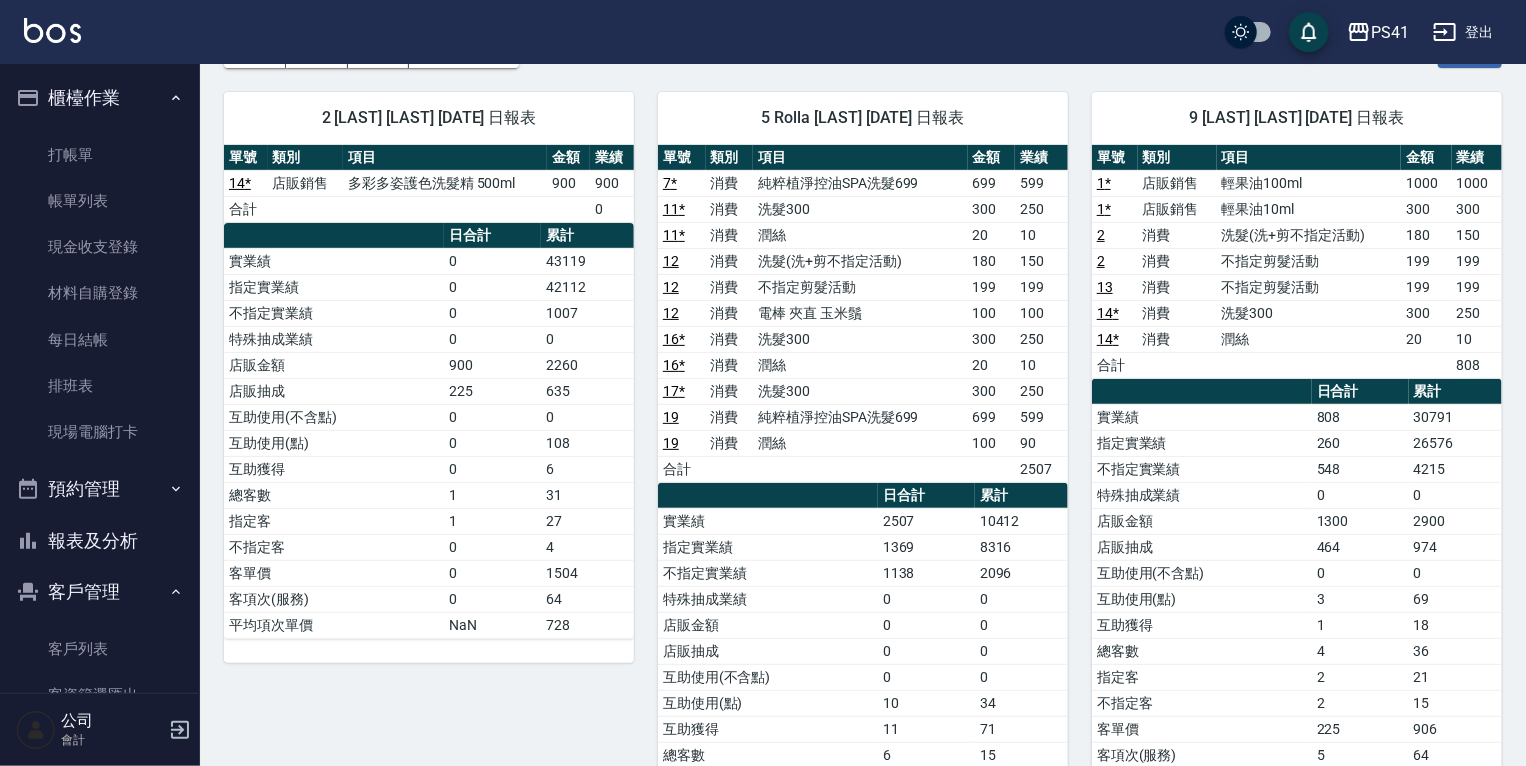 scroll, scrollTop: 0, scrollLeft: 0, axis: both 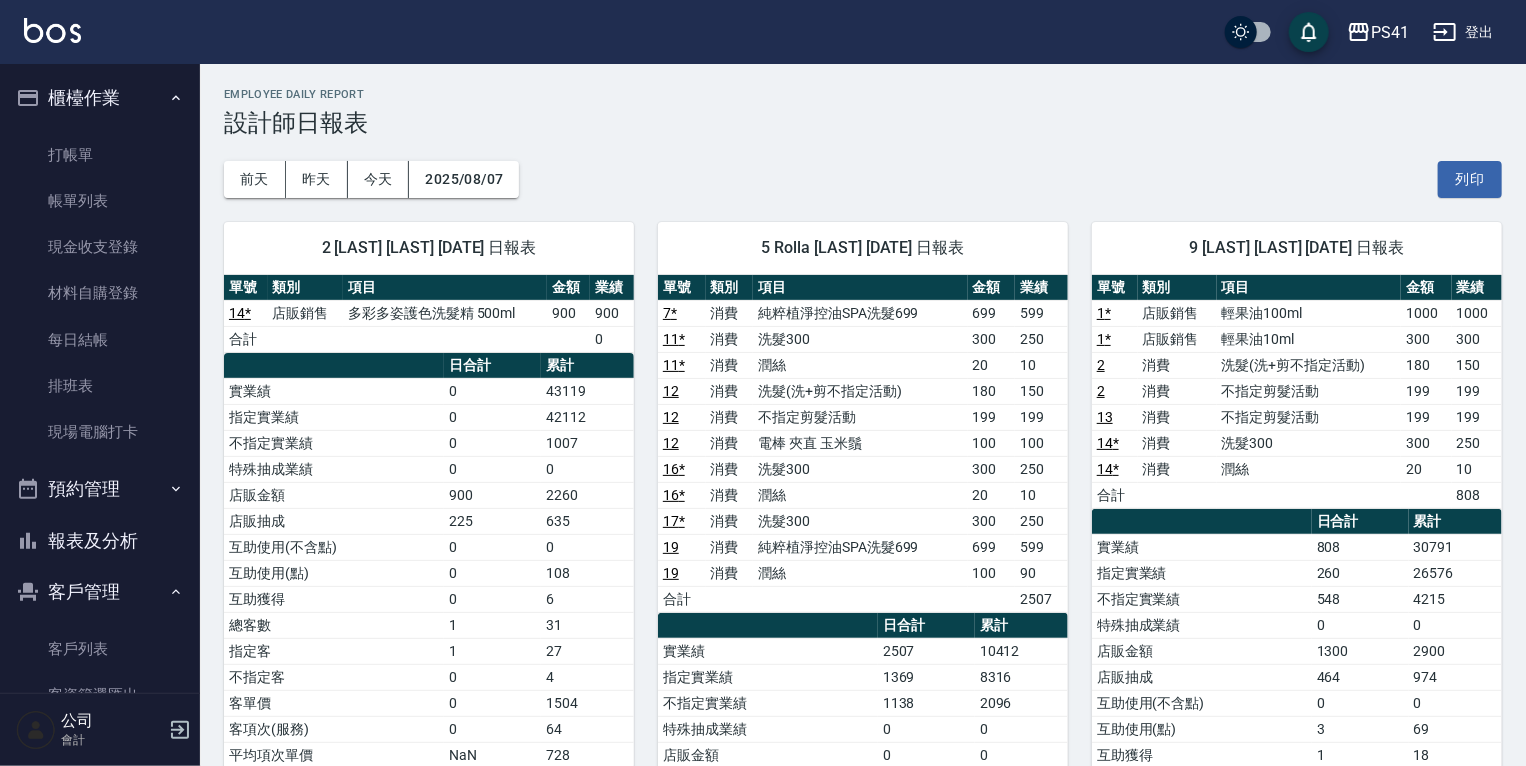 click on "報表及分析" at bounding box center [100, 541] 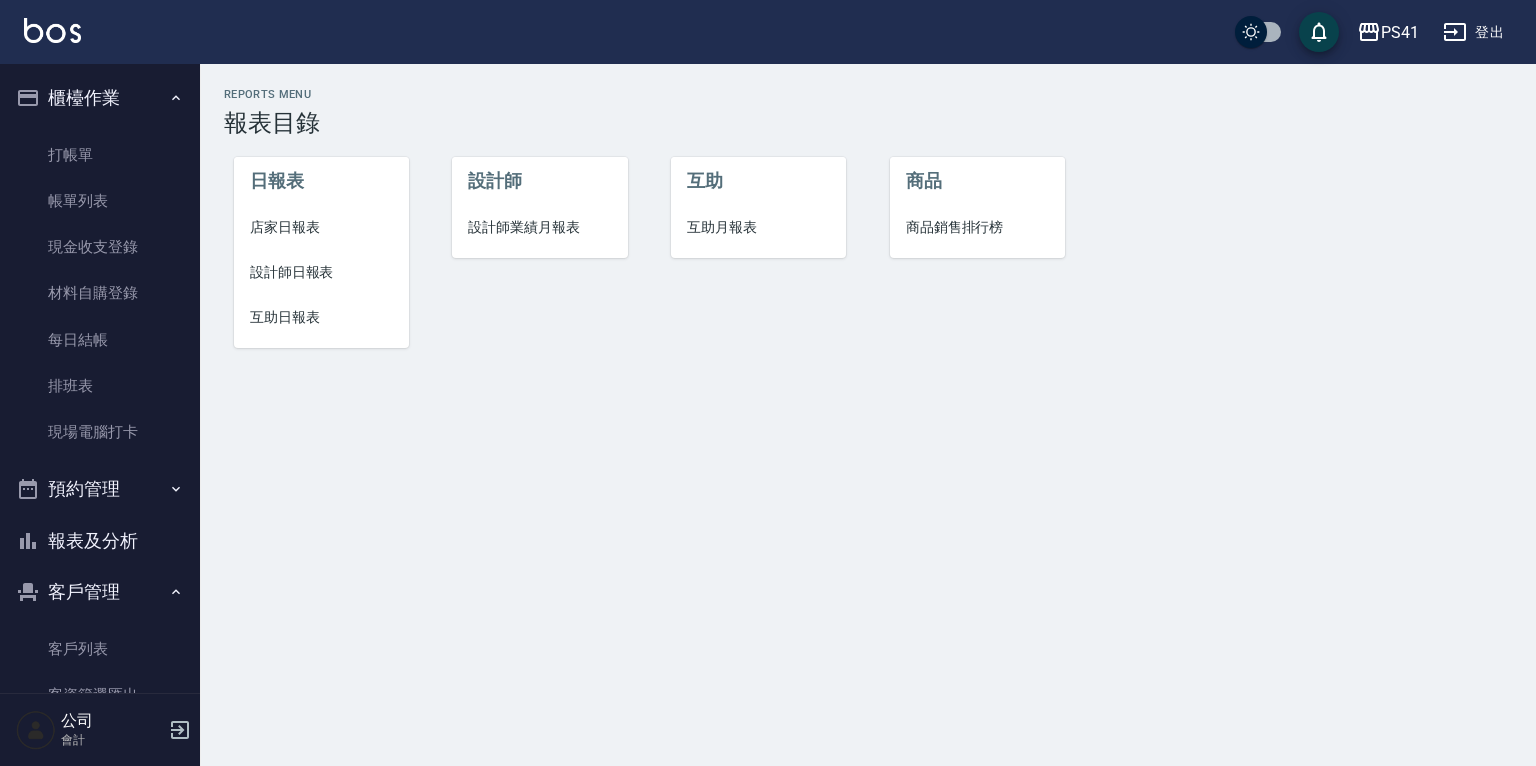 click on "設計師日報表" at bounding box center [321, 272] 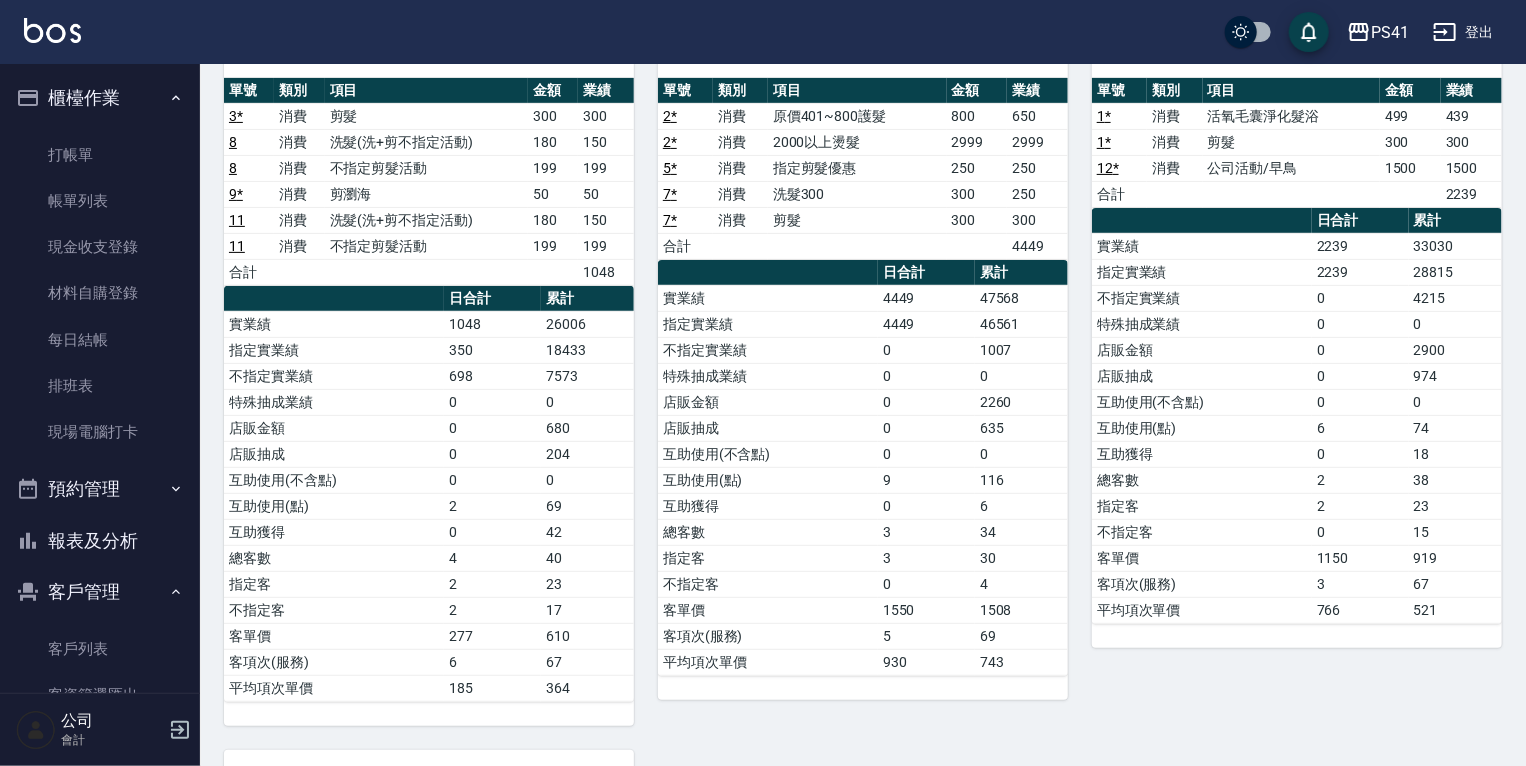 scroll, scrollTop: 160, scrollLeft: 0, axis: vertical 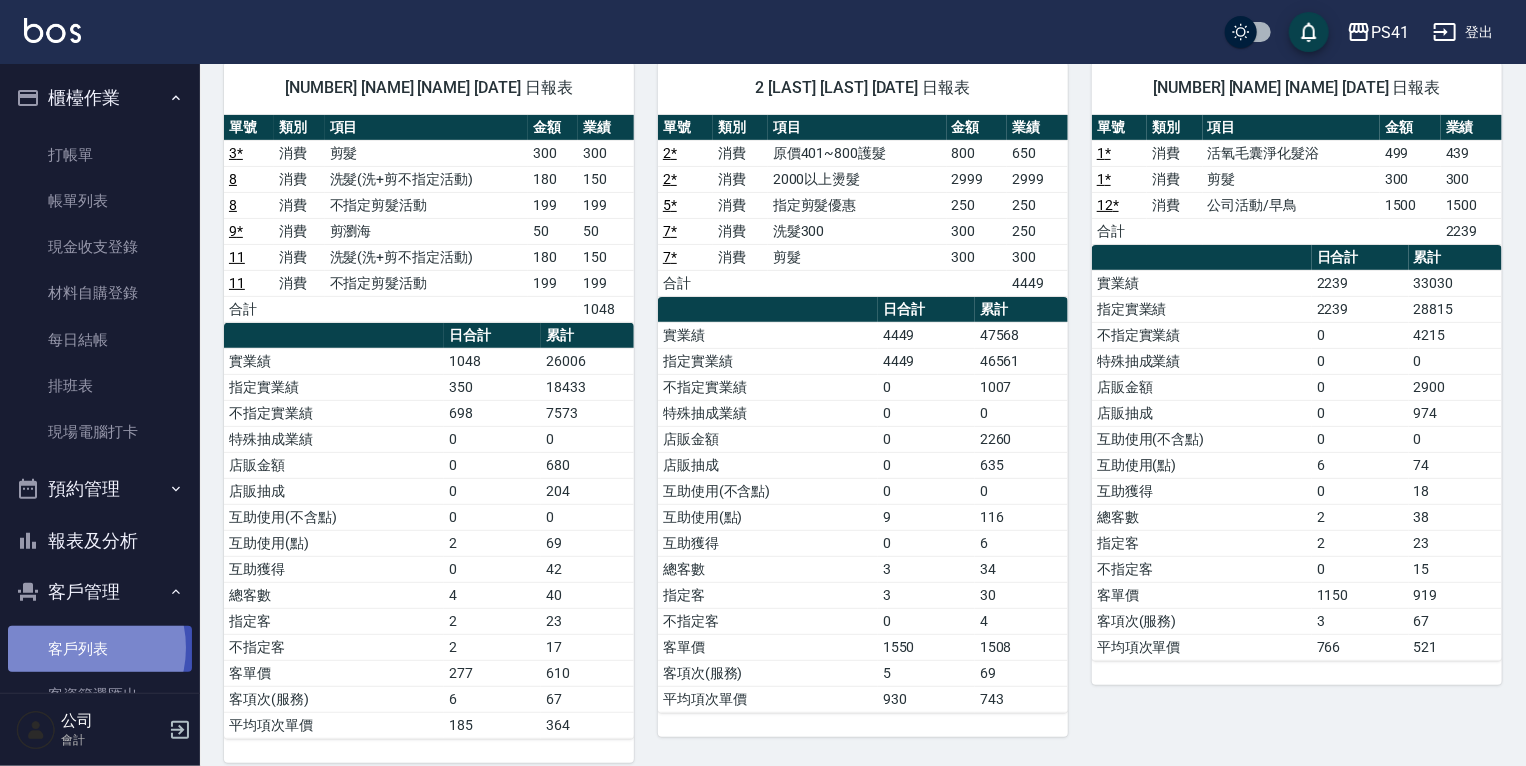 click on "客戶列表" at bounding box center [100, 649] 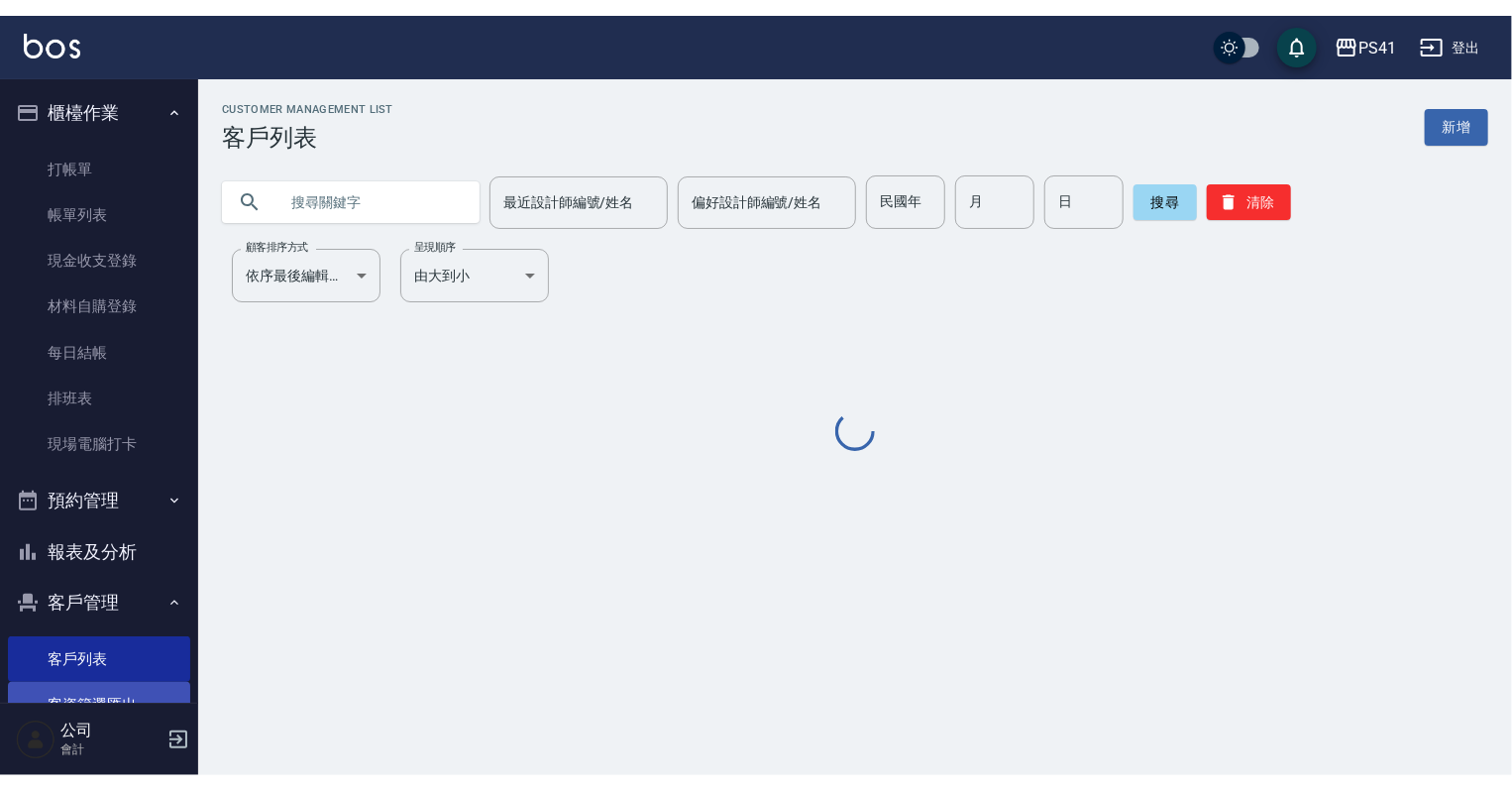 scroll, scrollTop: 0, scrollLeft: 0, axis: both 